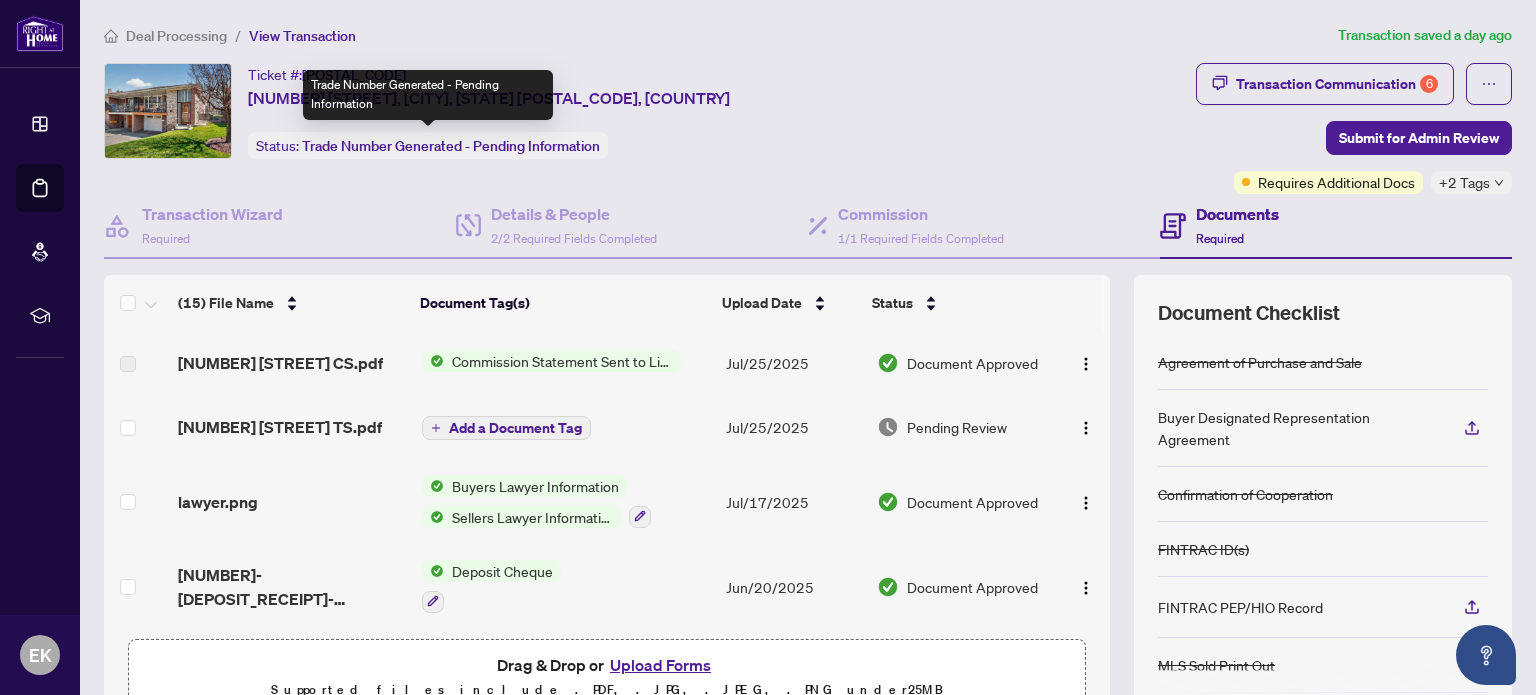 scroll, scrollTop: 0, scrollLeft: 0, axis: both 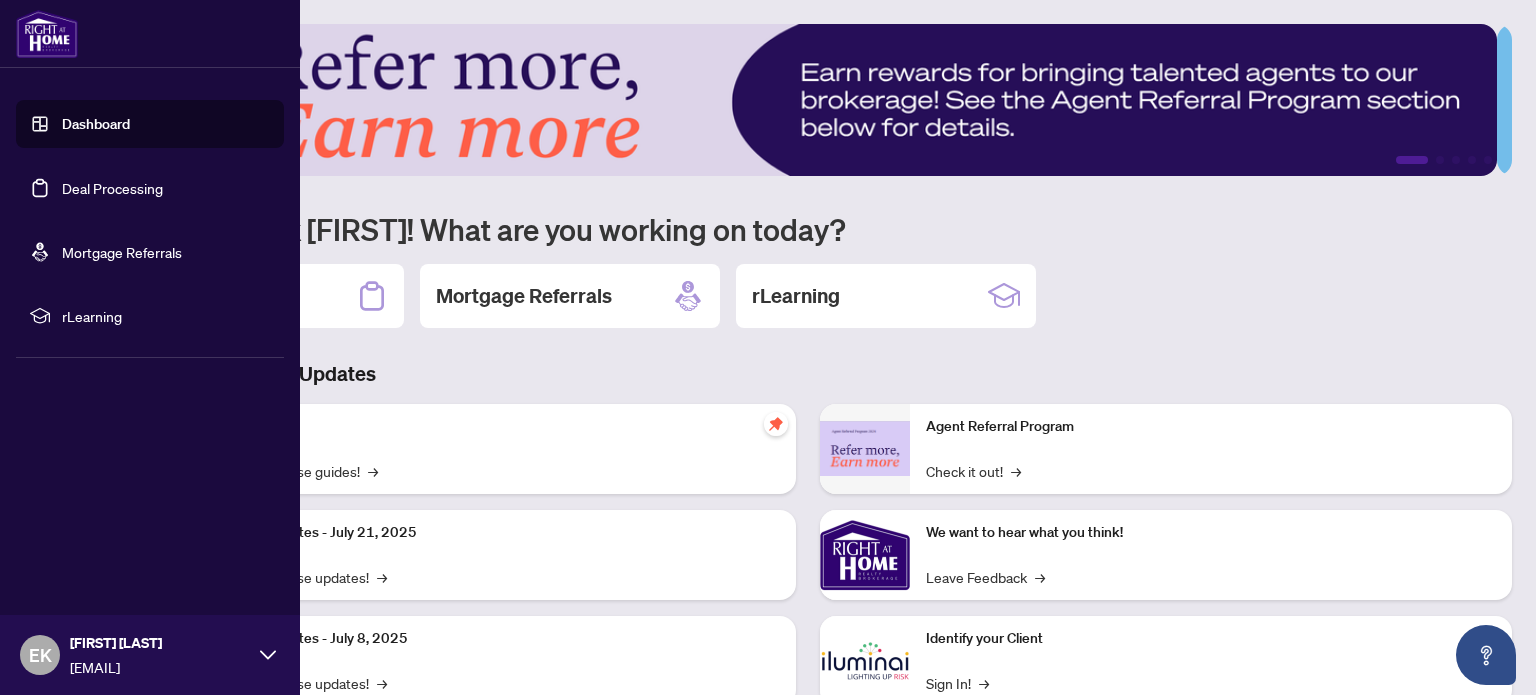 click on "Deal Processing" at bounding box center (112, 188) 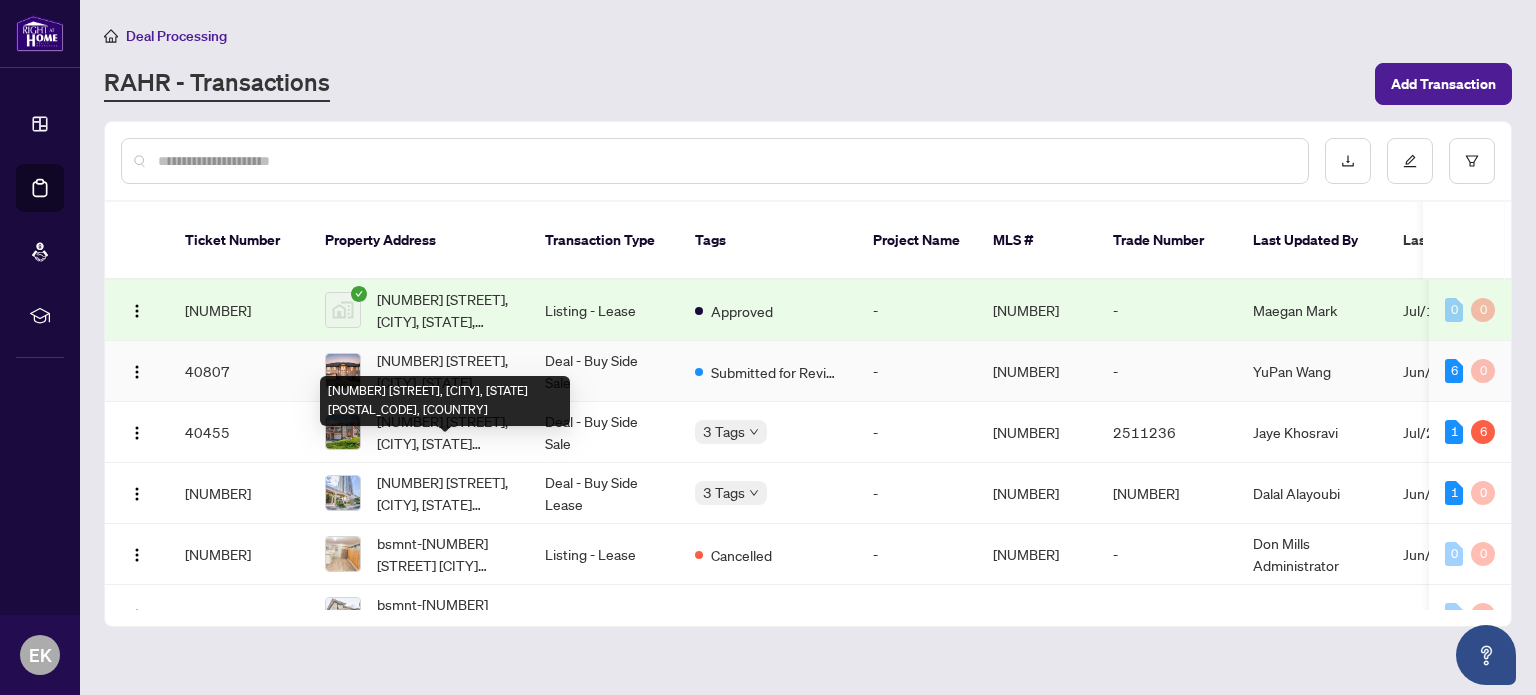 scroll, scrollTop: 0, scrollLeft: 0, axis: both 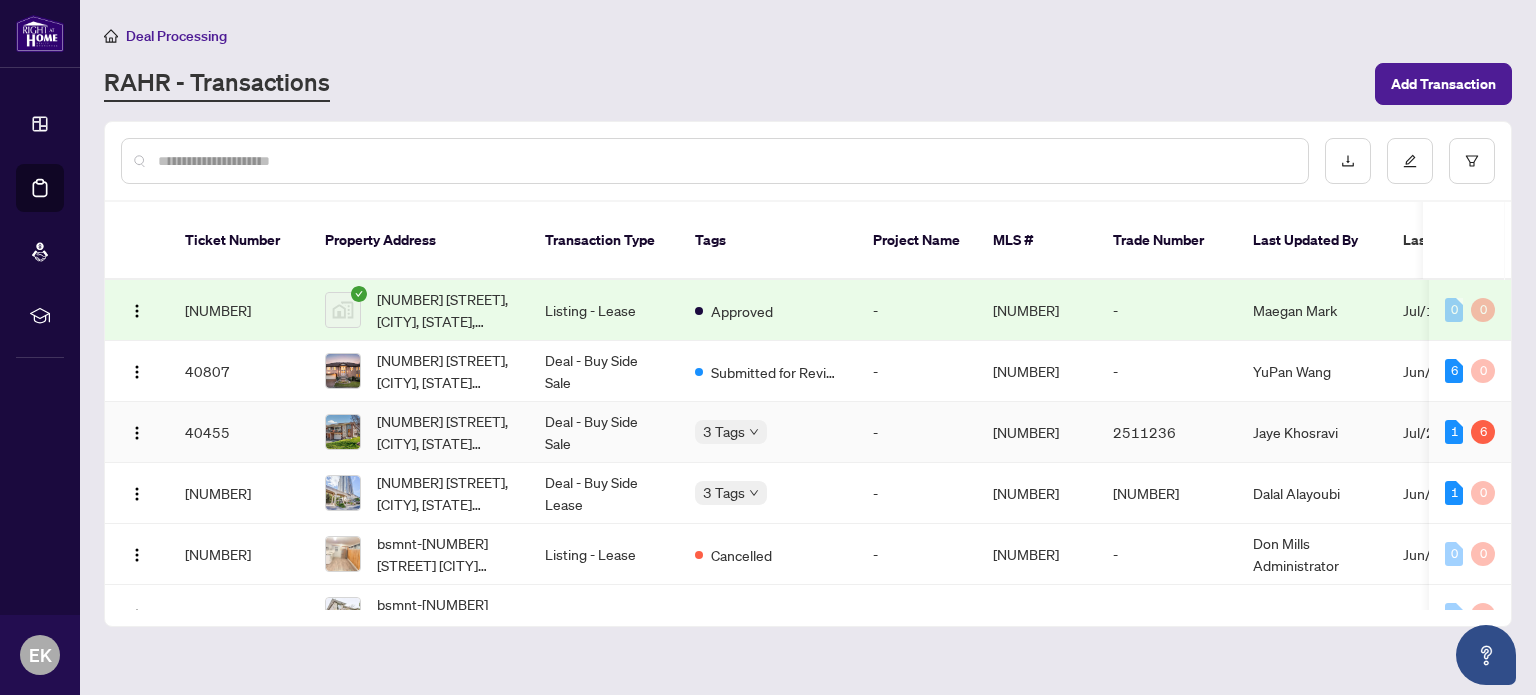 click on "Deal - Buy Side Sale" at bounding box center (604, 432) 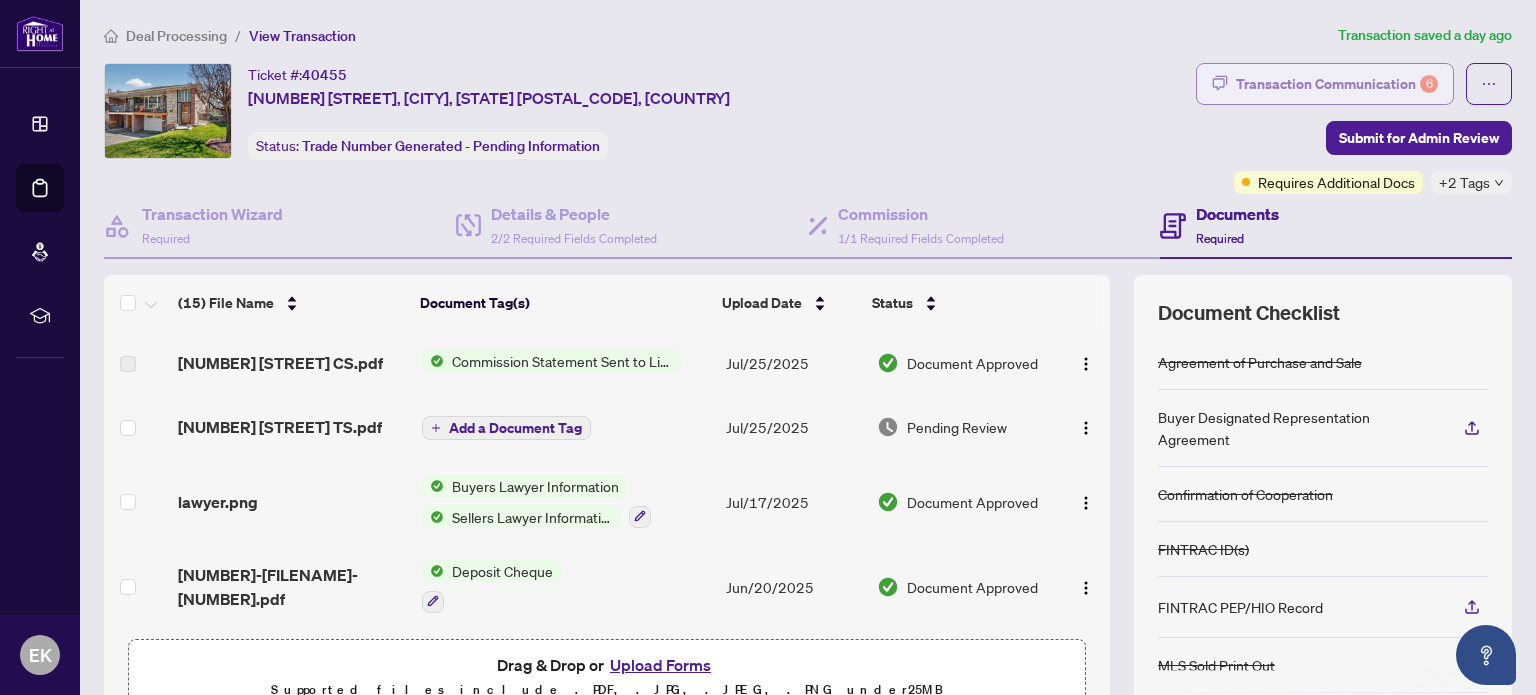 click on "Transaction Communication 6" at bounding box center [1337, 84] 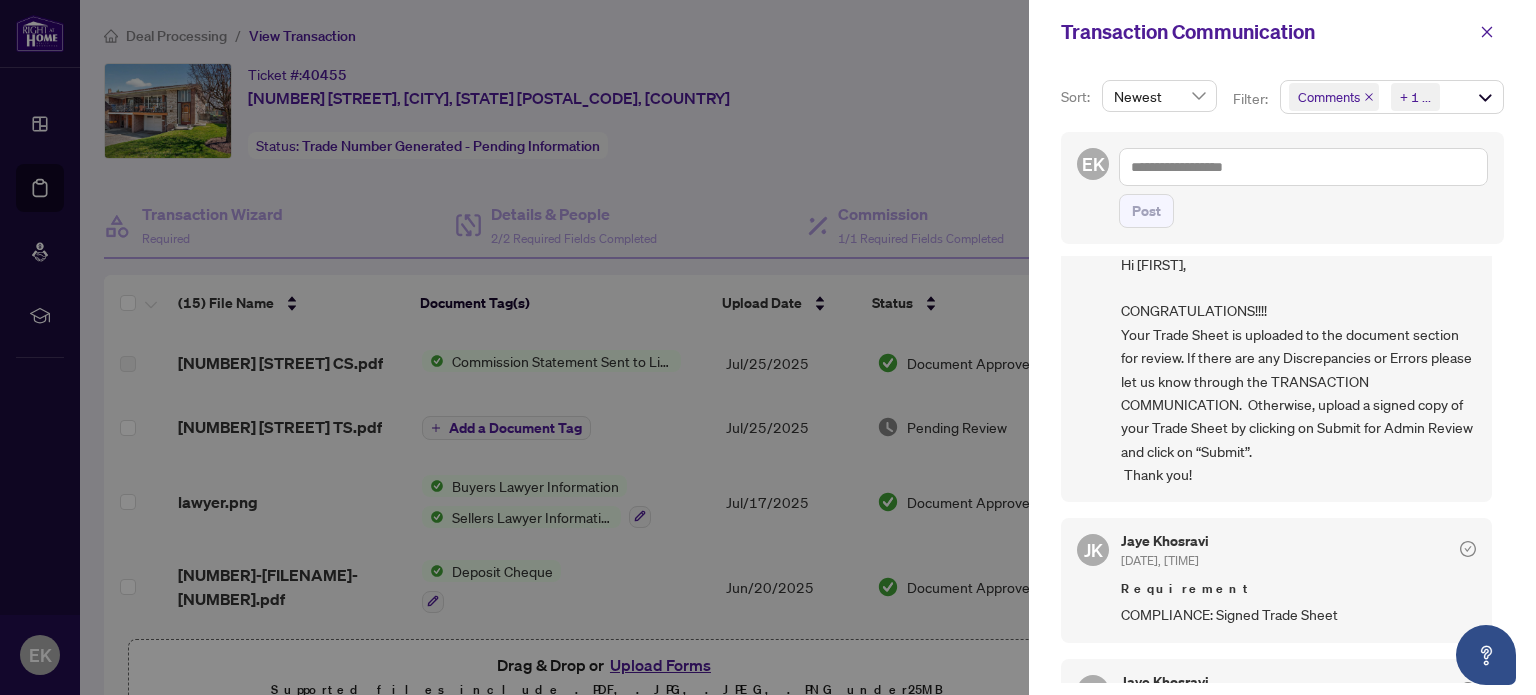 scroll, scrollTop: 200, scrollLeft: 0, axis: vertical 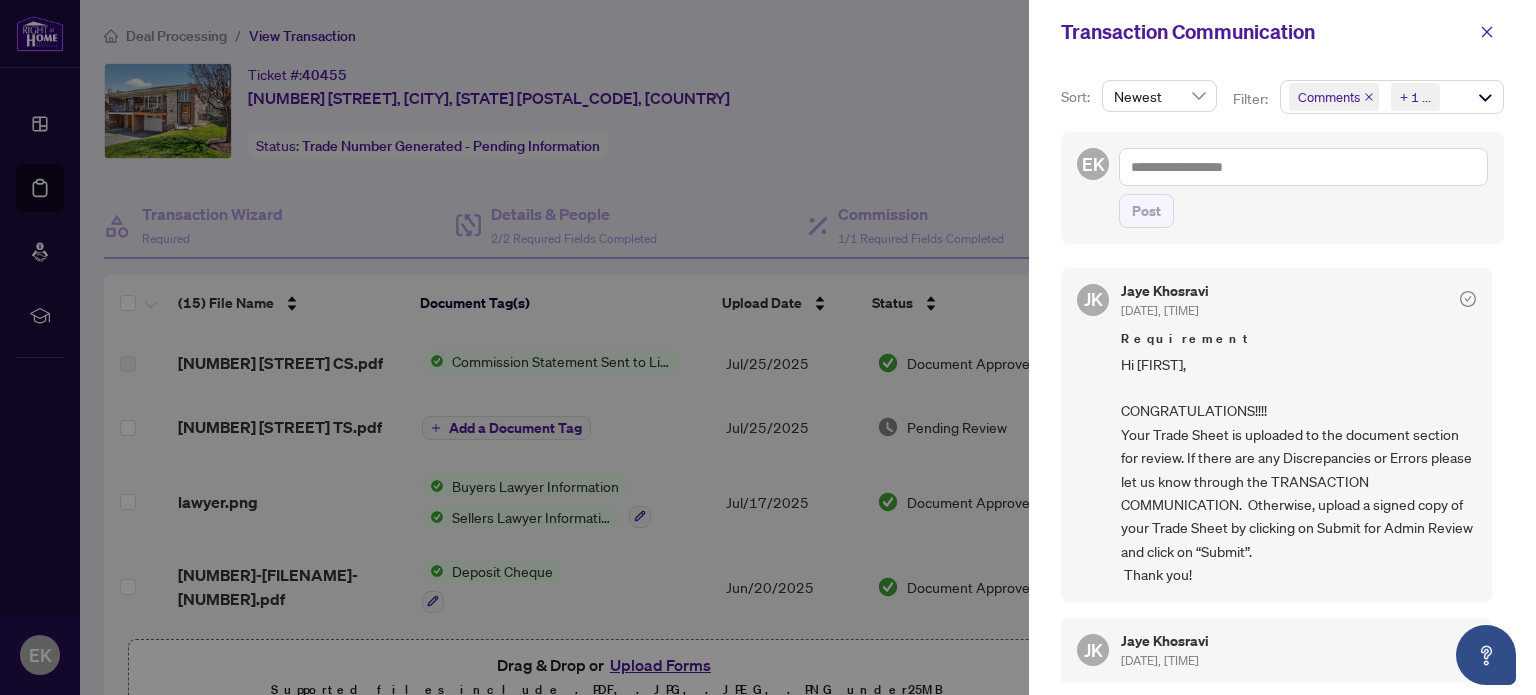 click at bounding box center (768, 347) 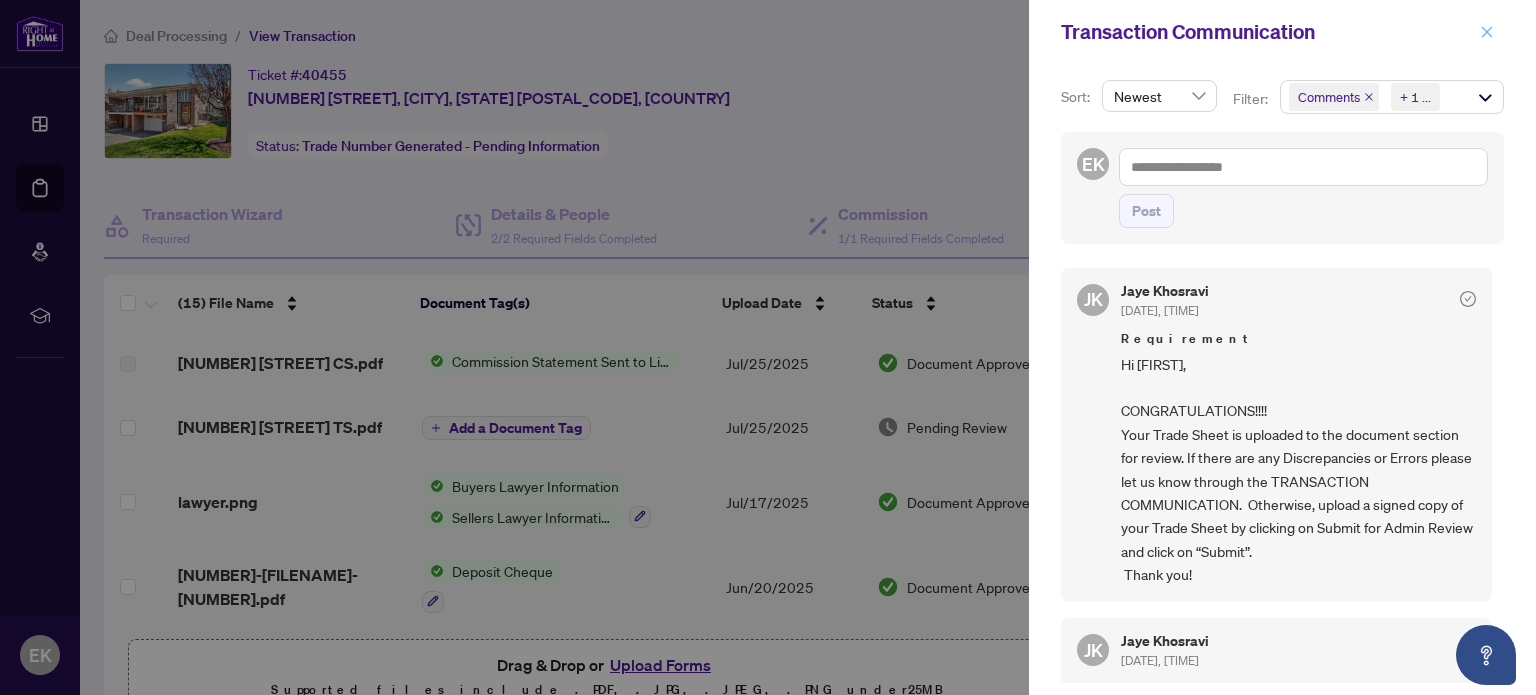 click 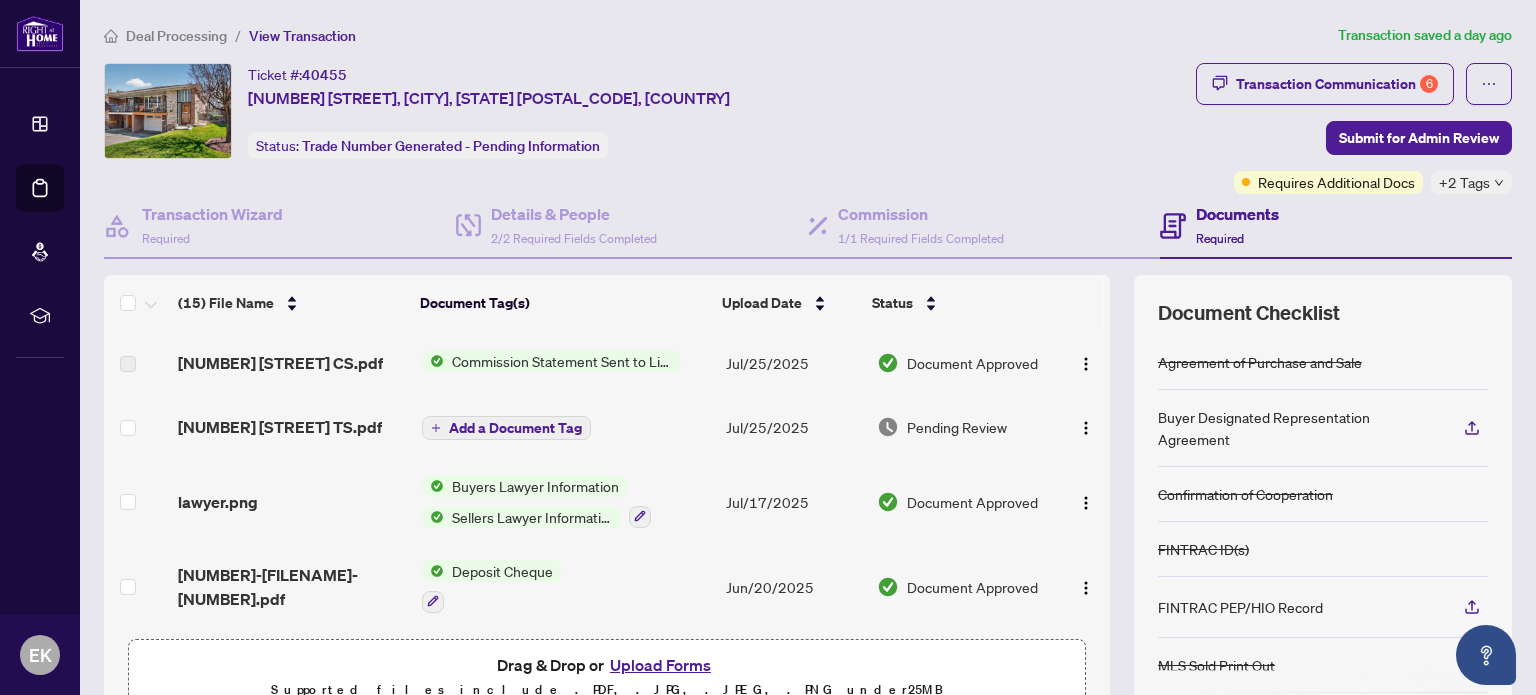 click on "Documents" at bounding box center (1237, 214) 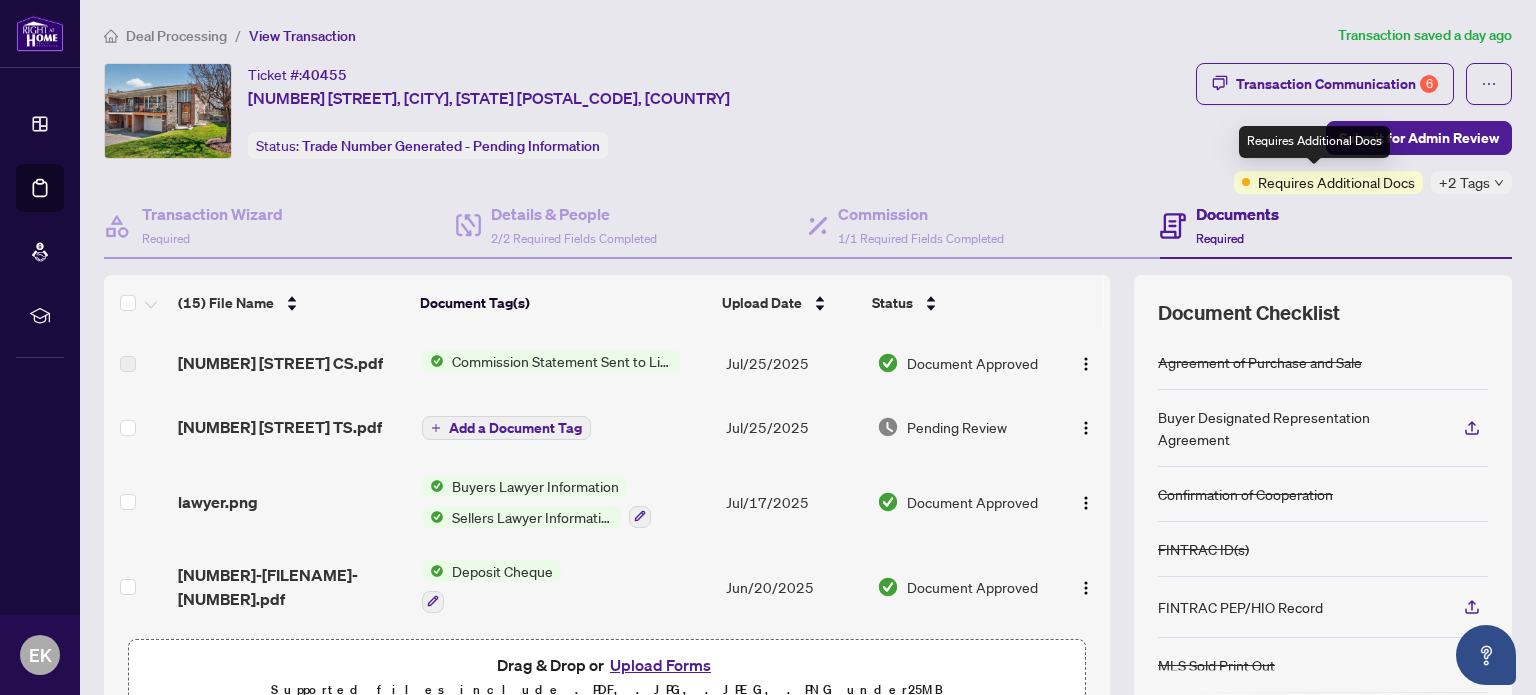 click on "Requires Additional Docs" at bounding box center [1336, 182] 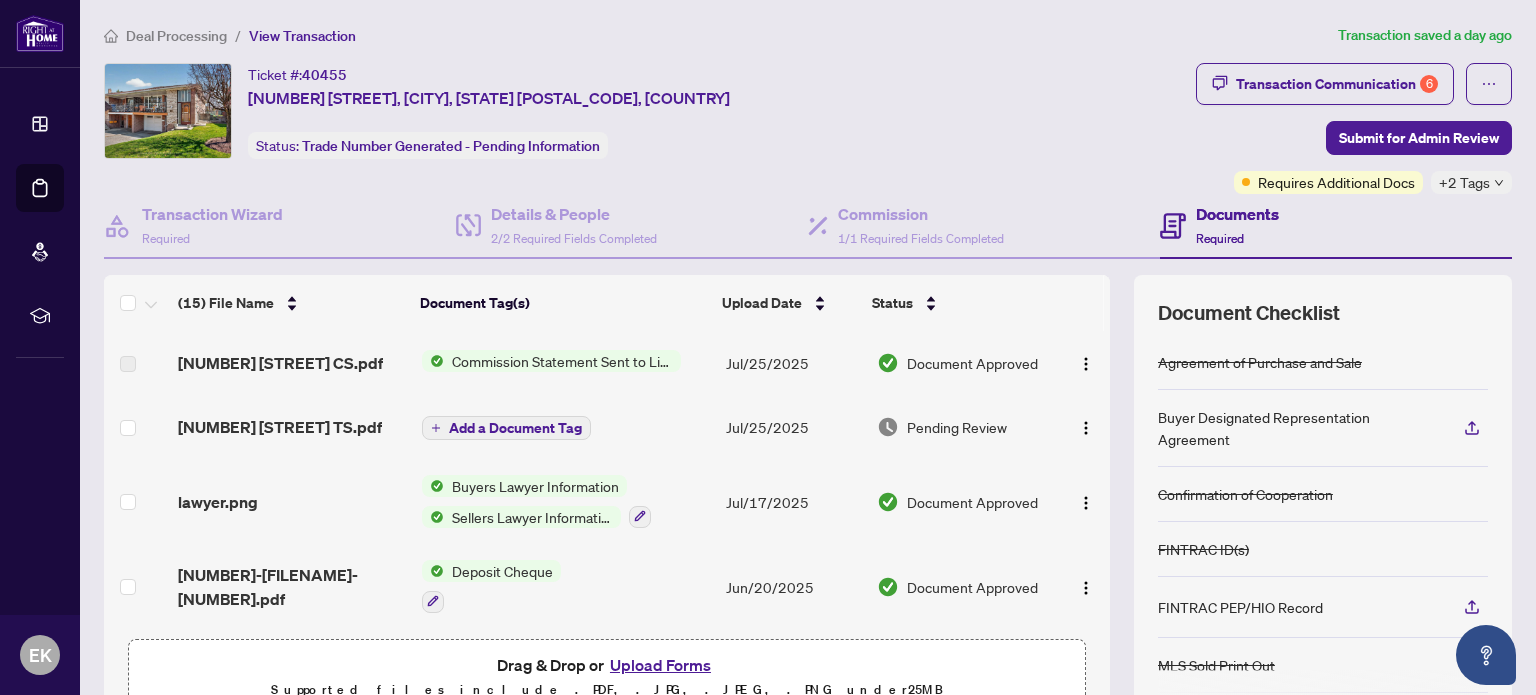 scroll, scrollTop: 167, scrollLeft: 0, axis: vertical 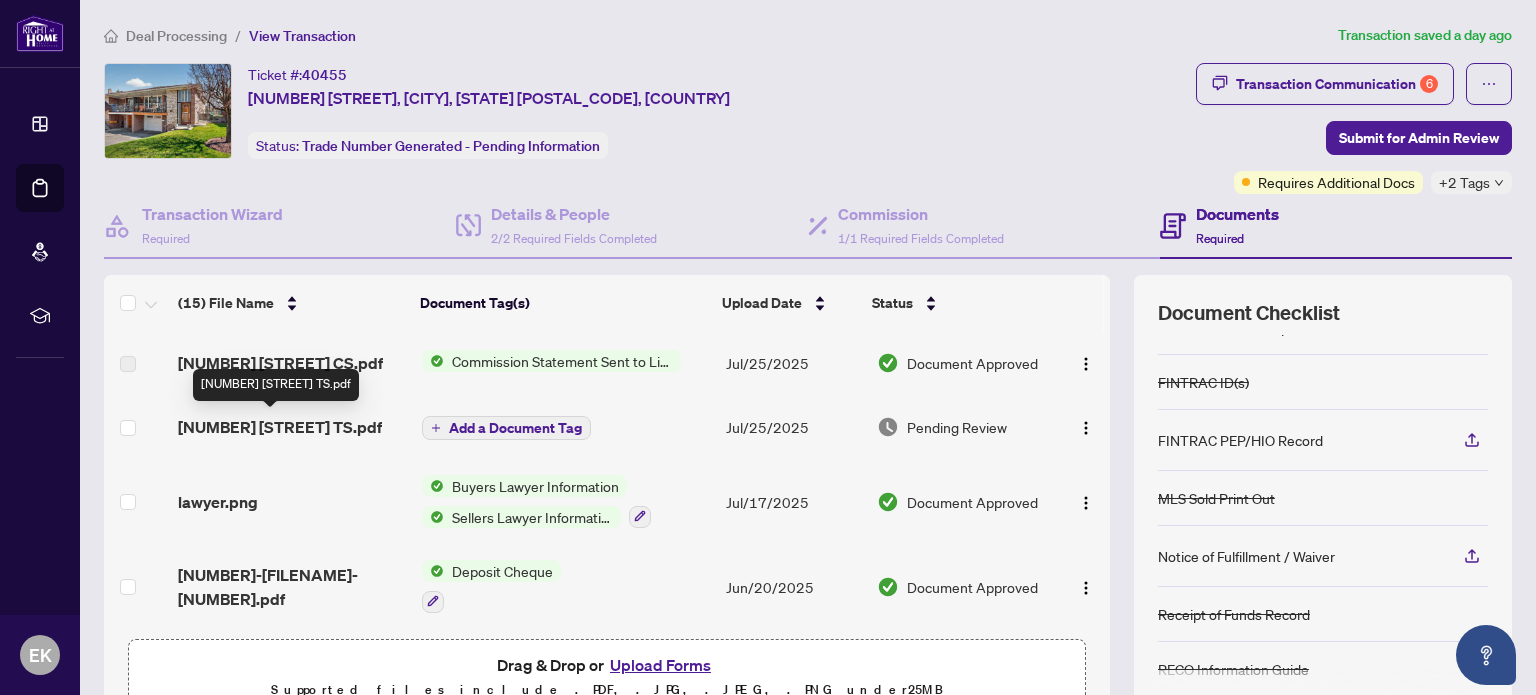 click on "[NUMBER] [STREET] TS.pdf" at bounding box center [280, 427] 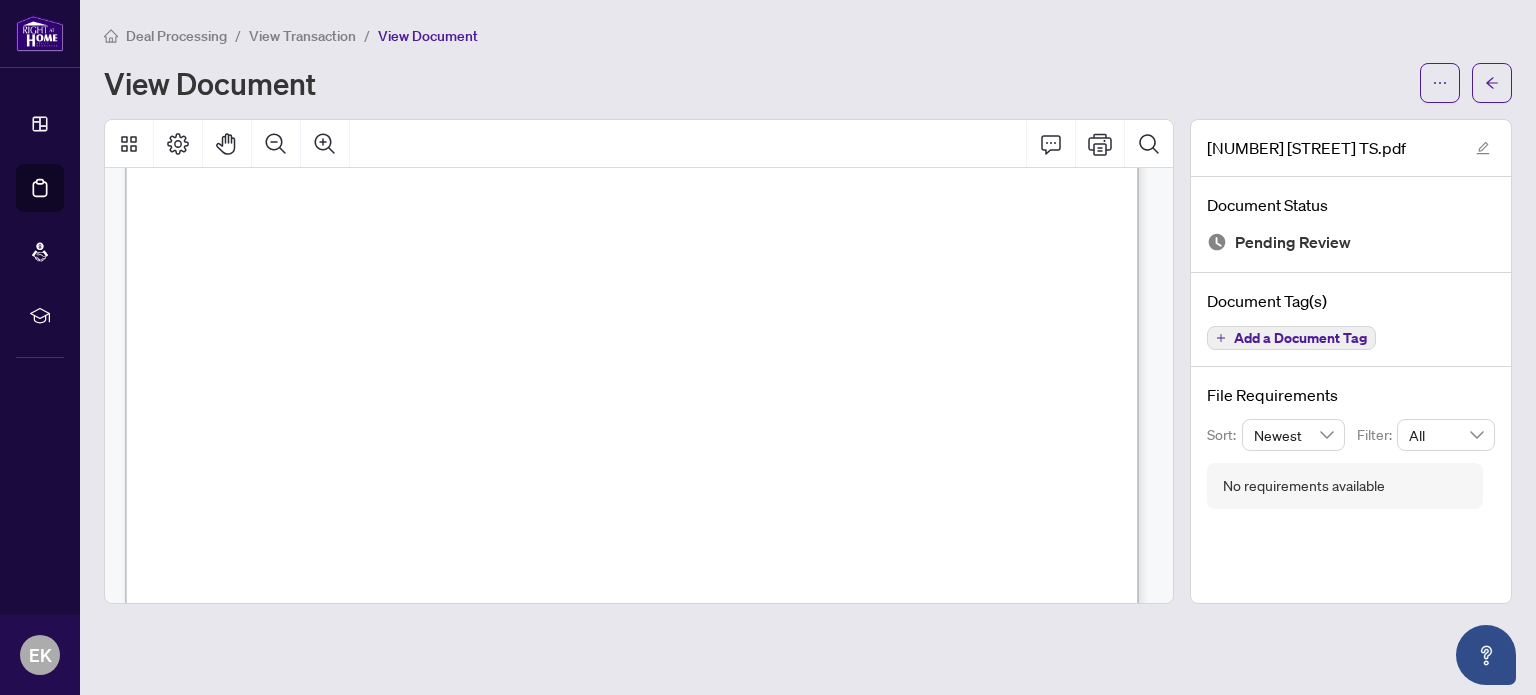 scroll, scrollTop: 0, scrollLeft: 0, axis: both 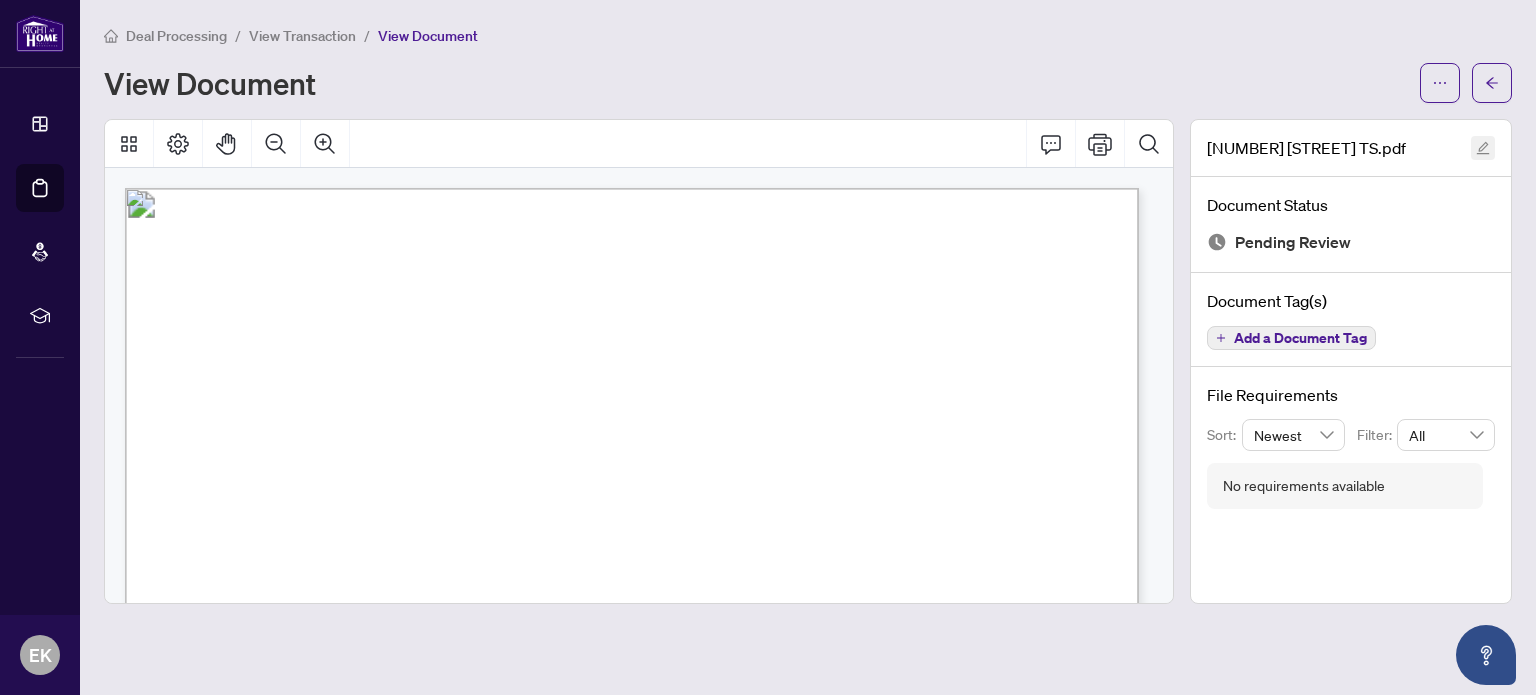 click at bounding box center (1483, 148) 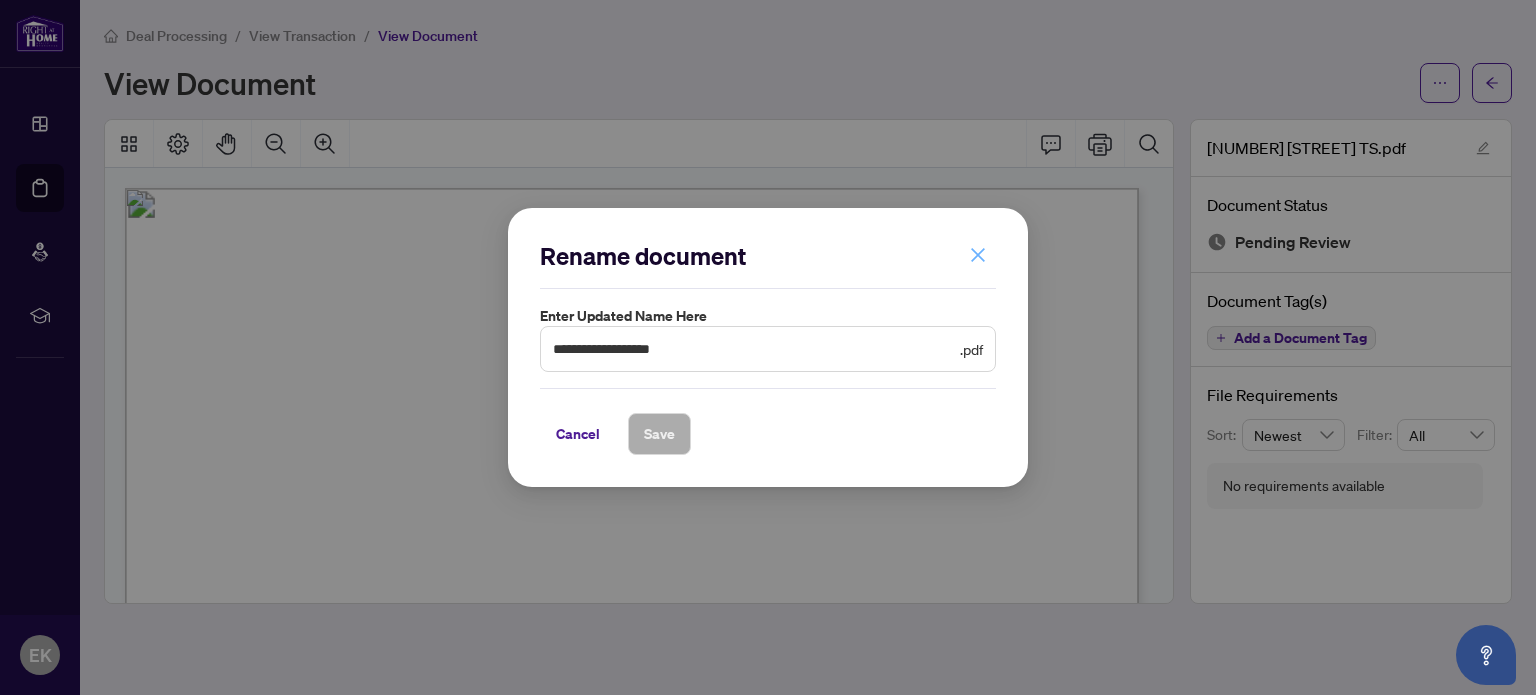 click 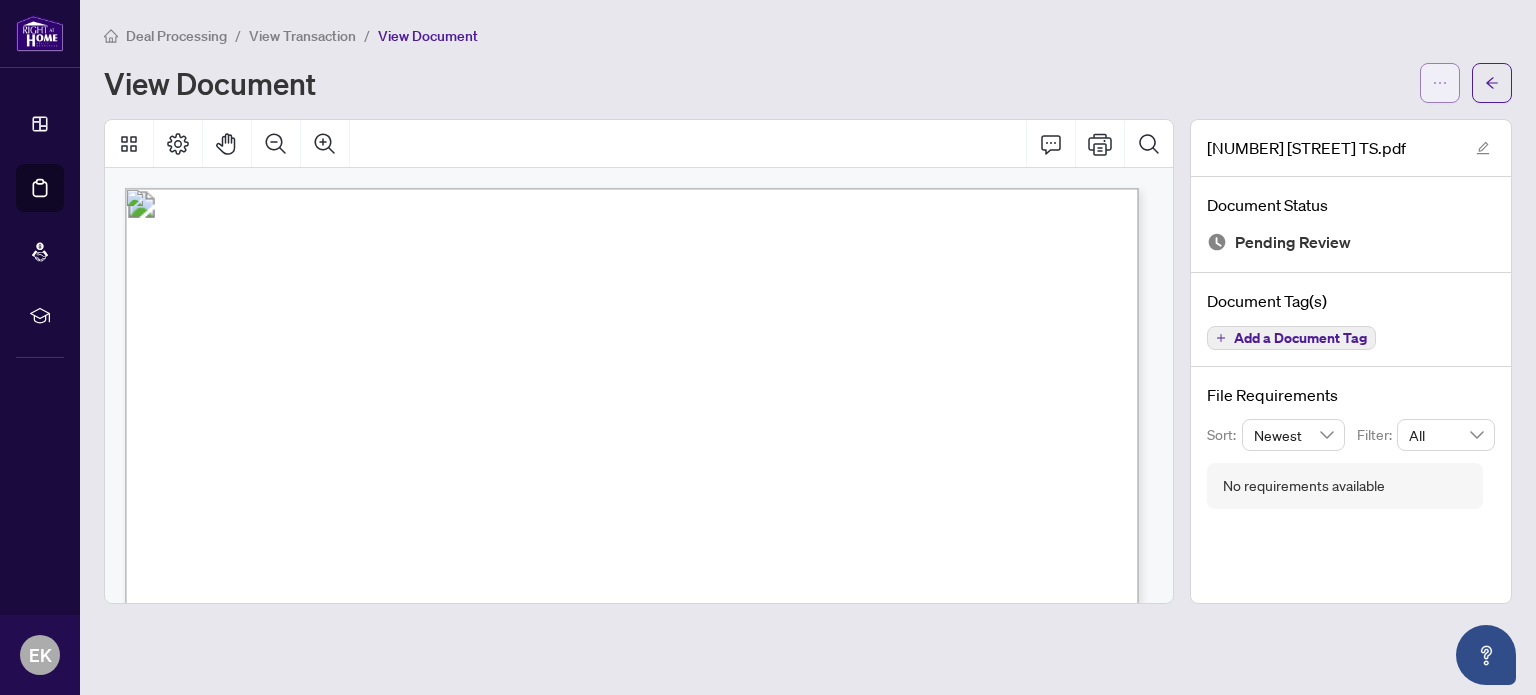click 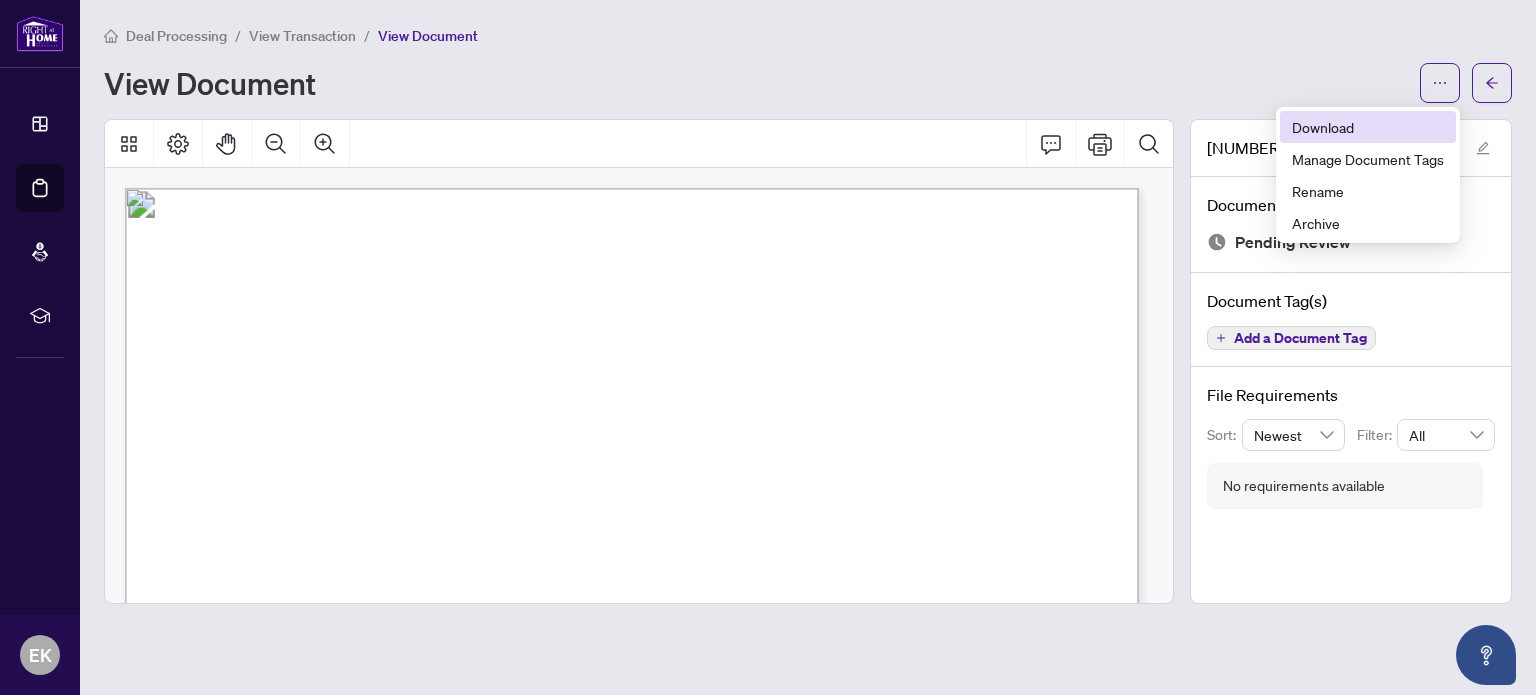 click on "Download" at bounding box center (1368, 127) 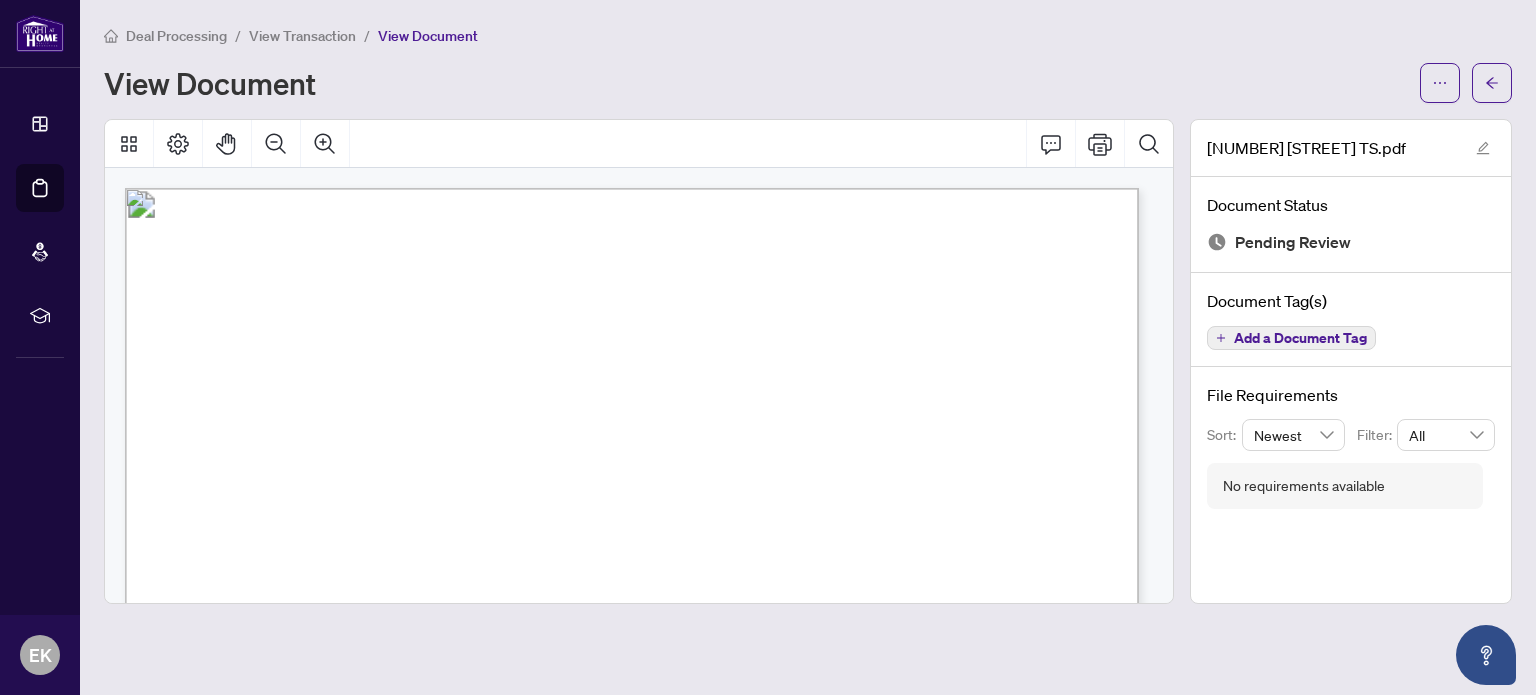 click on "View Transaction" at bounding box center (302, 36) 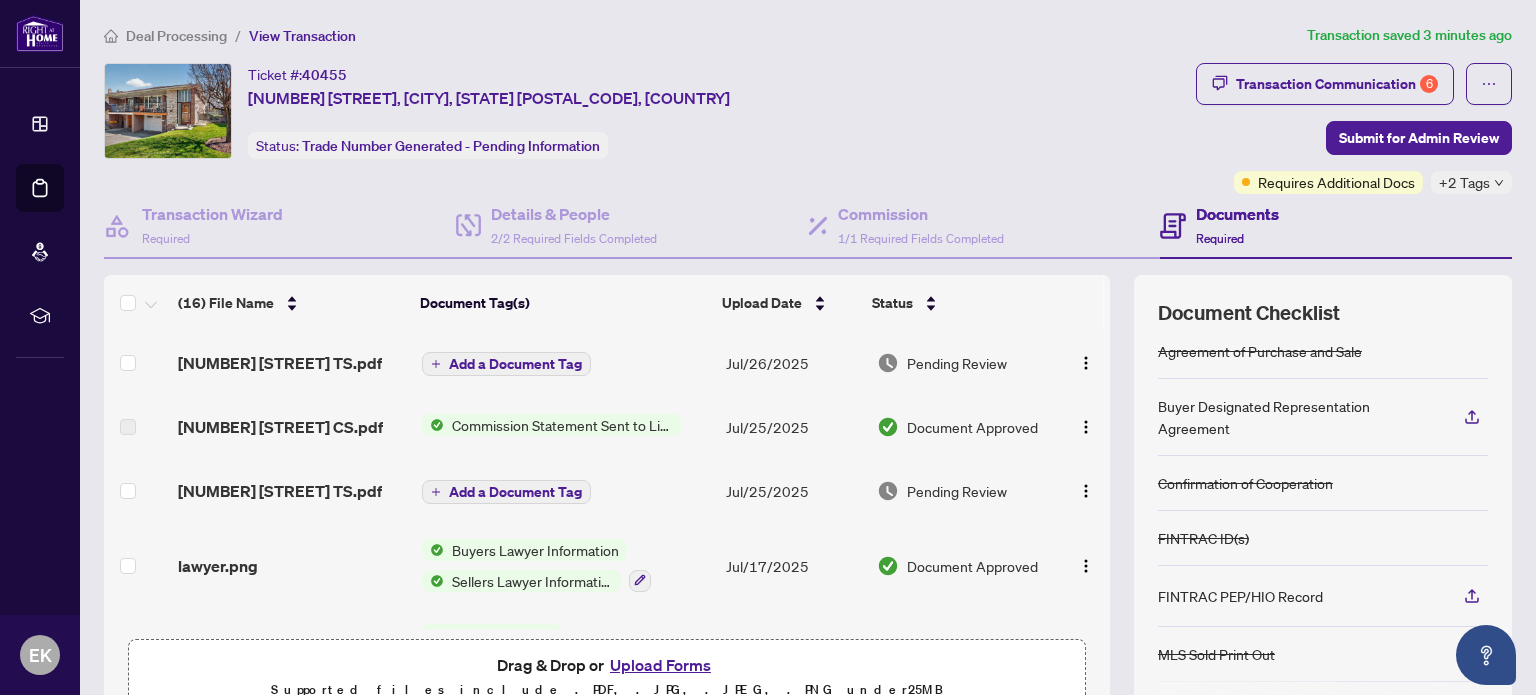 scroll, scrollTop: 0, scrollLeft: 0, axis: both 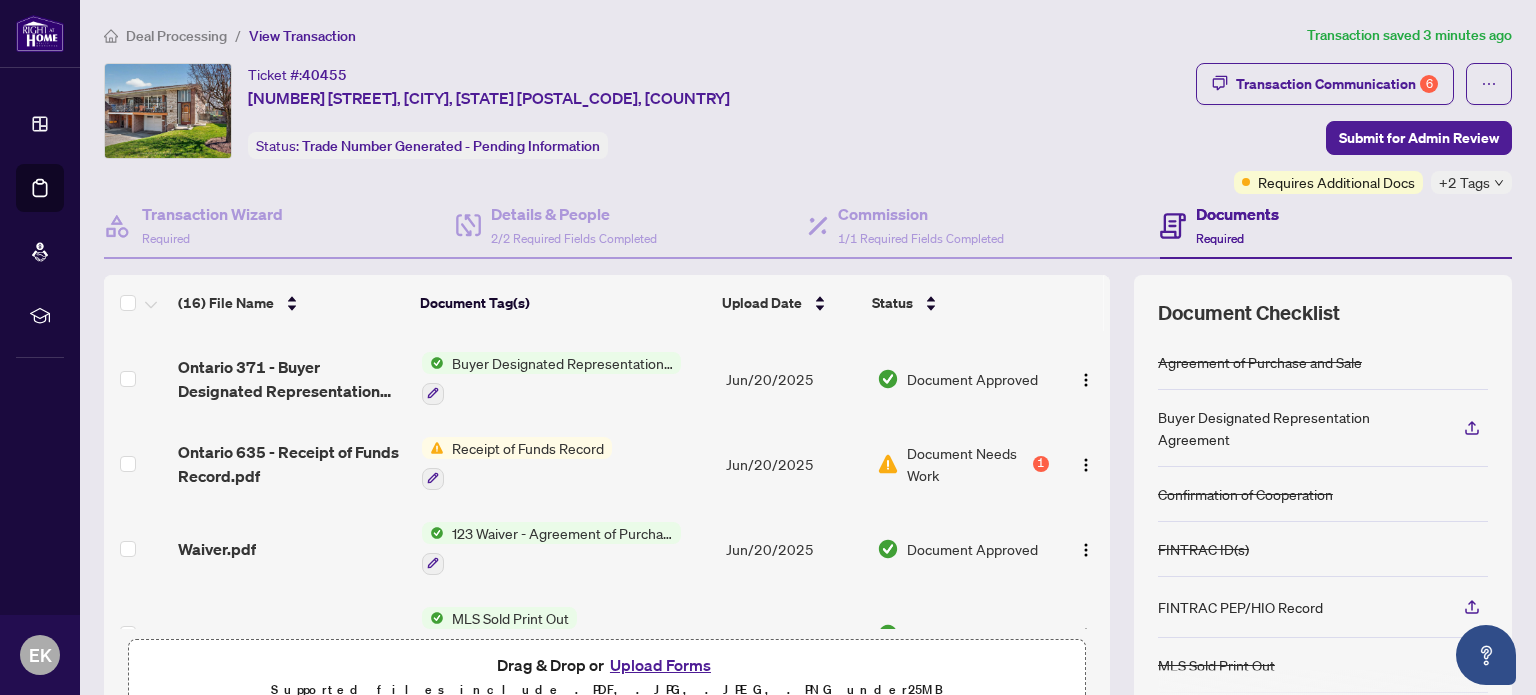 click on "Receipt of Funds Record" at bounding box center [528, 448] 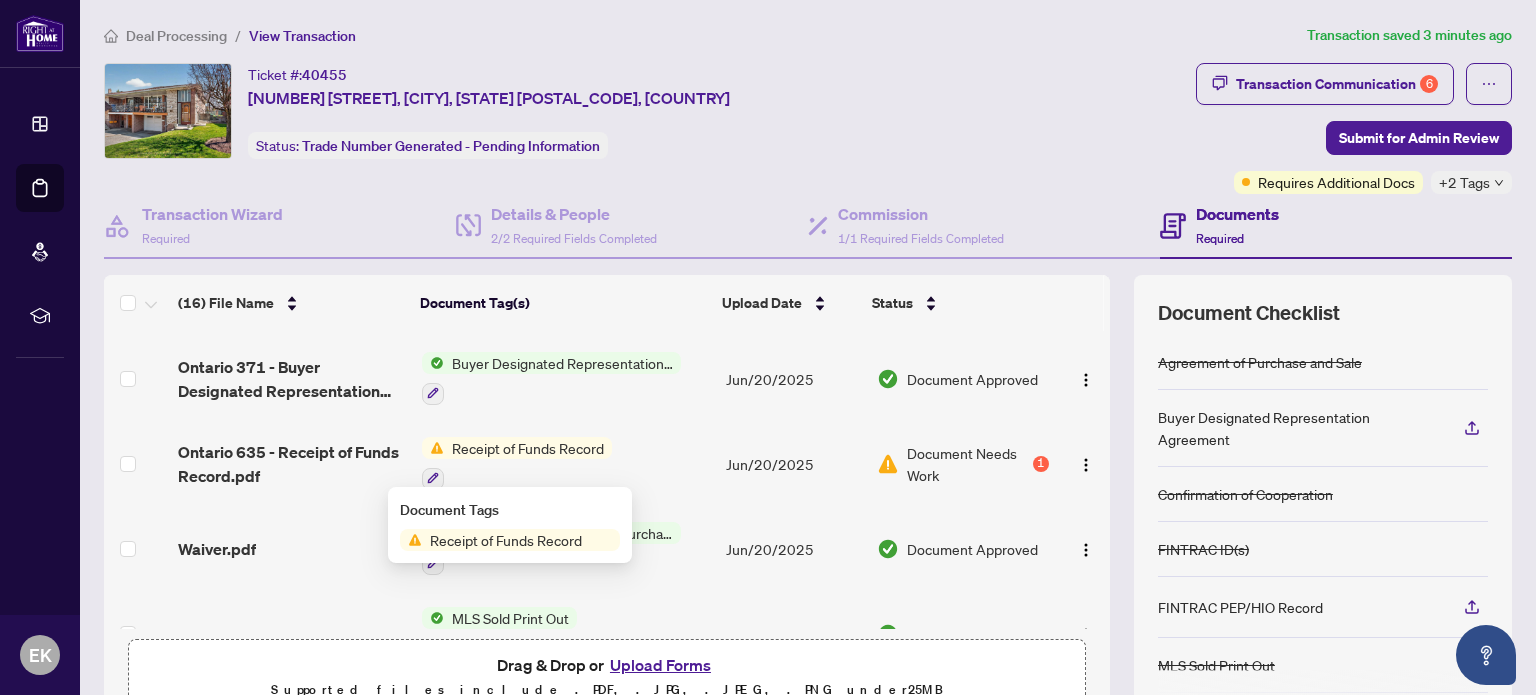 click on "Receipt of Funds Record" at bounding box center (506, 540) 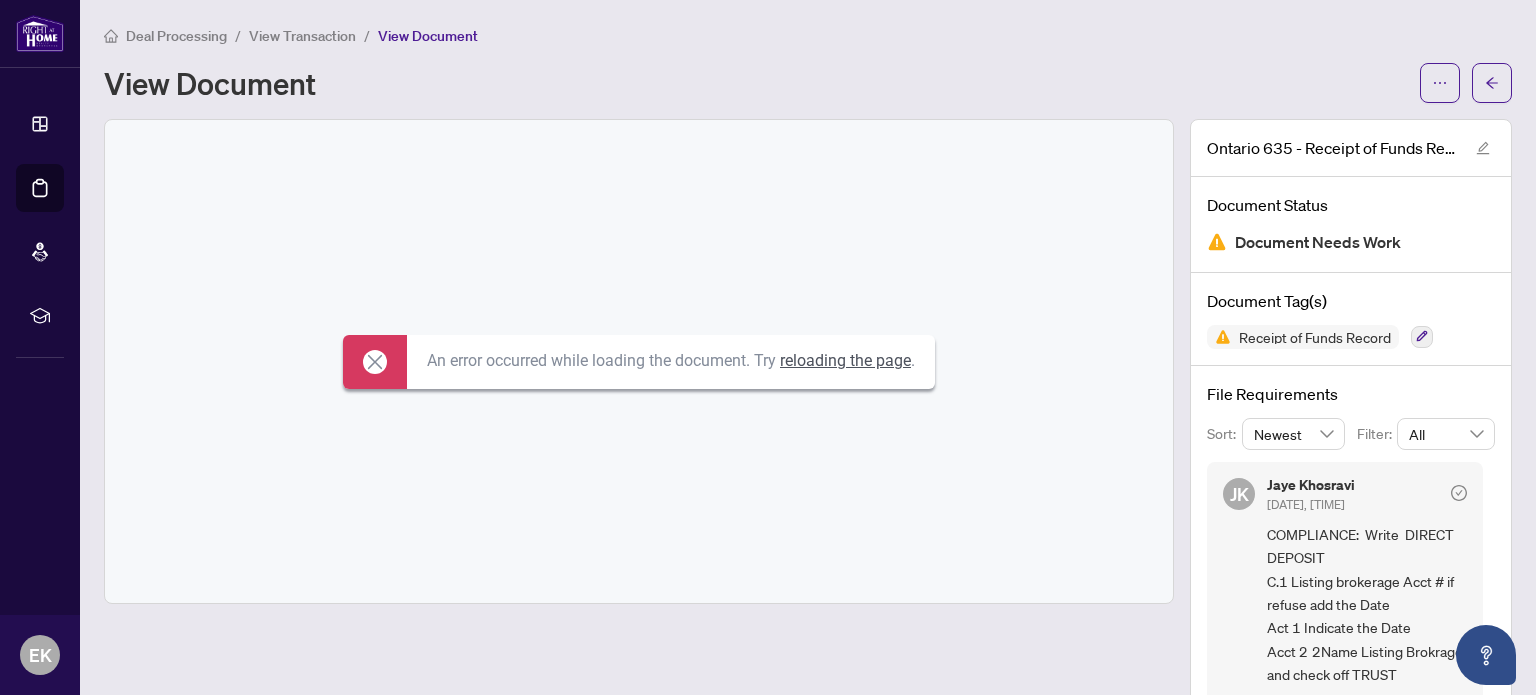 click 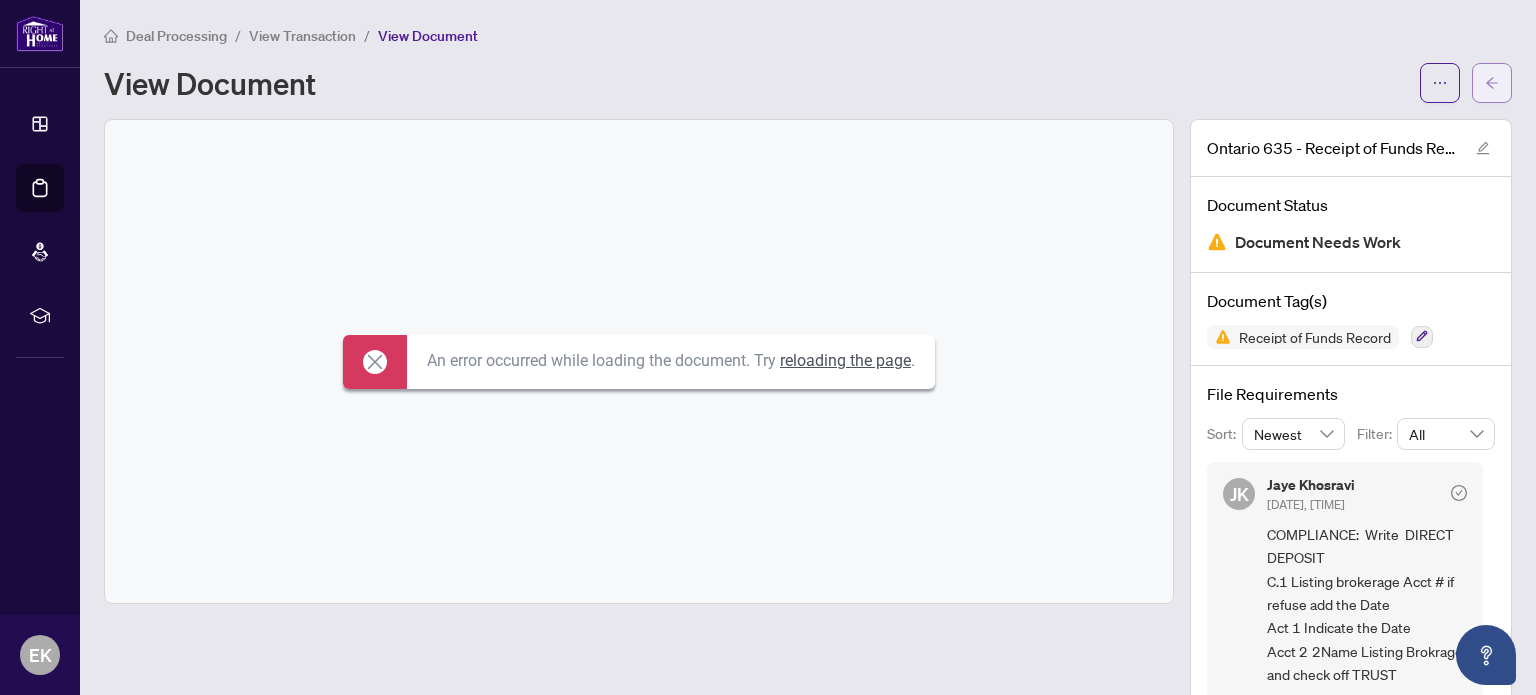 click at bounding box center [1492, 83] 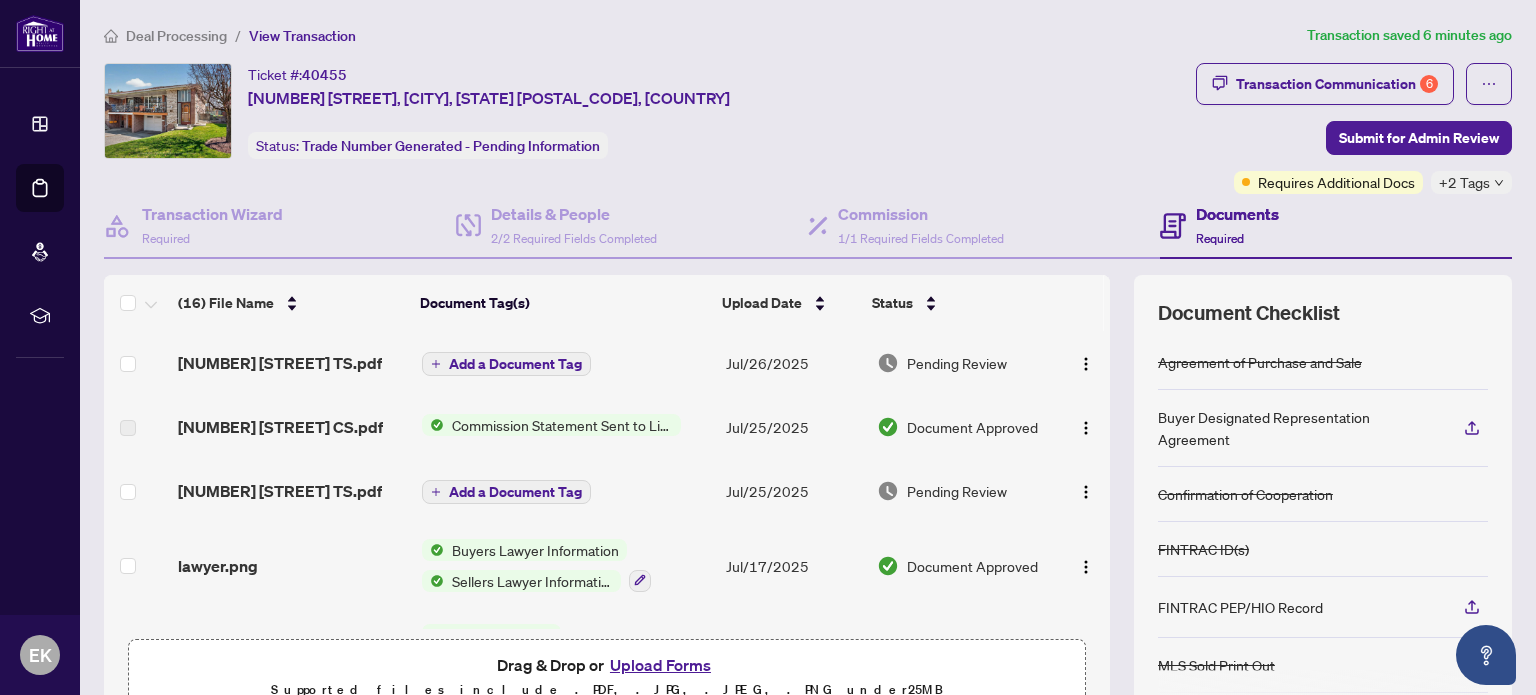 click on "Upload Forms" at bounding box center [660, 665] 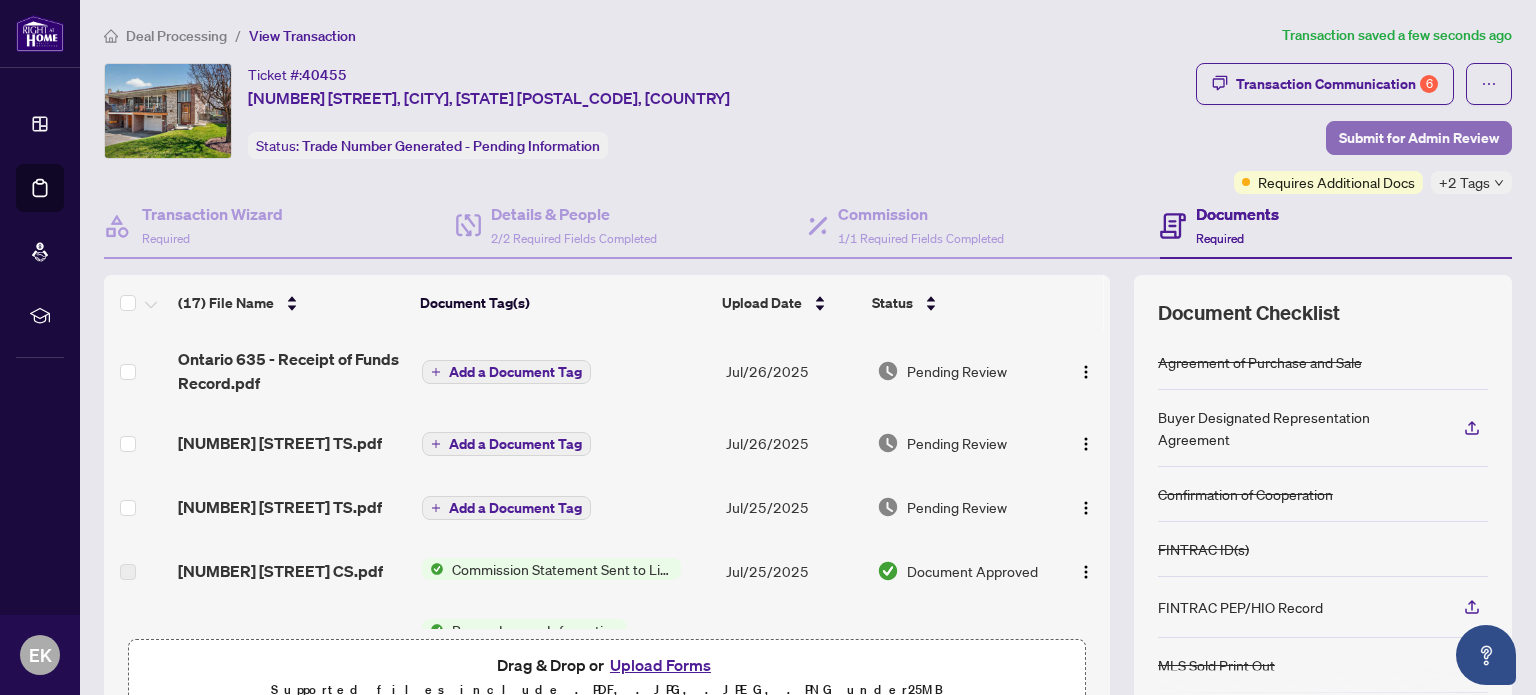 click on "Submit for Admin Review" at bounding box center (1419, 138) 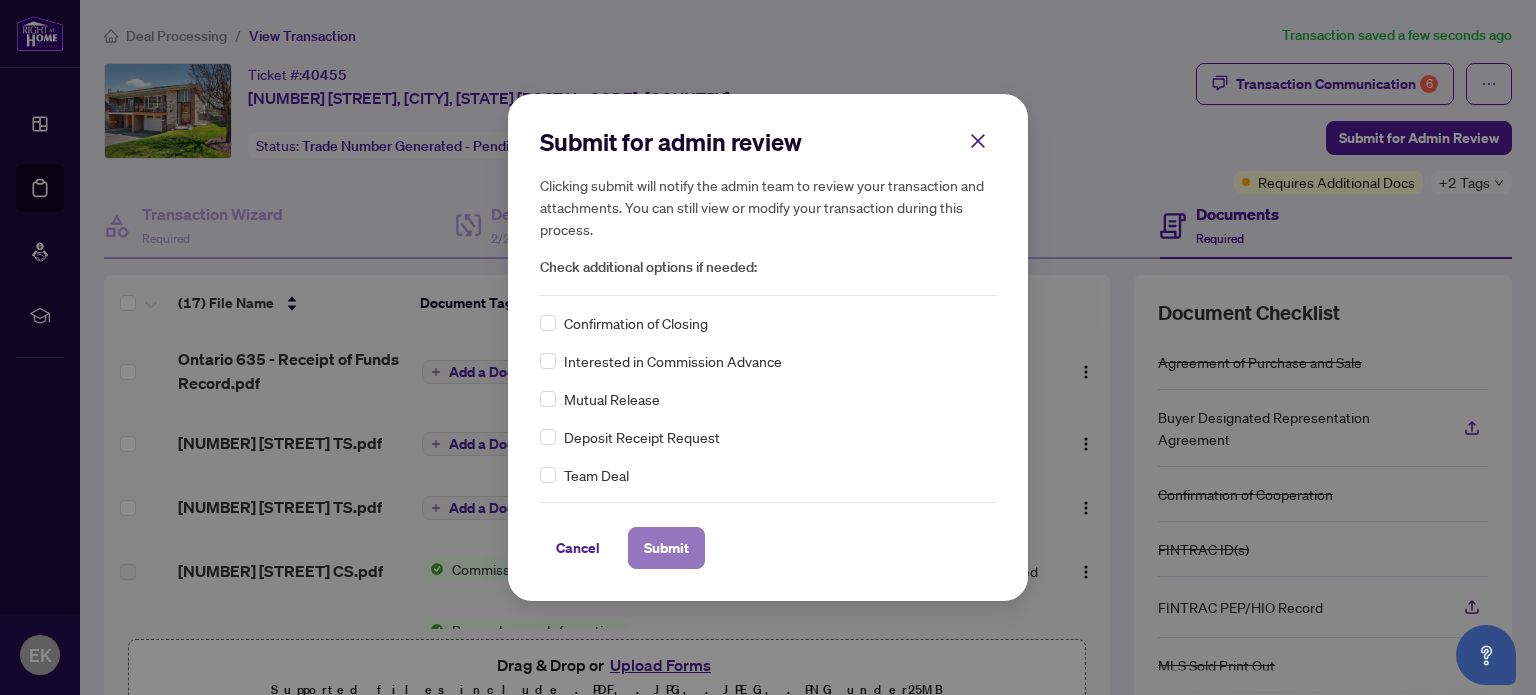 click on "Submit" at bounding box center (666, 548) 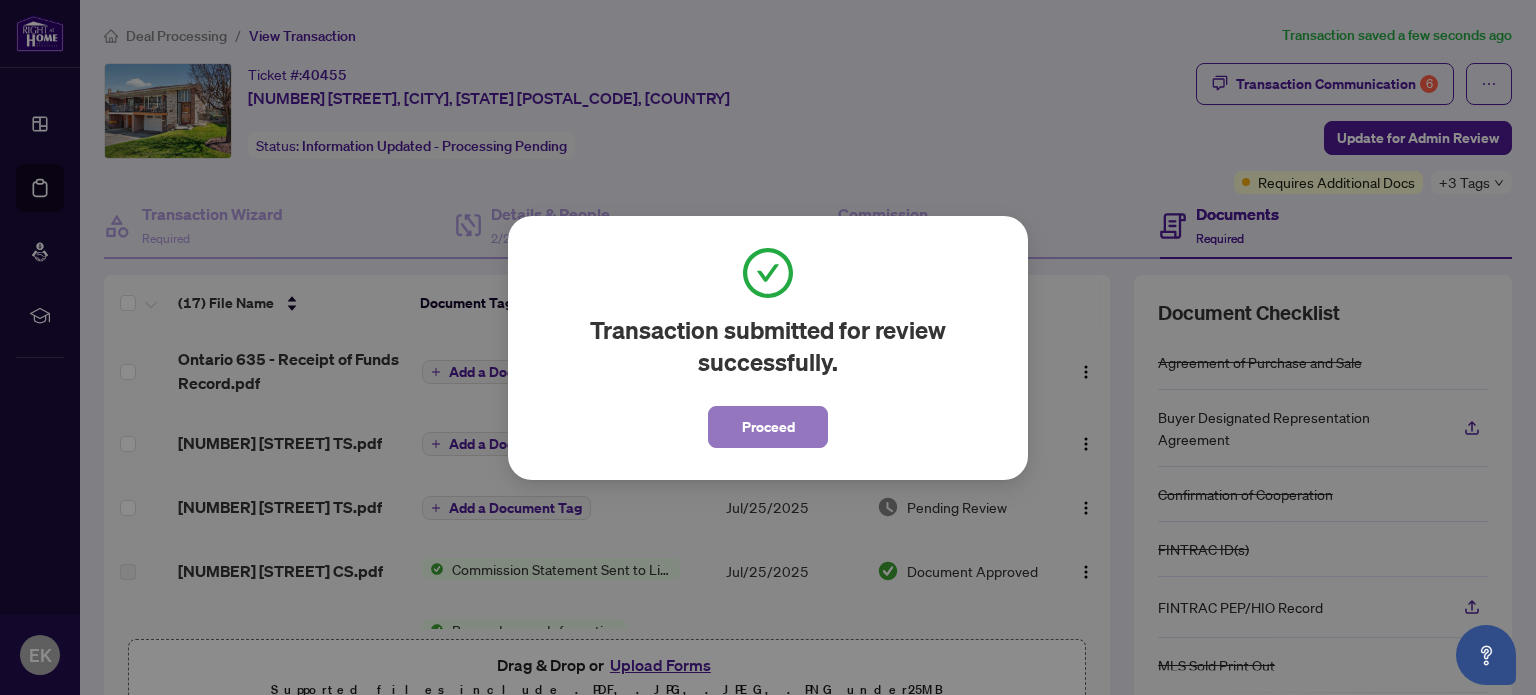 click on "Proceed" at bounding box center (768, 427) 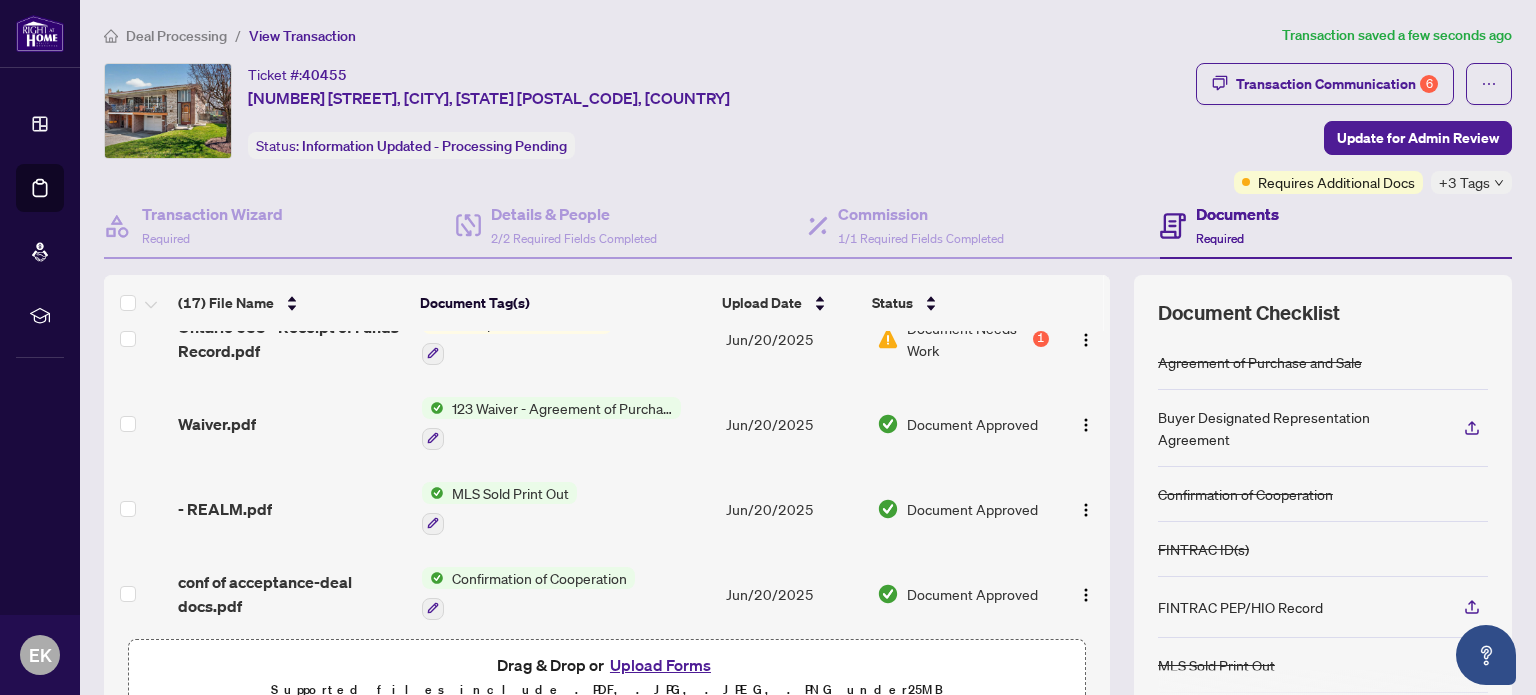 scroll, scrollTop: 1077, scrollLeft: 0, axis: vertical 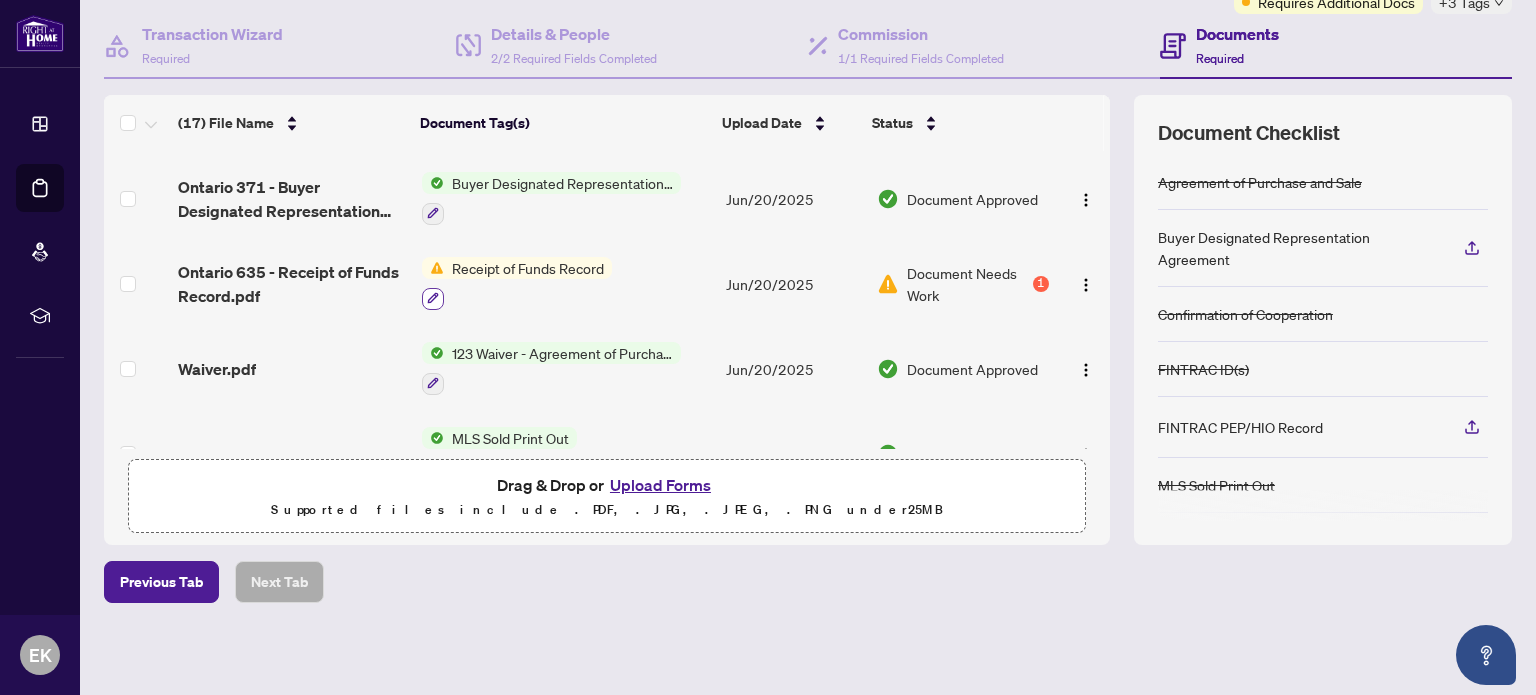 click 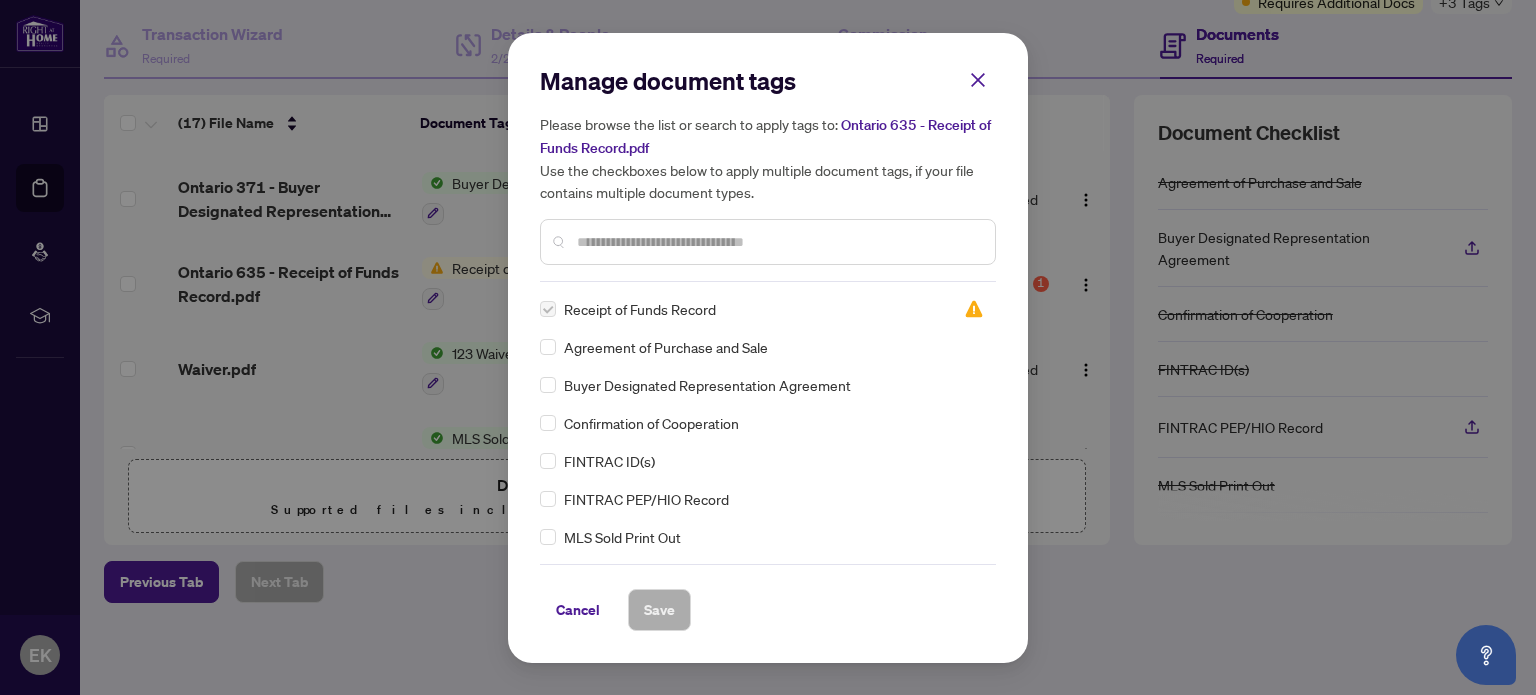 click on "Receipt of Funds Record" at bounding box center (640, 309) 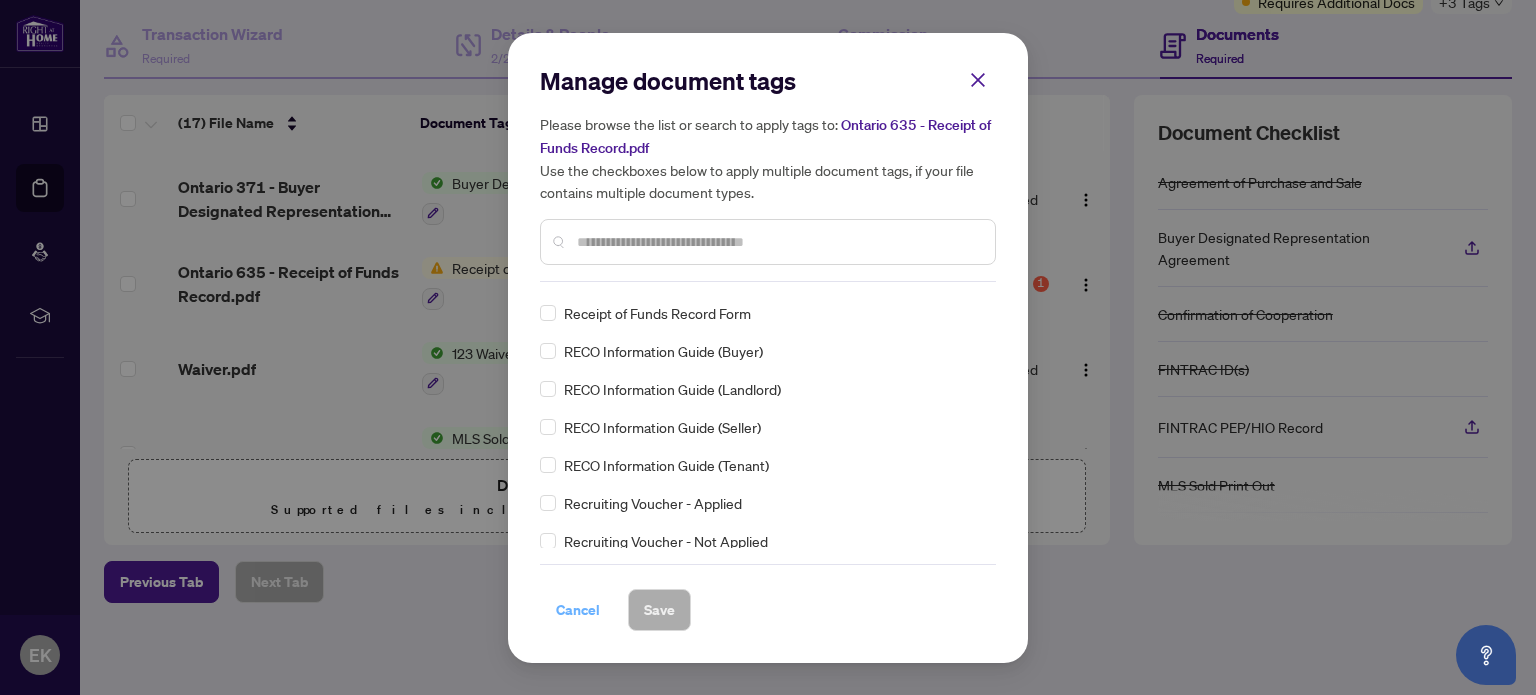 scroll, scrollTop: 3600, scrollLeft: 0, axis: vertical 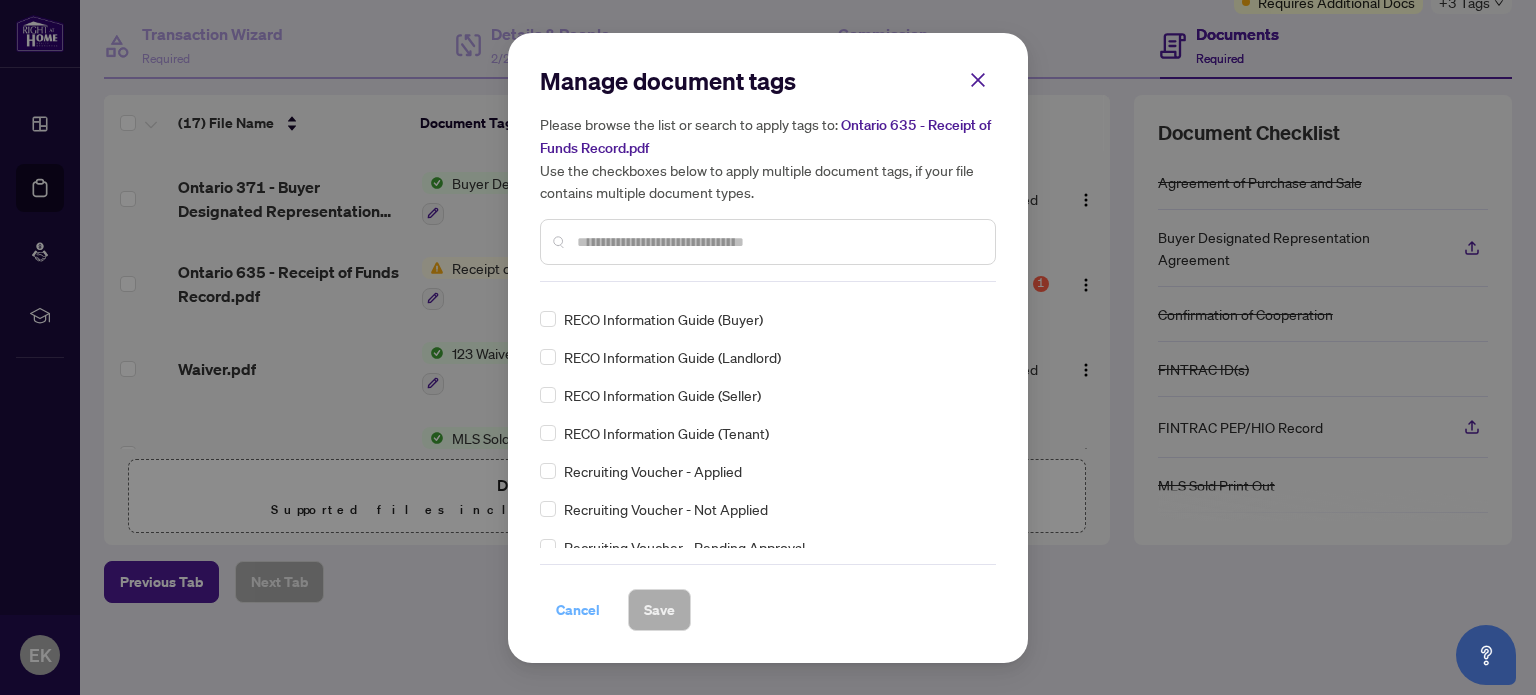 click on "Cancel" at bounding box center [578, 610] 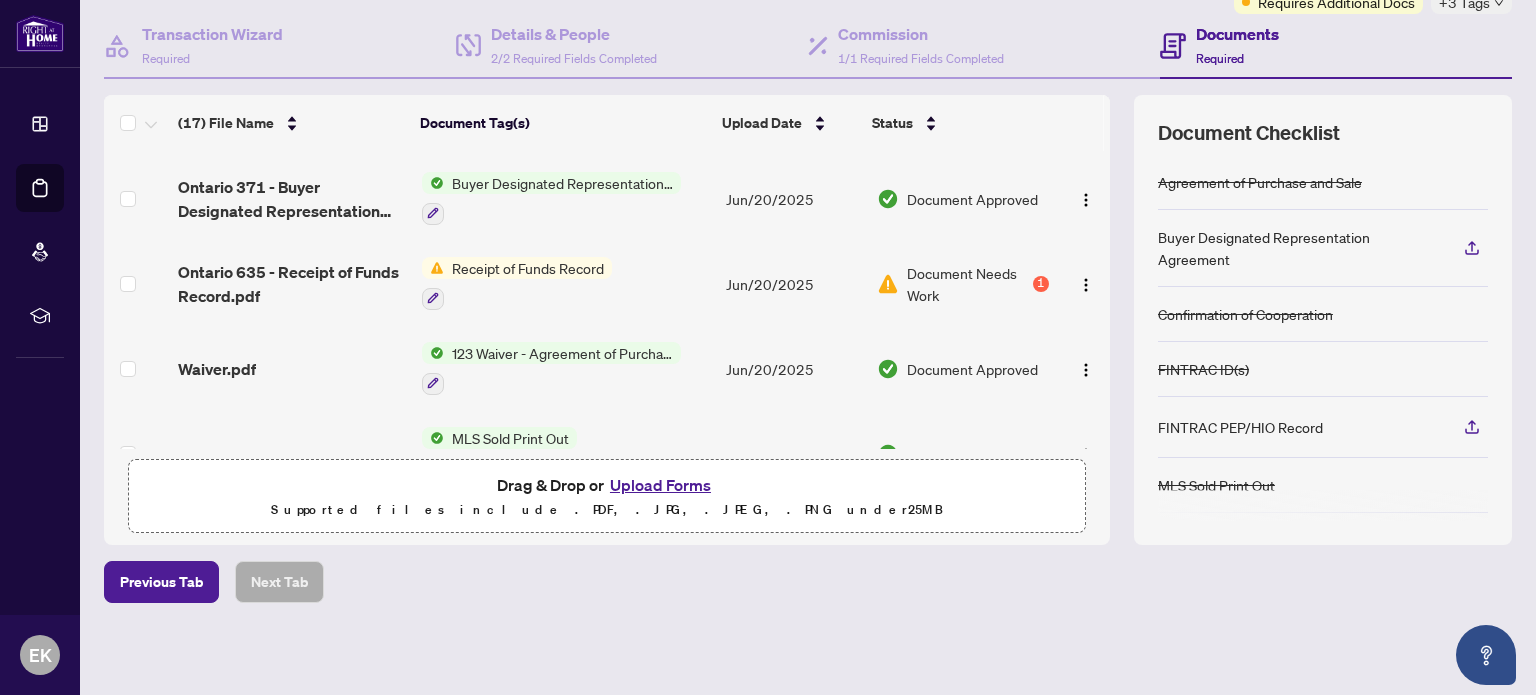 click on "1" at bounding box center (1041, 284) 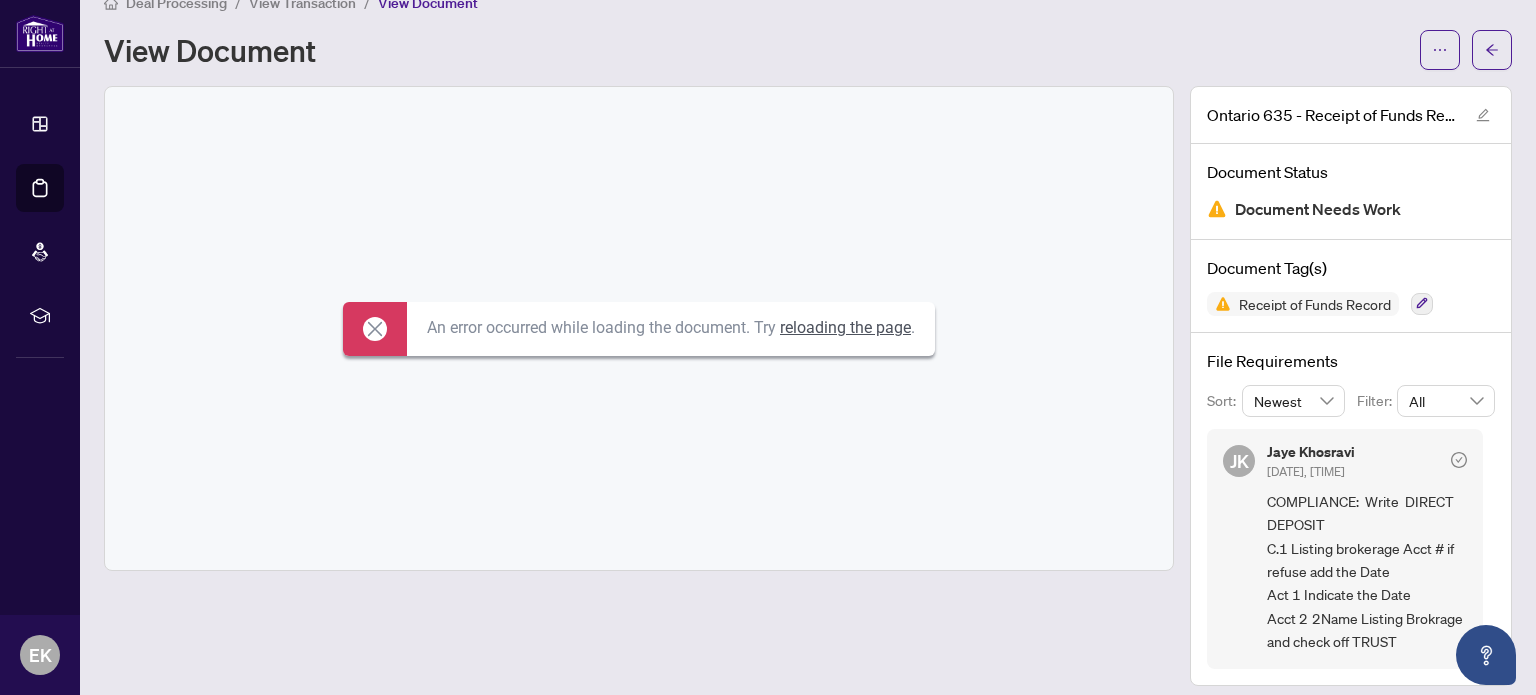 scroll, scrollTop: 45, scrollLeft: 0, axis: vertical 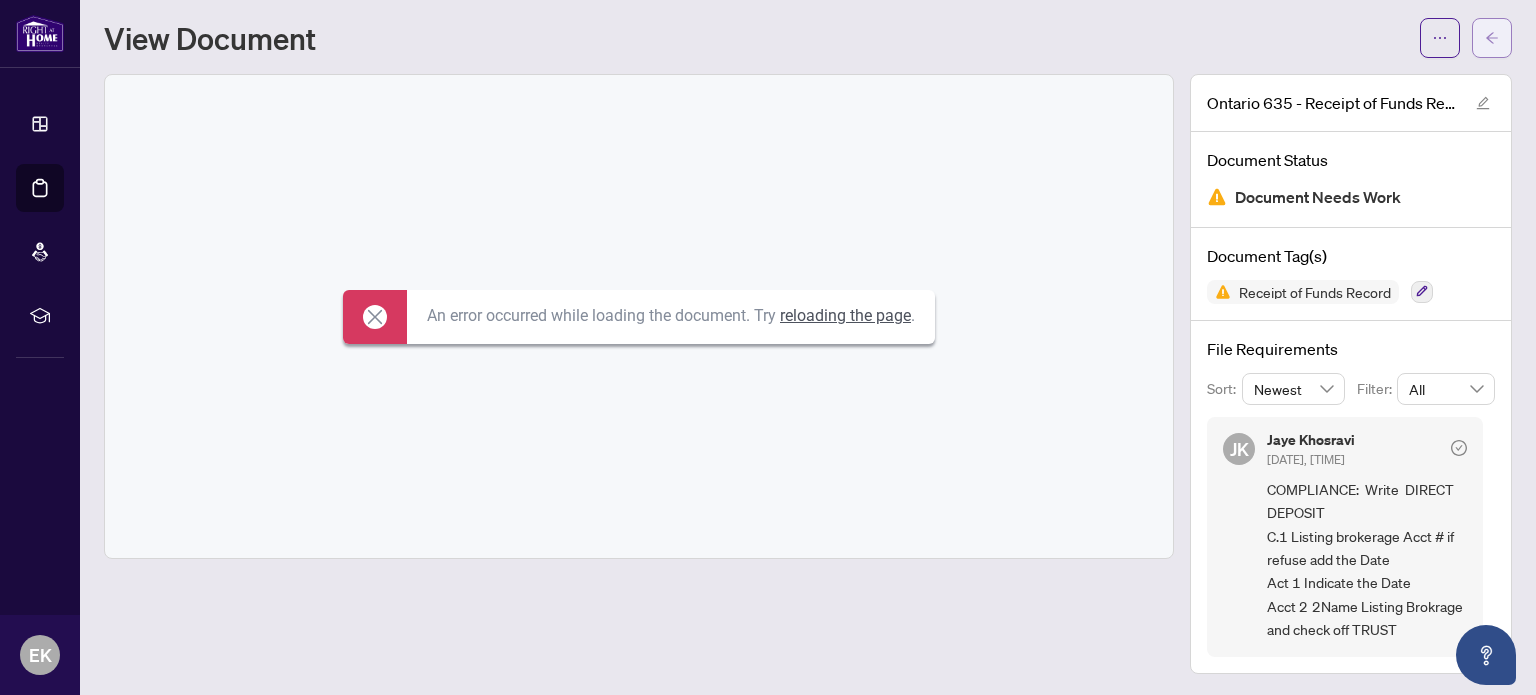 click at bounding box center [1492, 38] 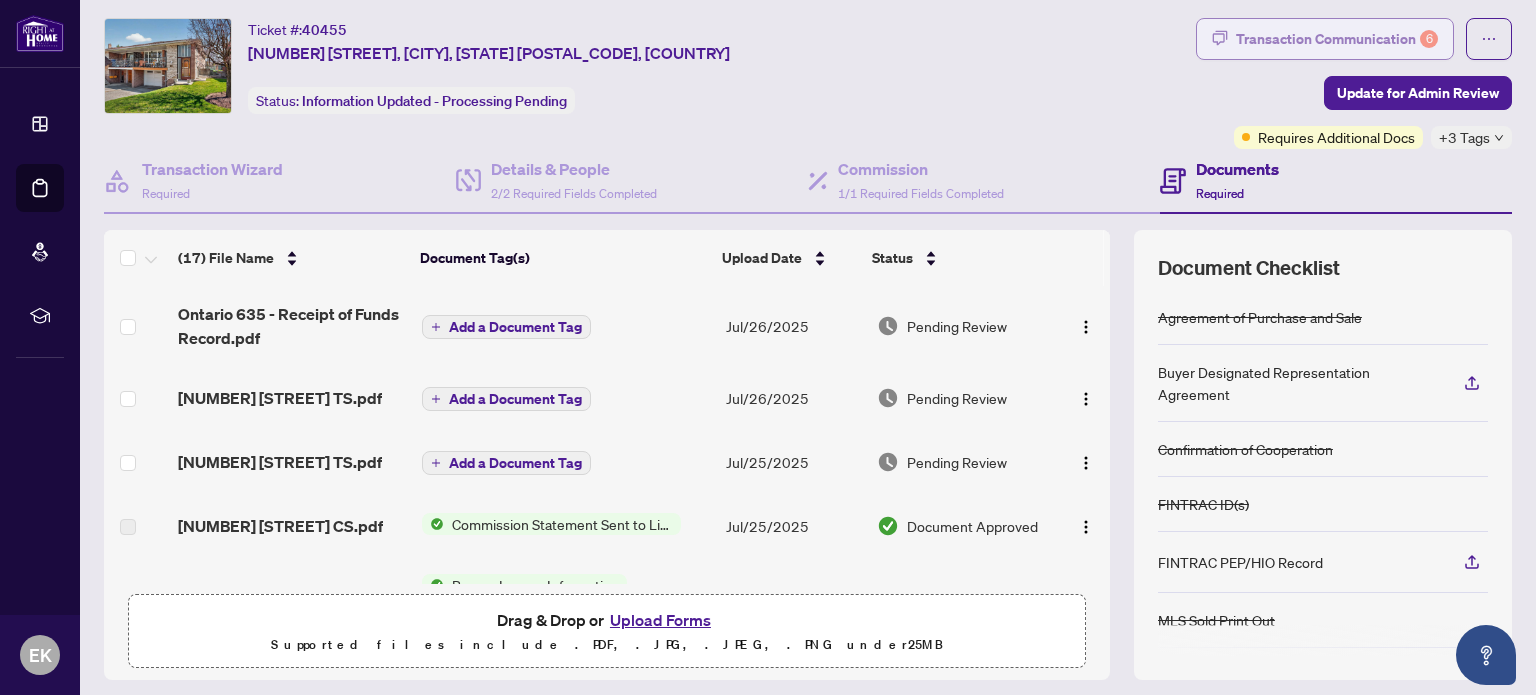 click on "Transaction Communication 6" at bounding box center [1337, 39] 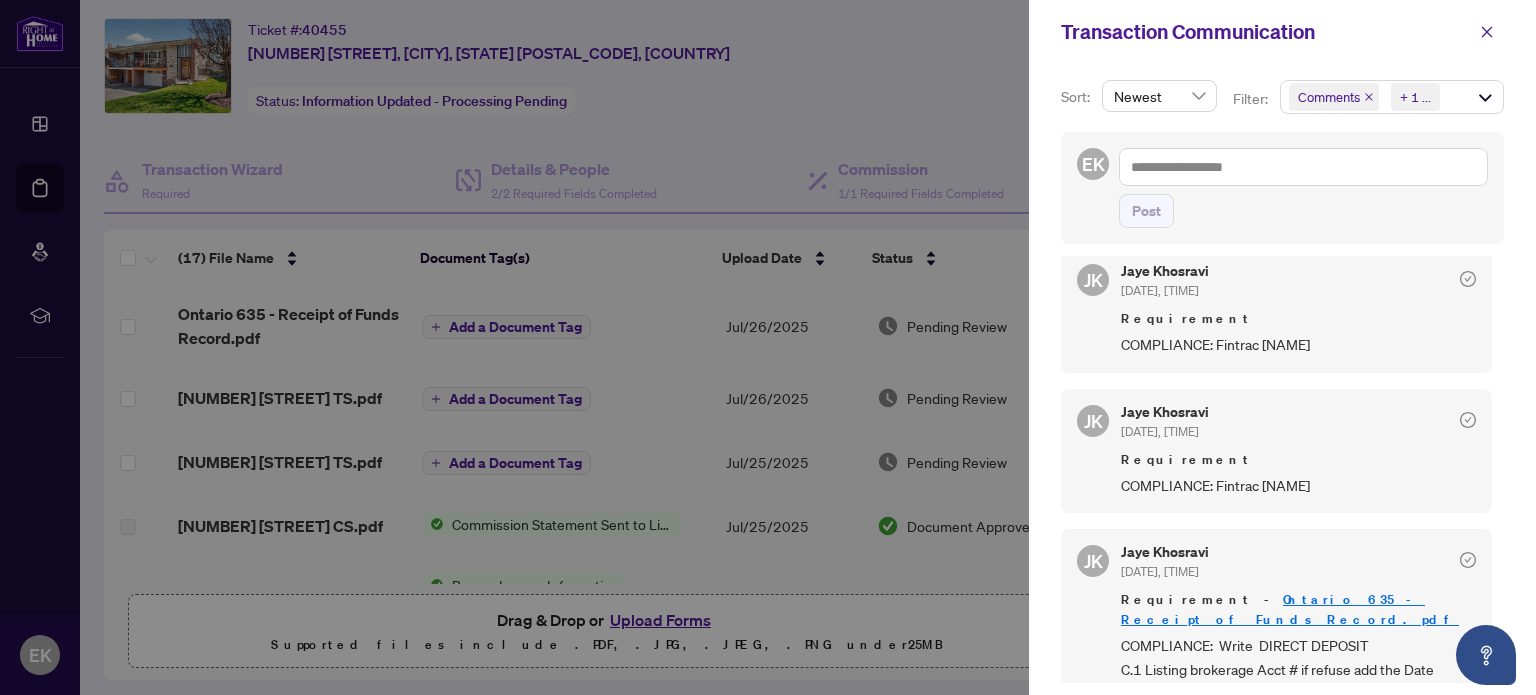 scroll, scrollTop: 685, scrollLeft: 0, axis: vertical 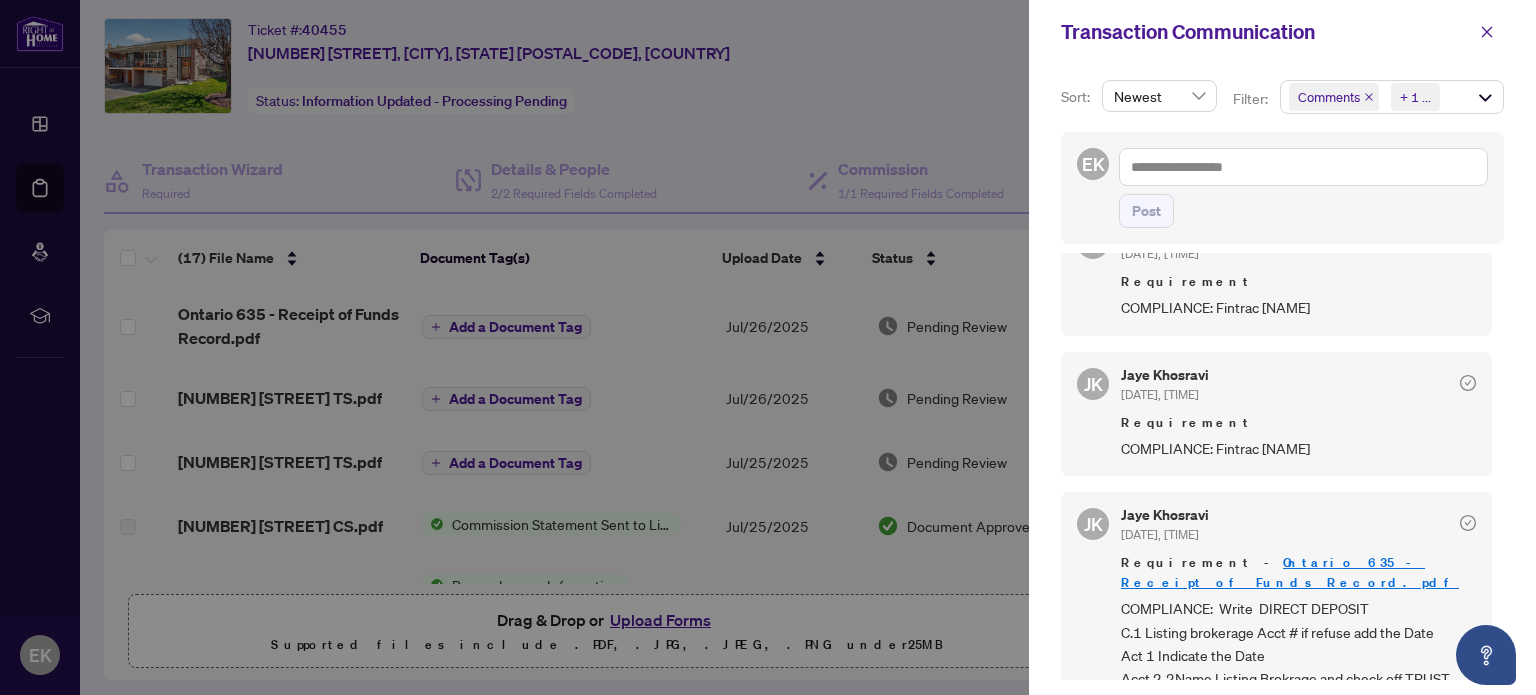 click at bounding box center [768, 347] 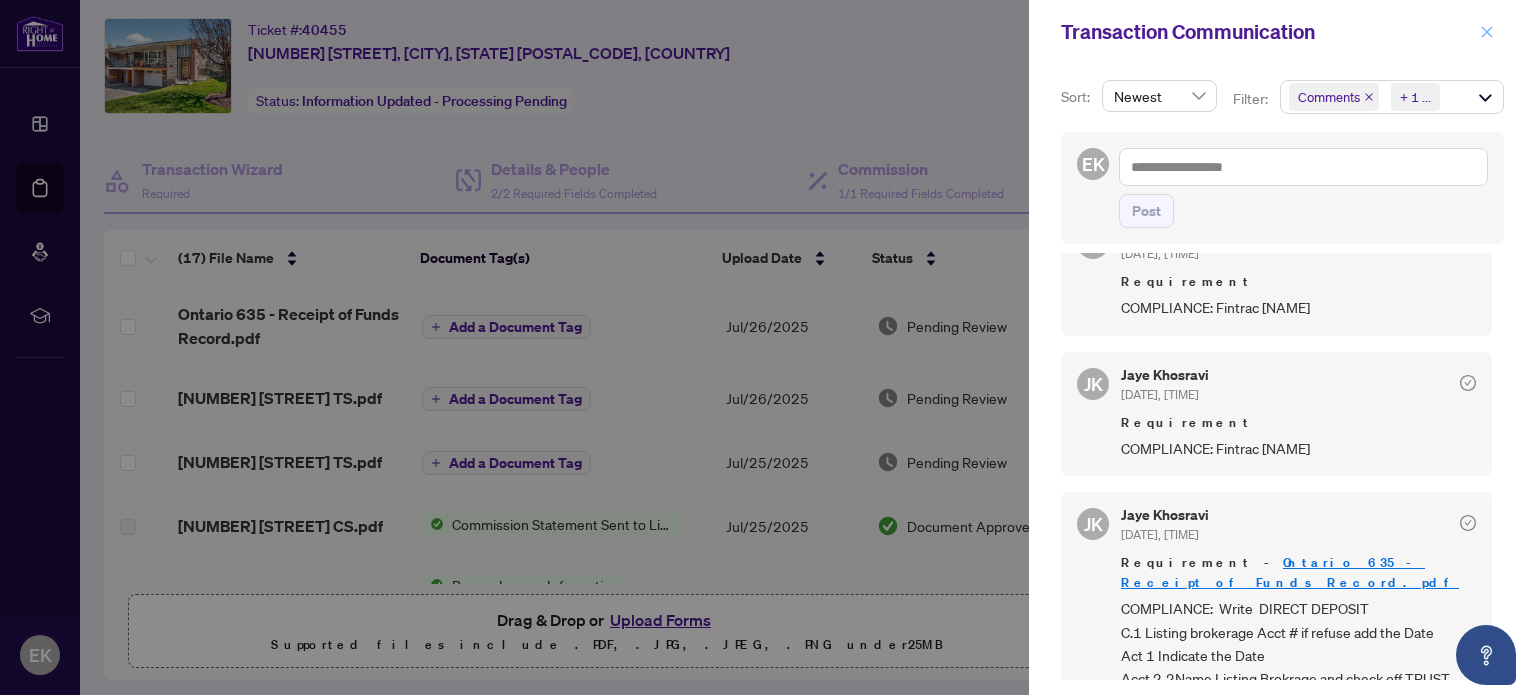 click 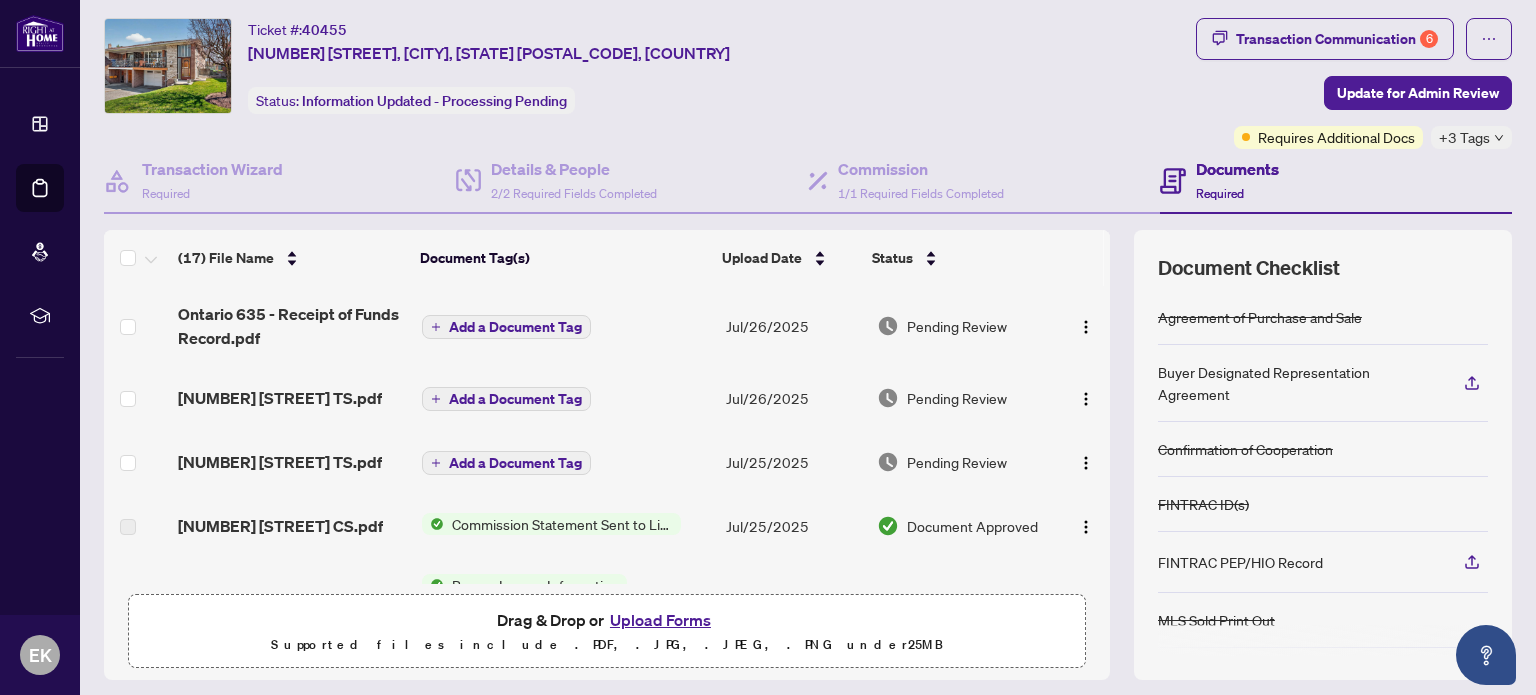 click on "Upload Forms" at bounding box center (660, 620) 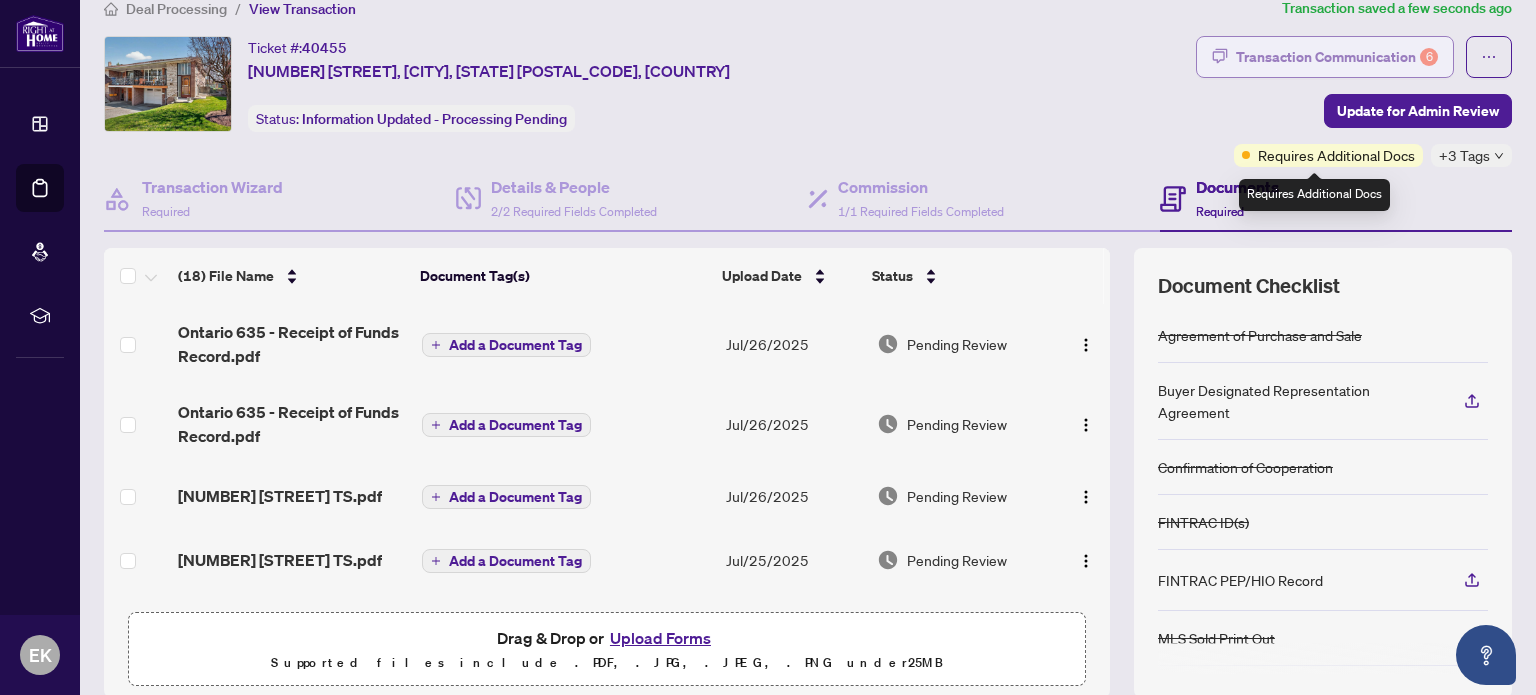 scroll, scrollTop: 0, scrollLeft: 0, axis: both 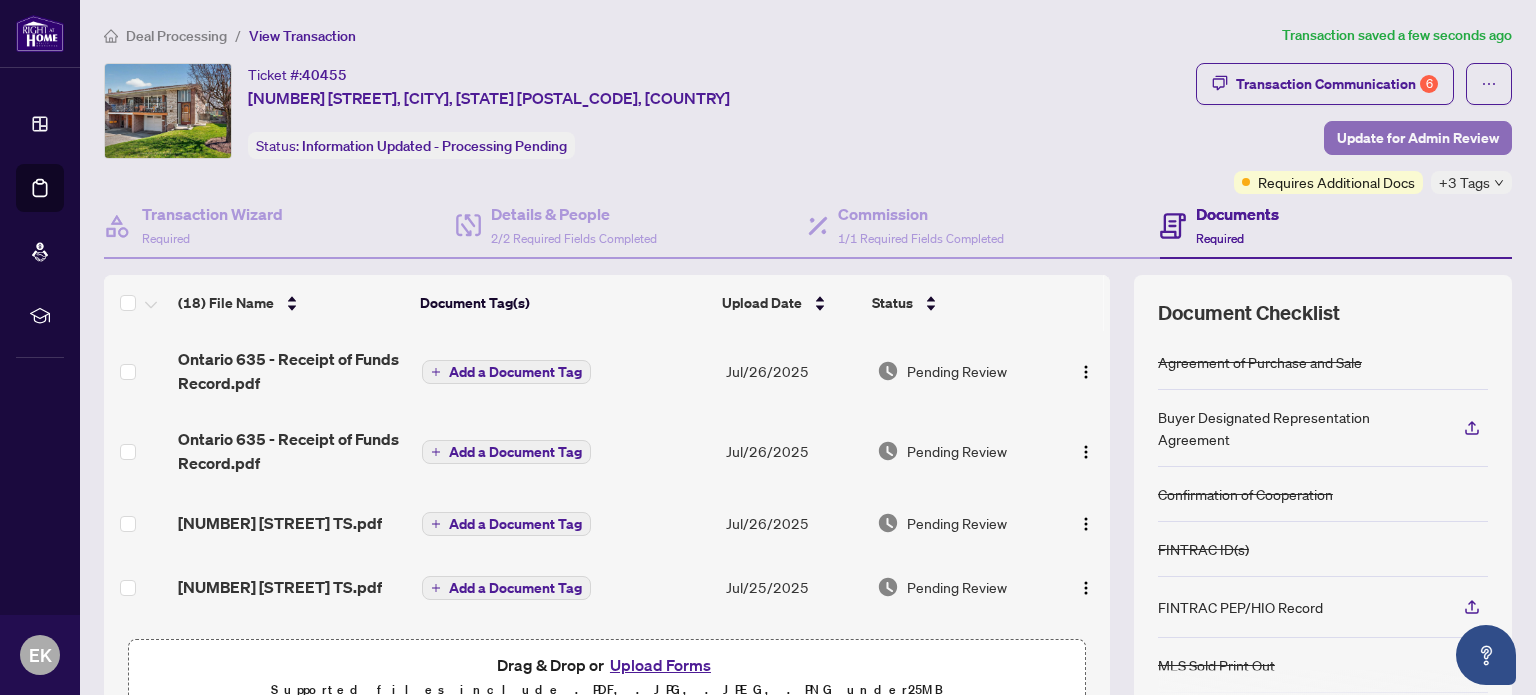 click on "Update for Admin Review" at bounding box center (1418, 138) 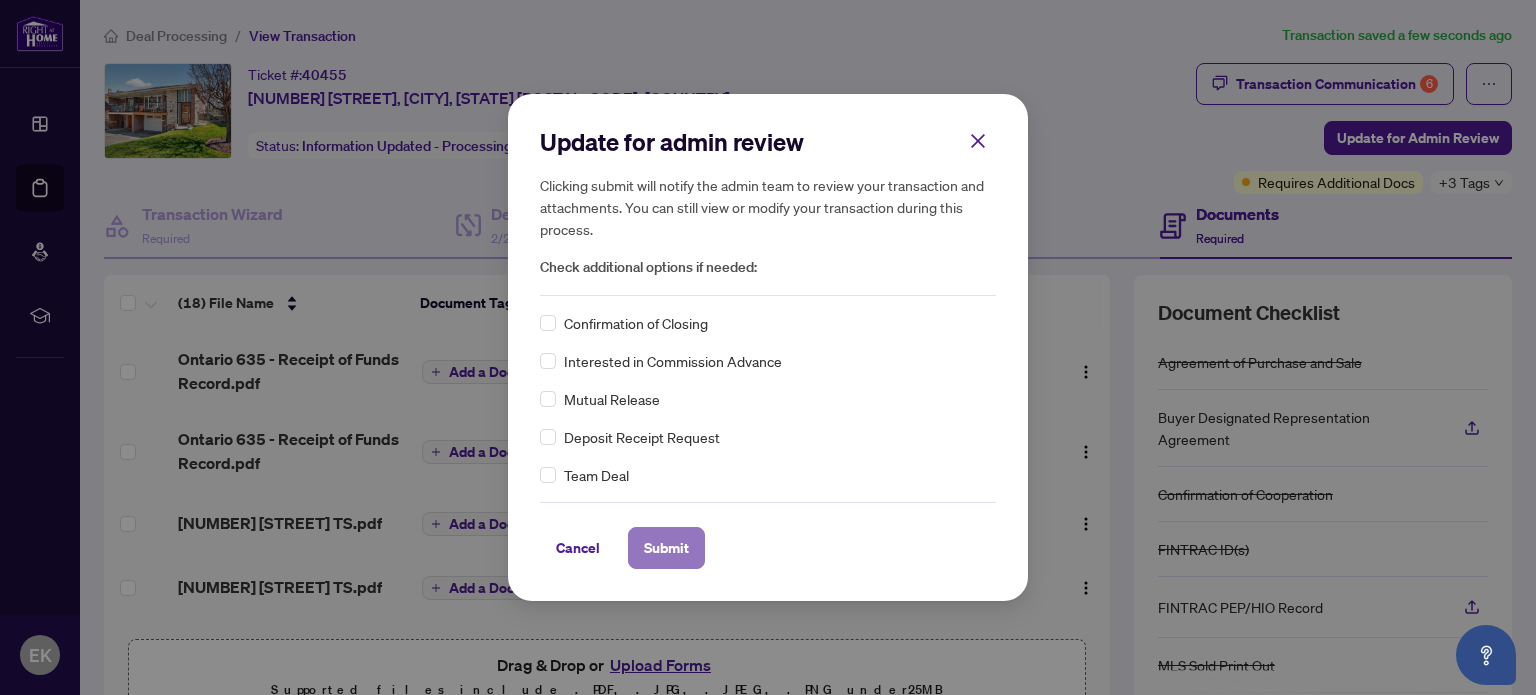 click on "Submit" at bounding box center [666, 548] 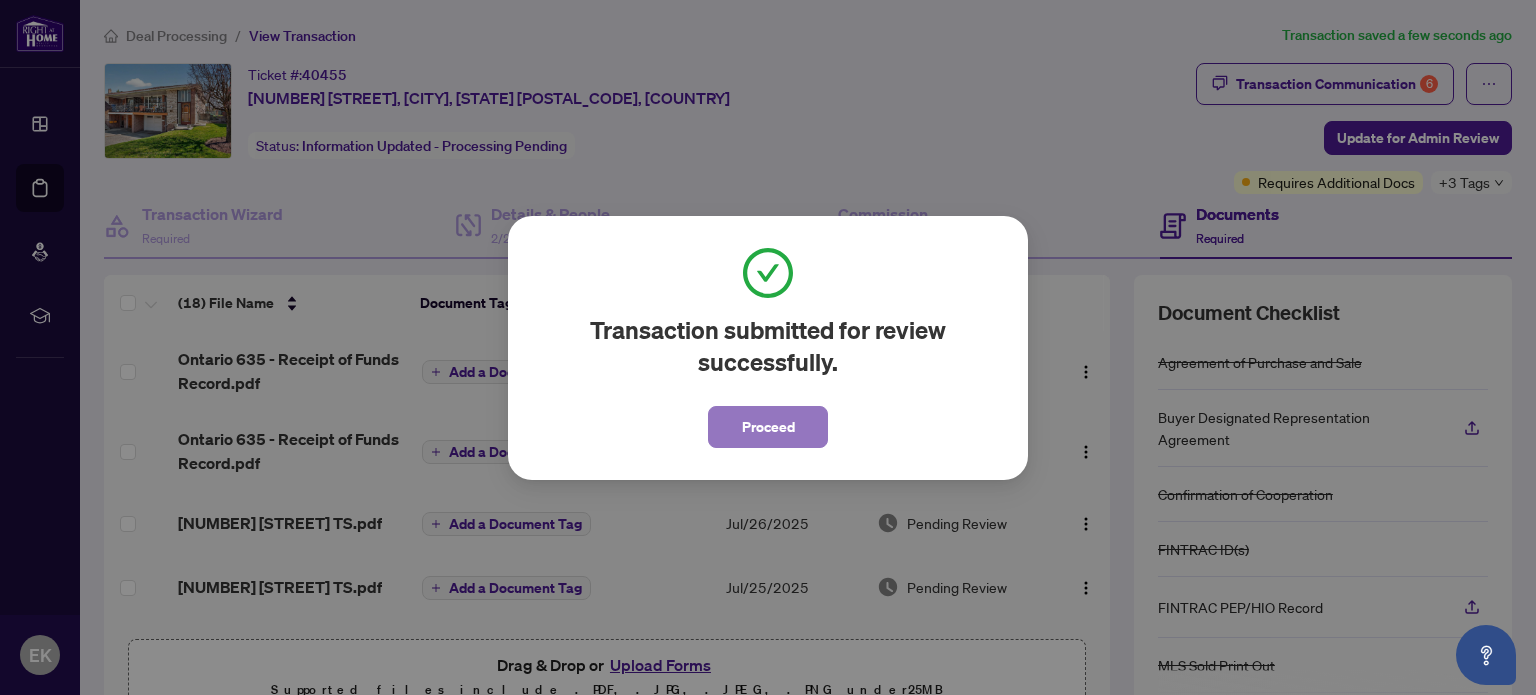 click on "Proceed" at bounding box center (768, 427) 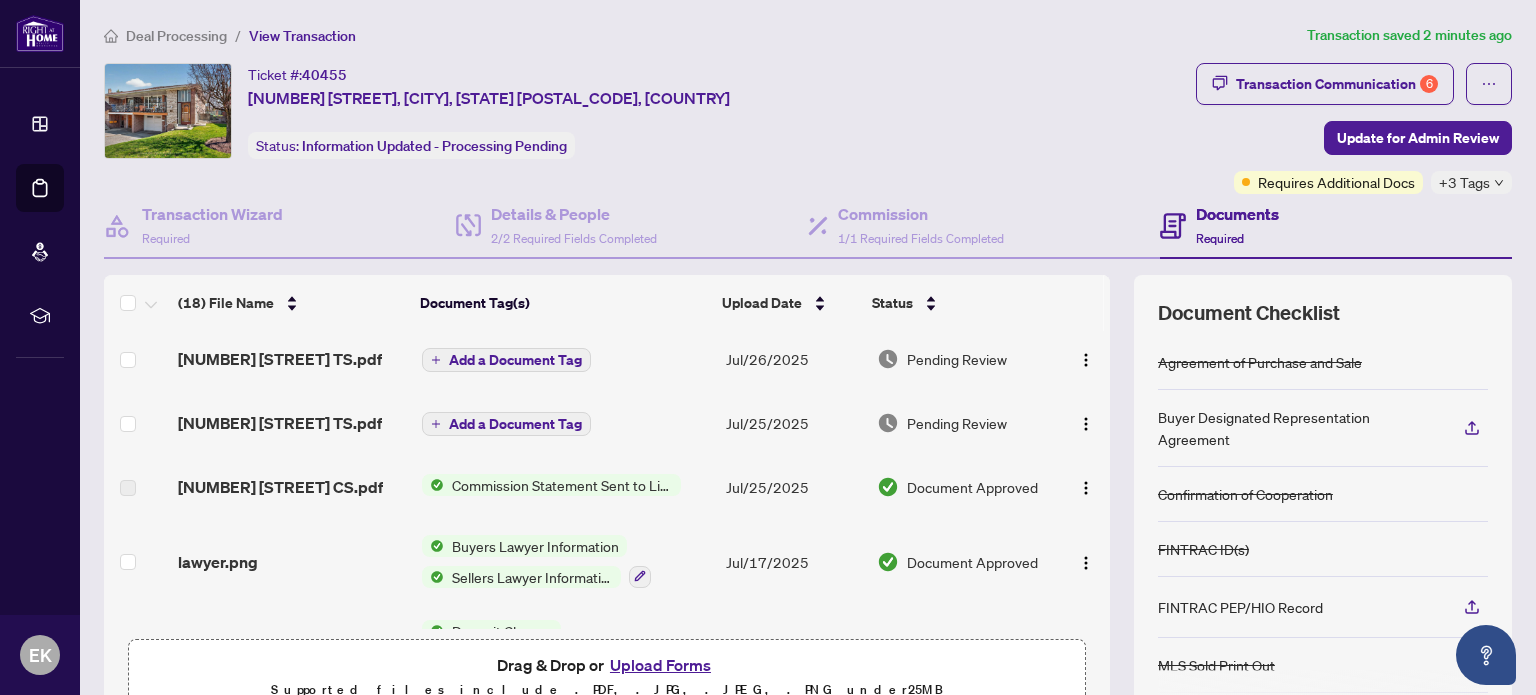 scroll, scrollTop: 0, scrollLeft: 0, axis: both 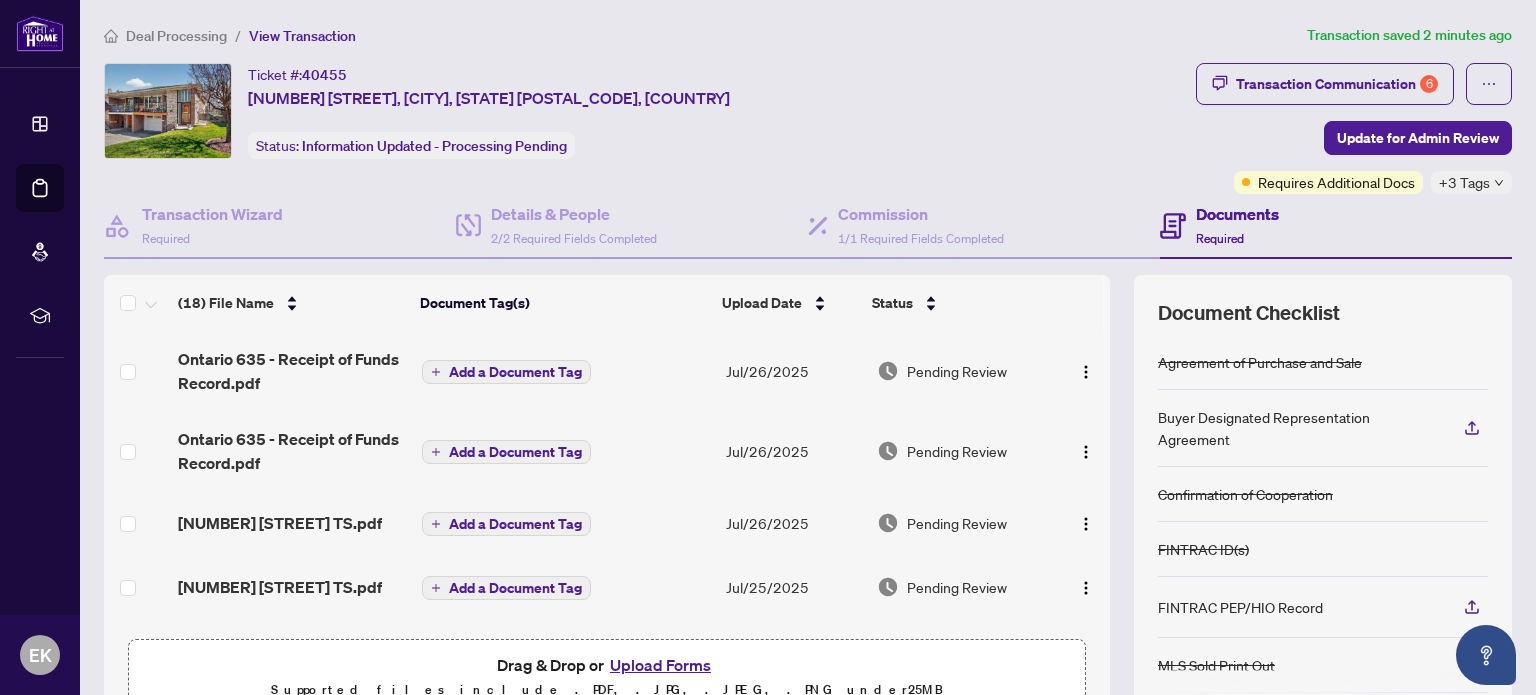 click on "Upload Forms" at bounding box center [660, 665] 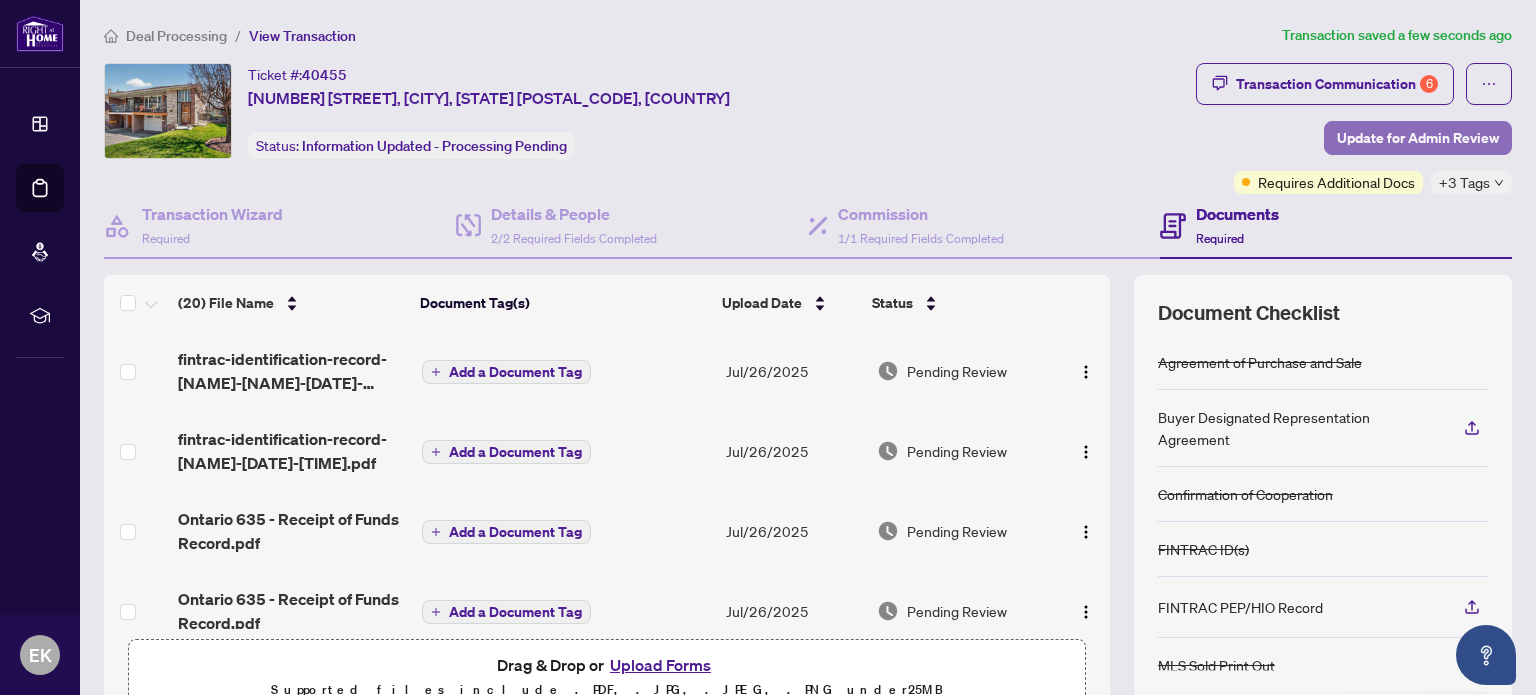click on "Update for Admin Review" at bounding box center [1418, 138] 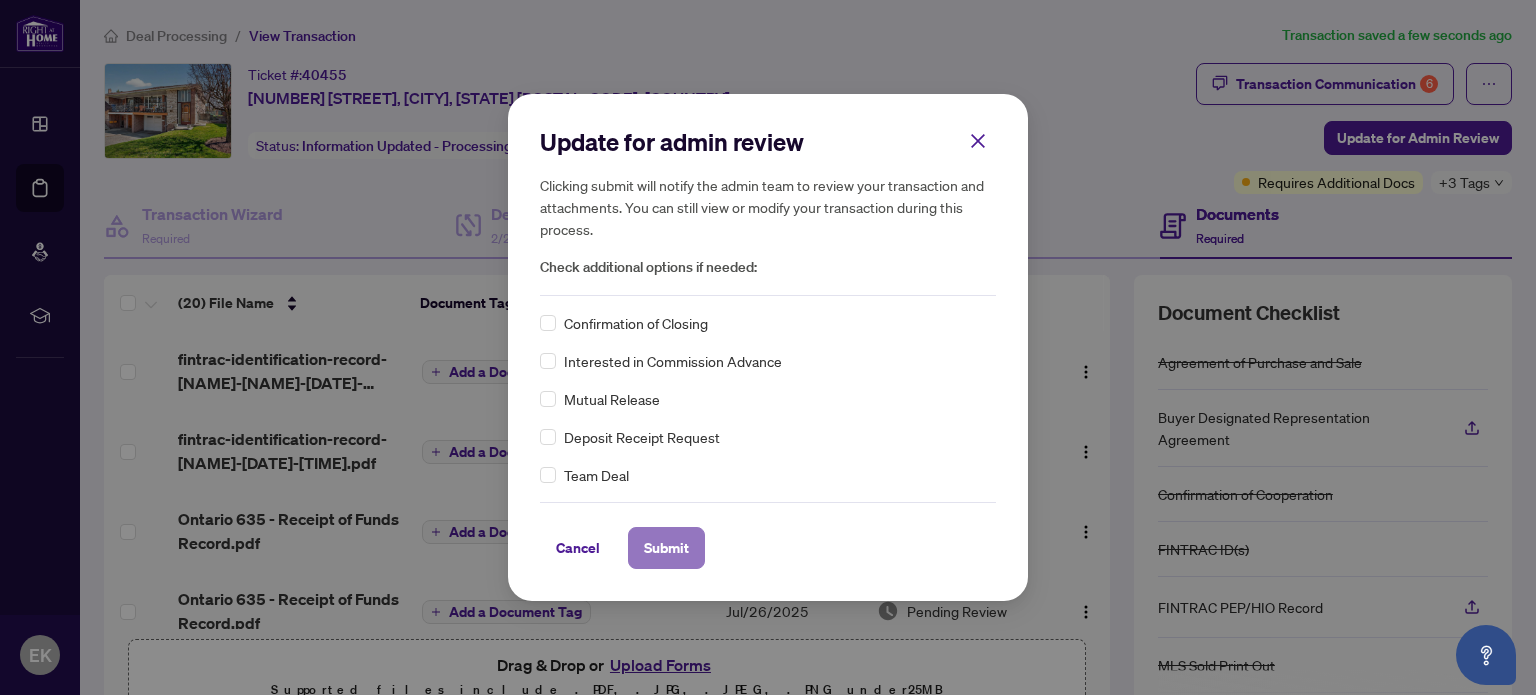 click on "Submit" at bounding box center [666, 548] 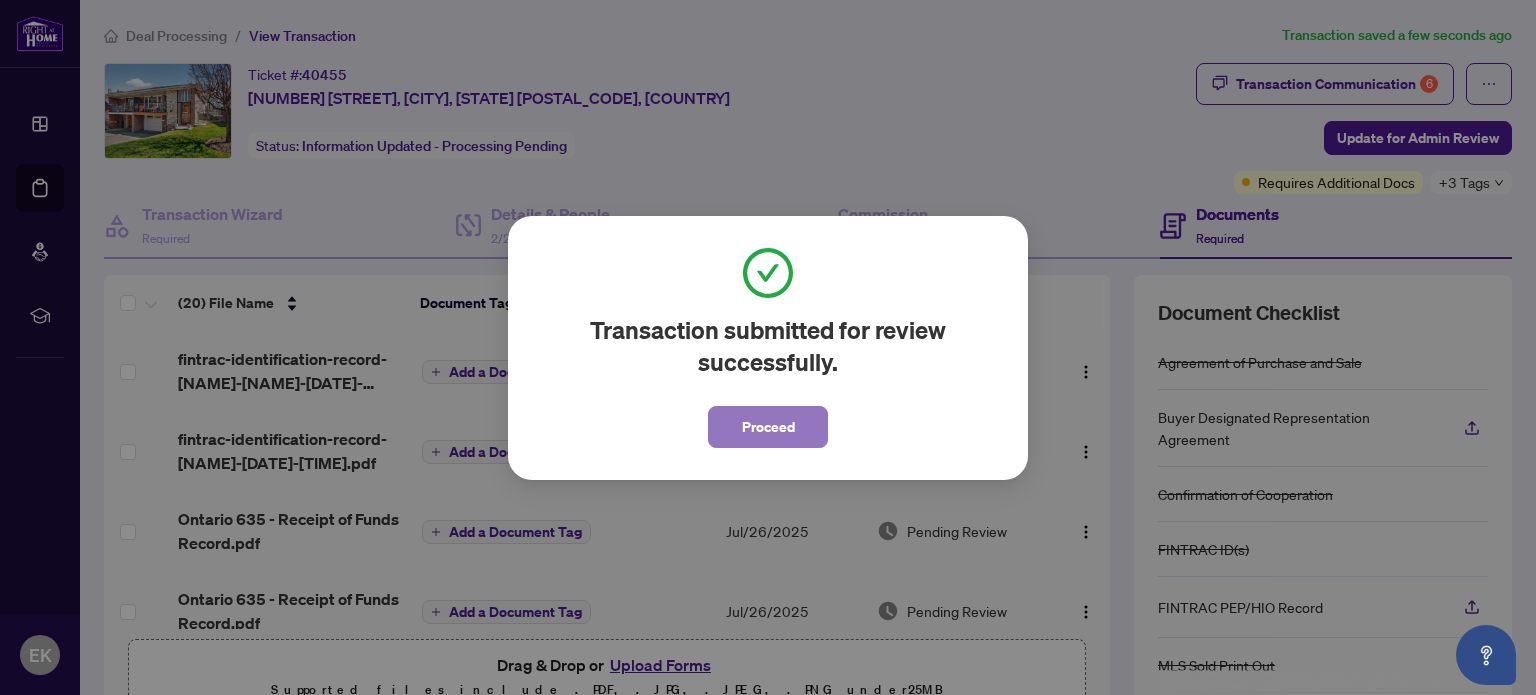 click on "Proceed" at bounding box center (768, 427) 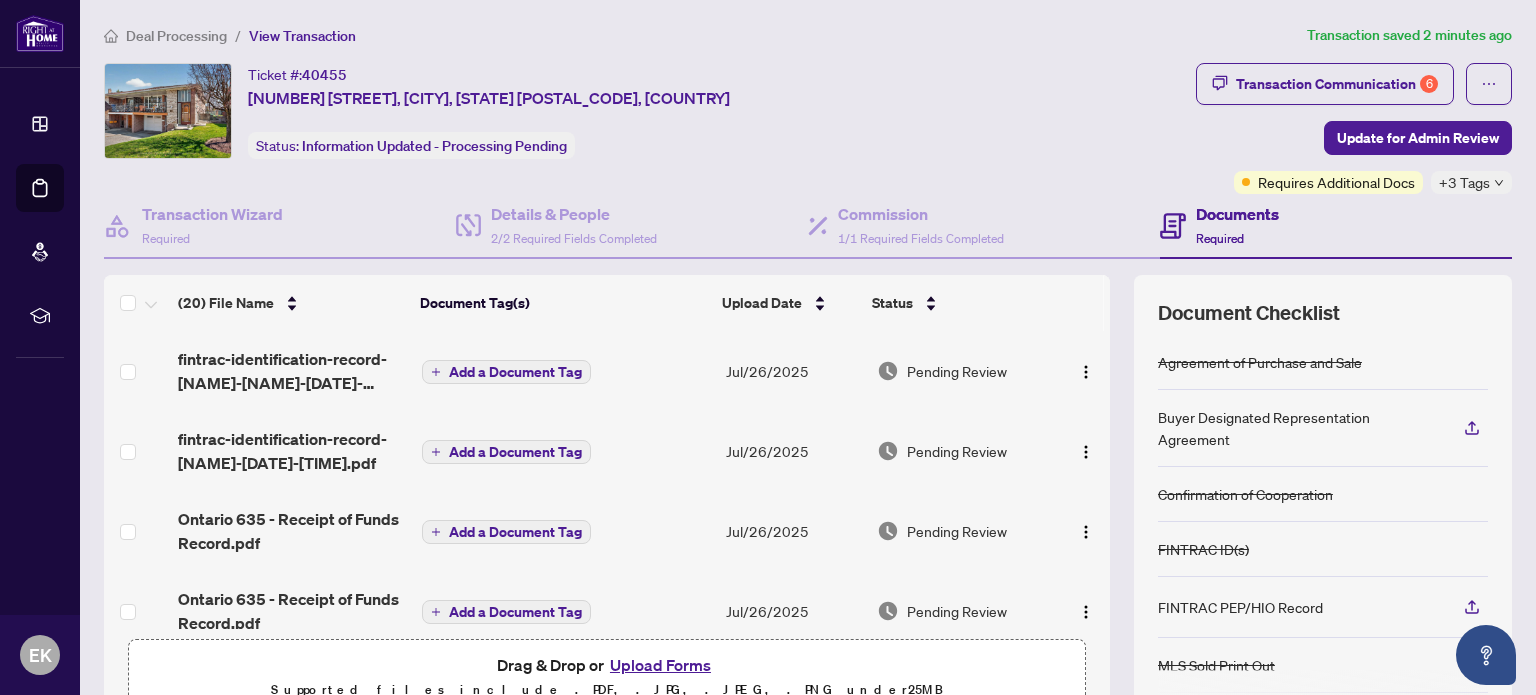 click on "Deal Processing" at bounding box center (176, 36) 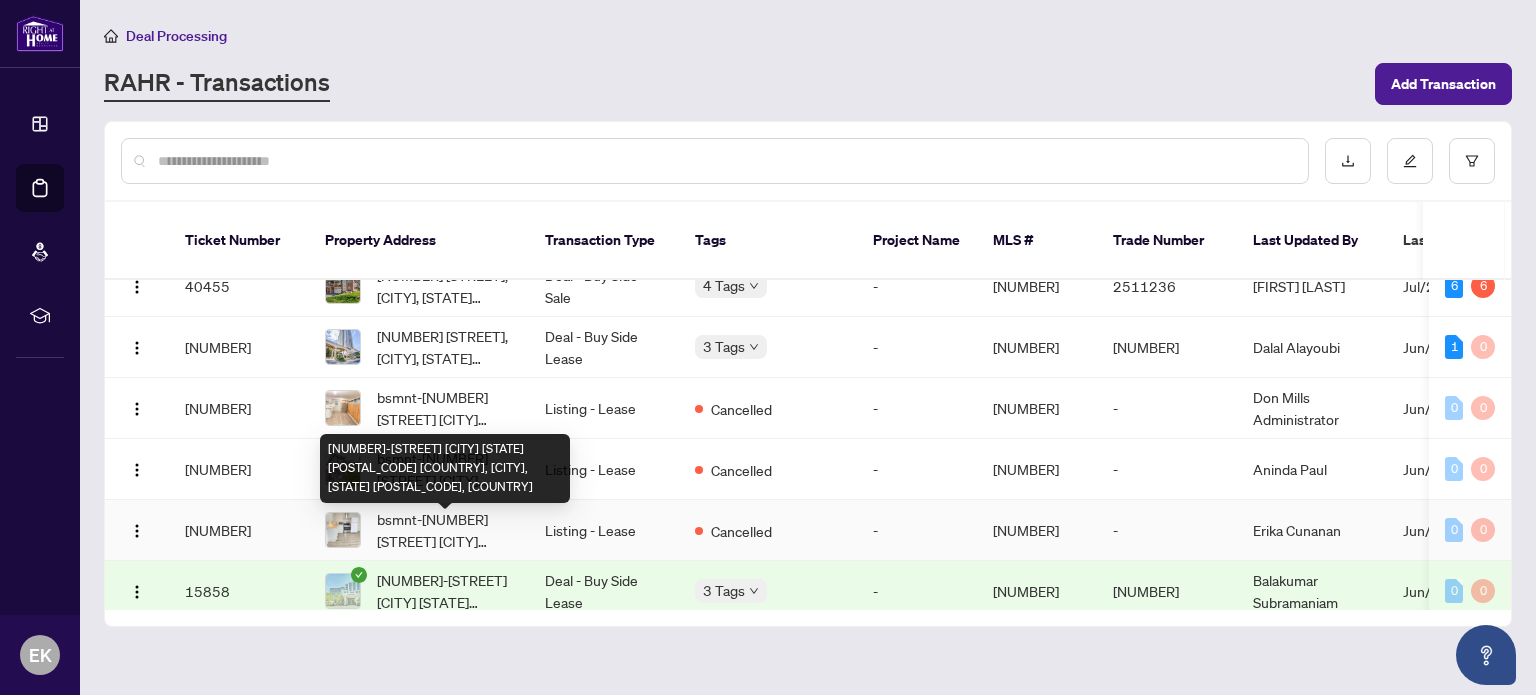 scroll, scrollTop: 0, scrollLeft: 0, axis: both 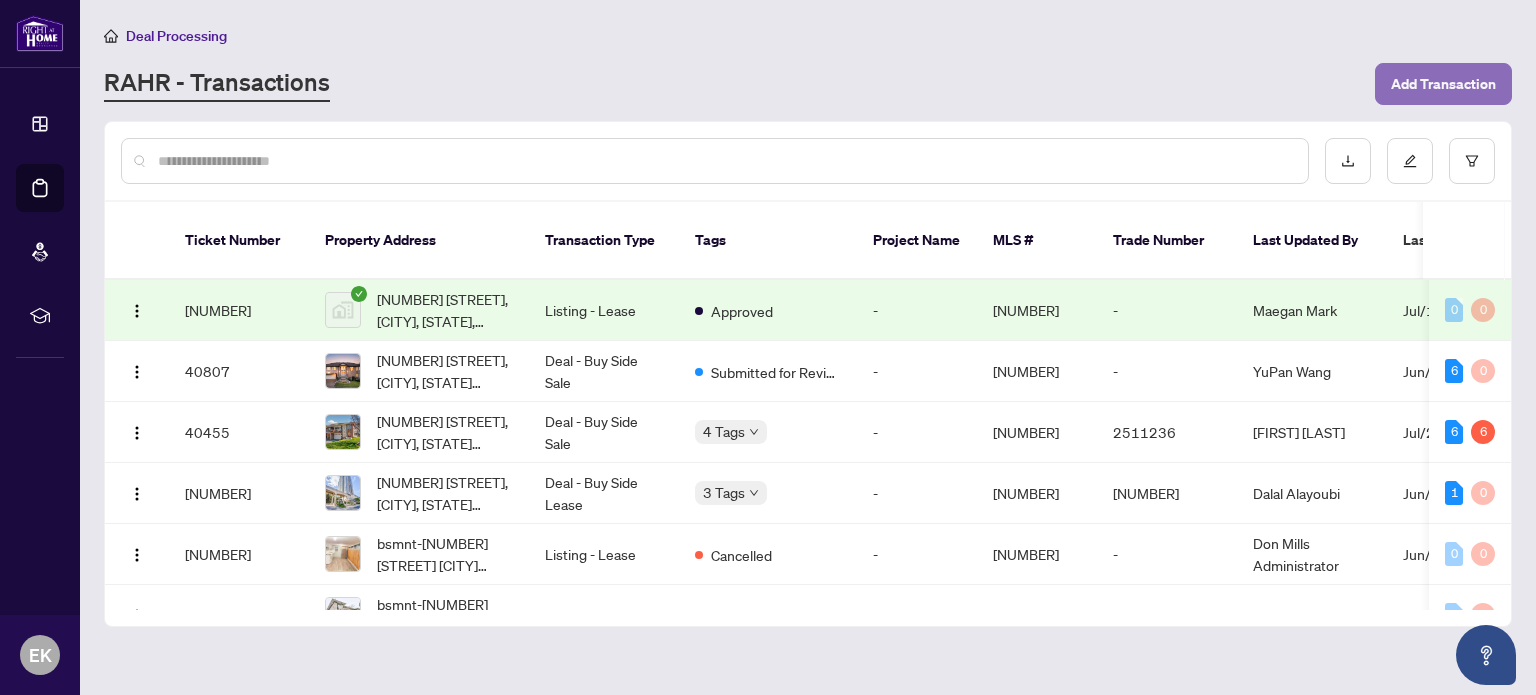 click on "Add Transaction" at bounding box center (1443, 84) 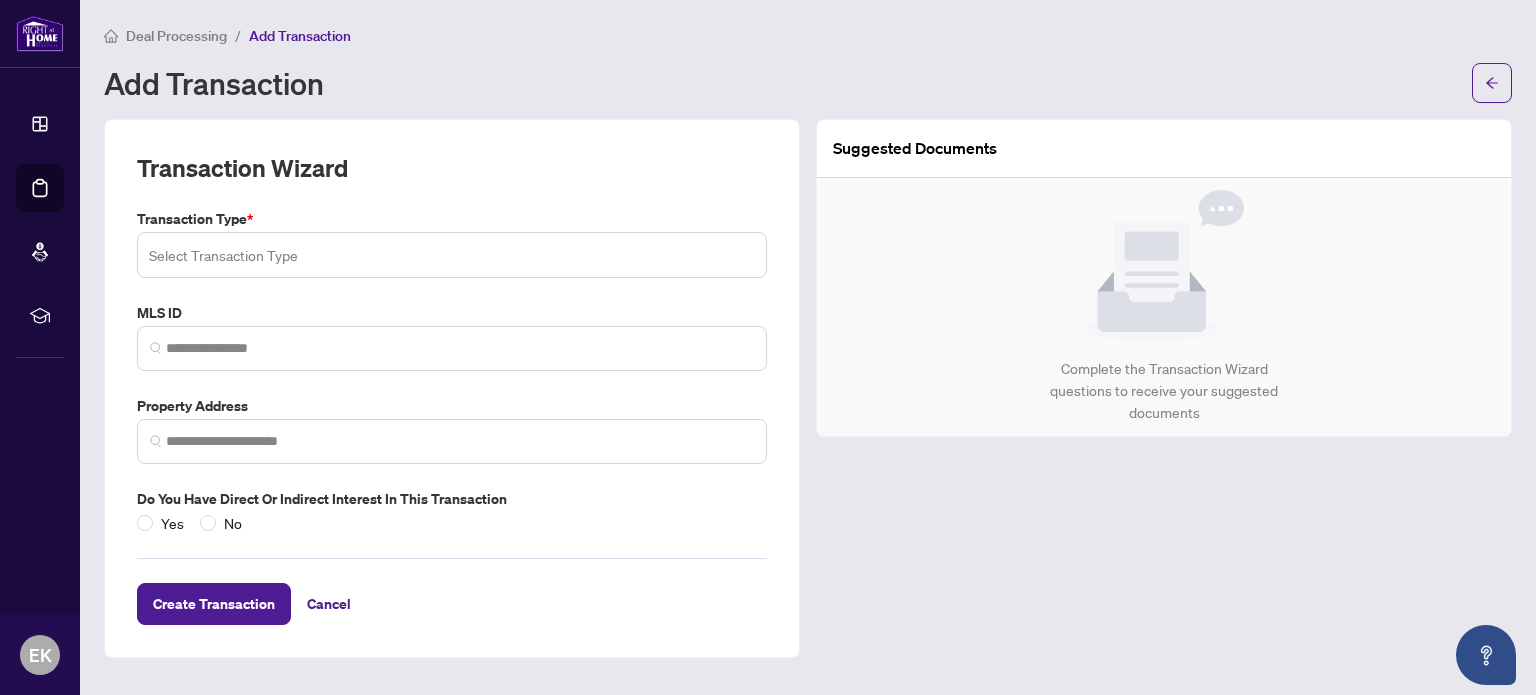 click at bounding box center [452, 255] 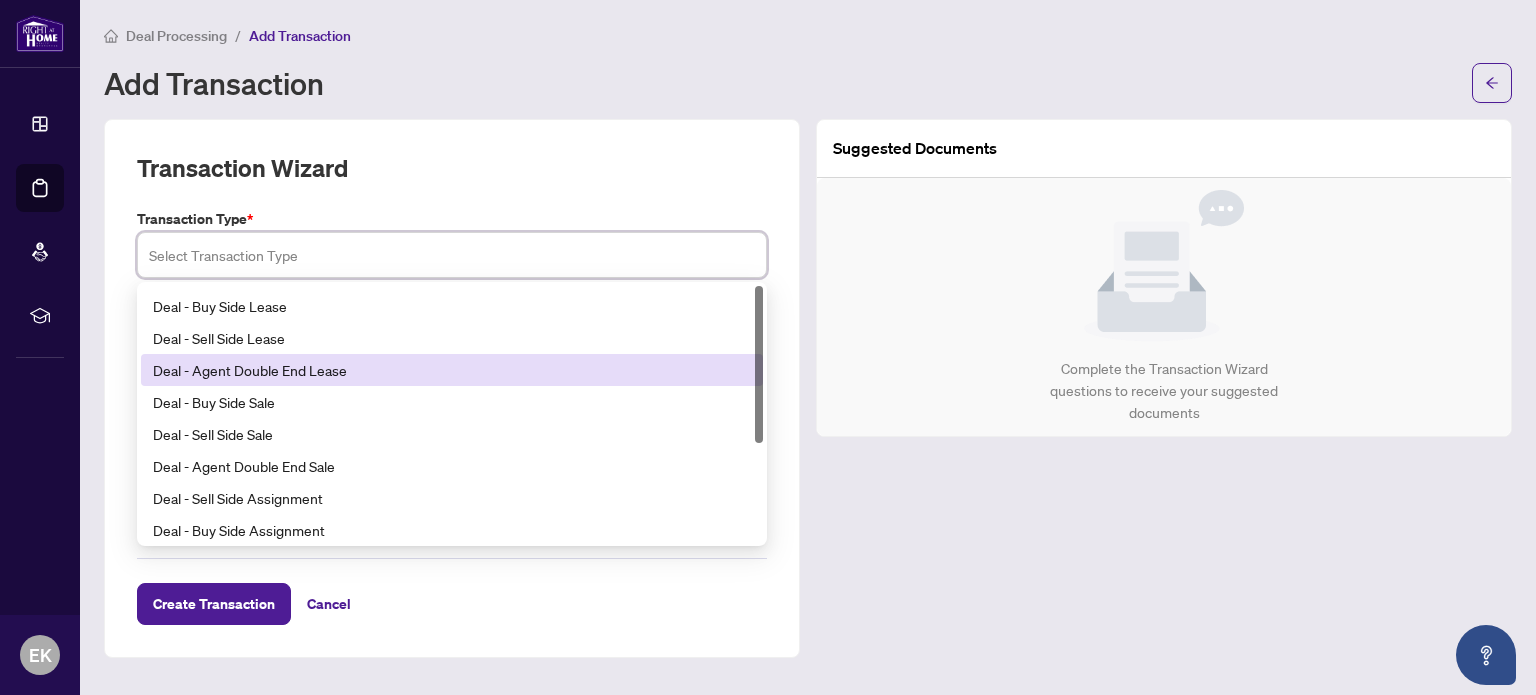 scroll, scrollTop: 0, scrollLeft: 0, axis: both 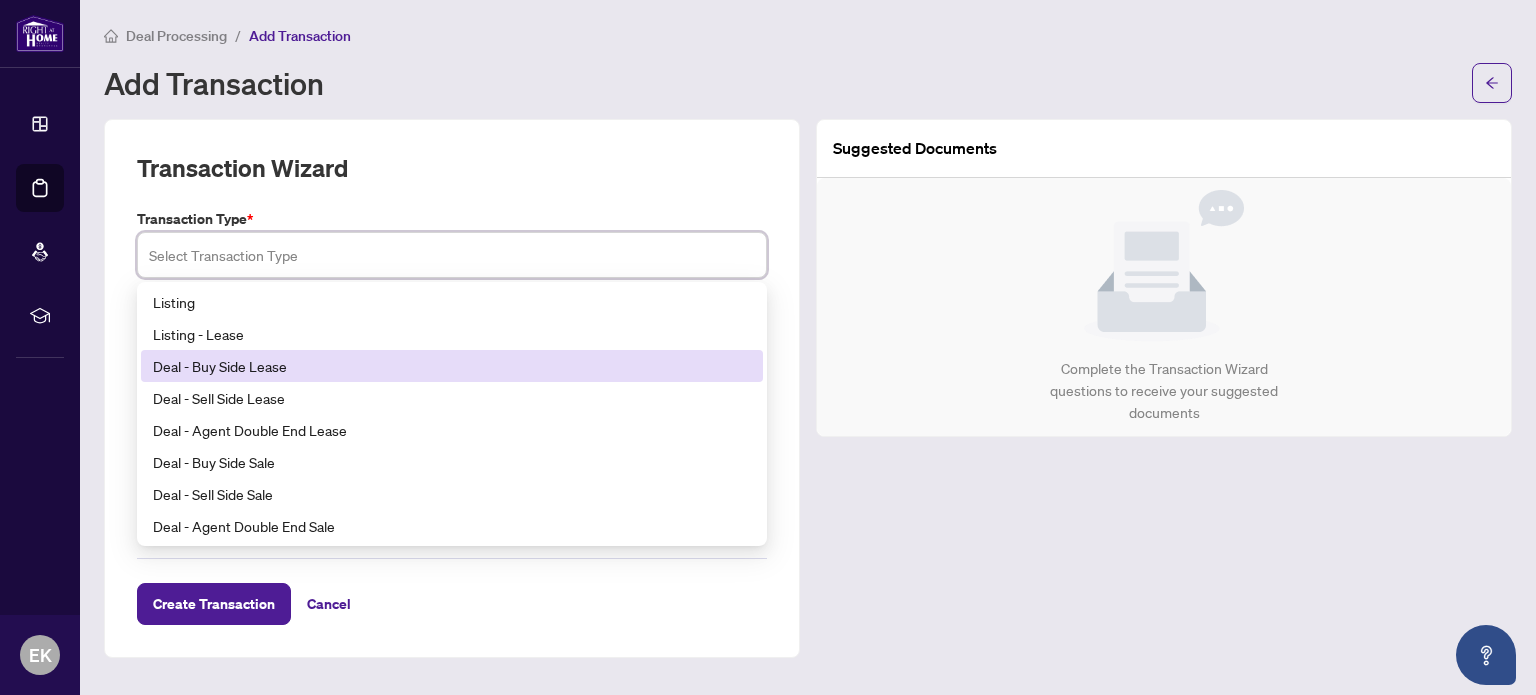click on "Deal - Buy Side Lease" at bounding box center [452, 366] 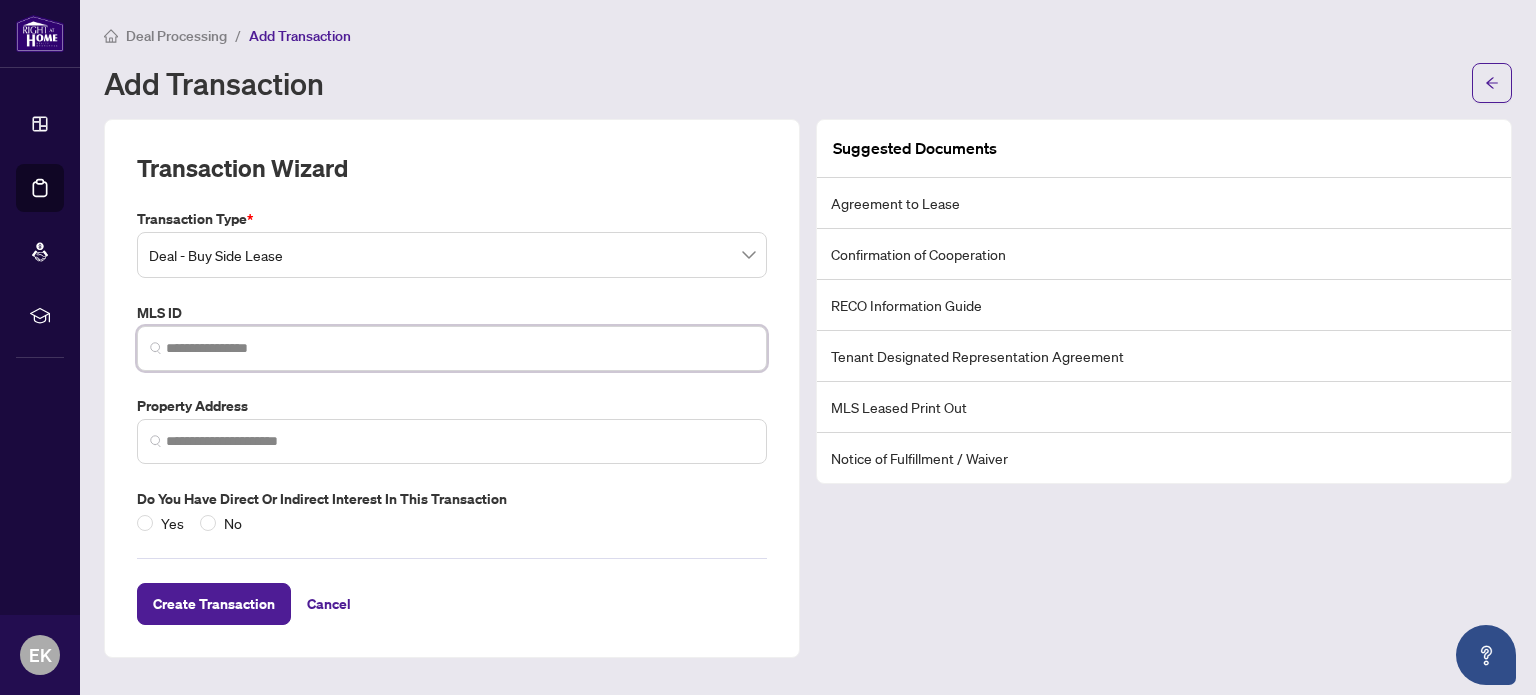 click at bounding box center [460, 348] 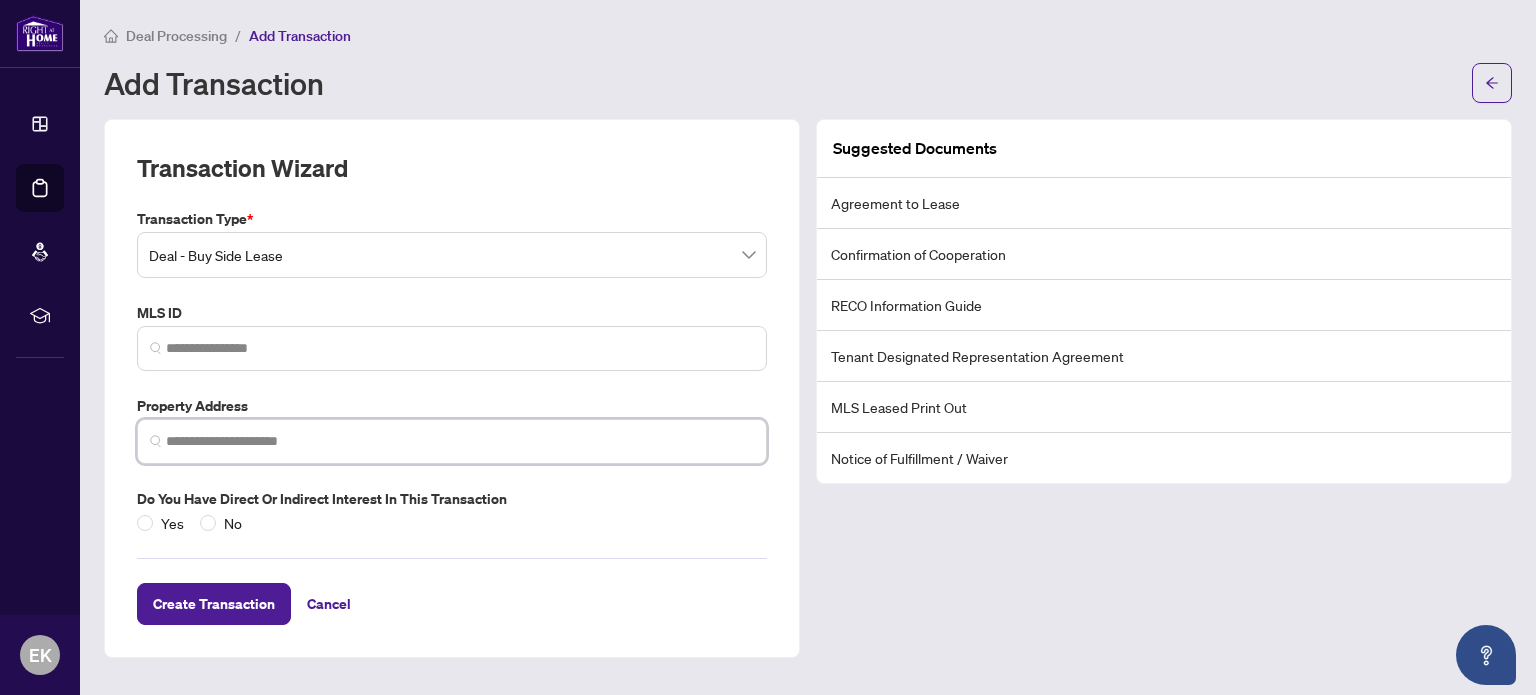 click at bounding box center (460, 441) 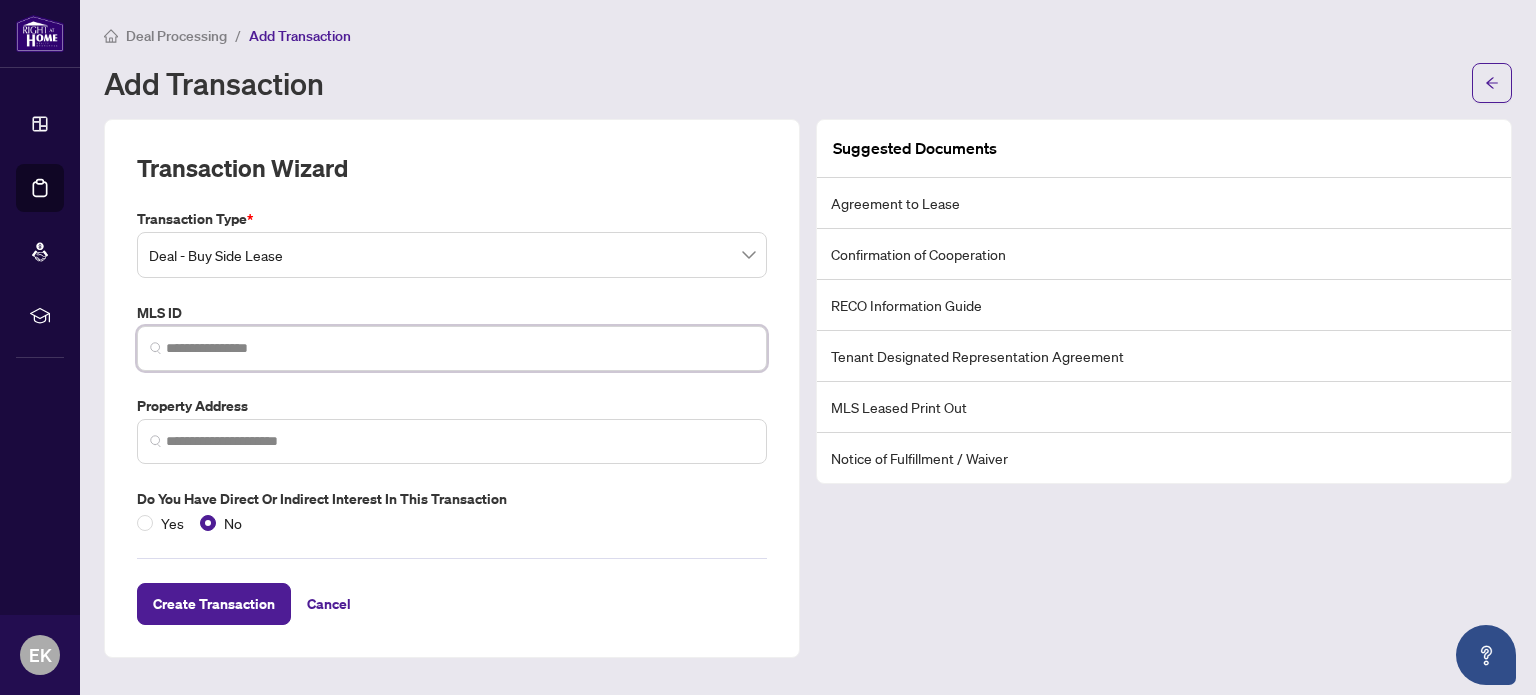 click at bounding box center [460, 348] 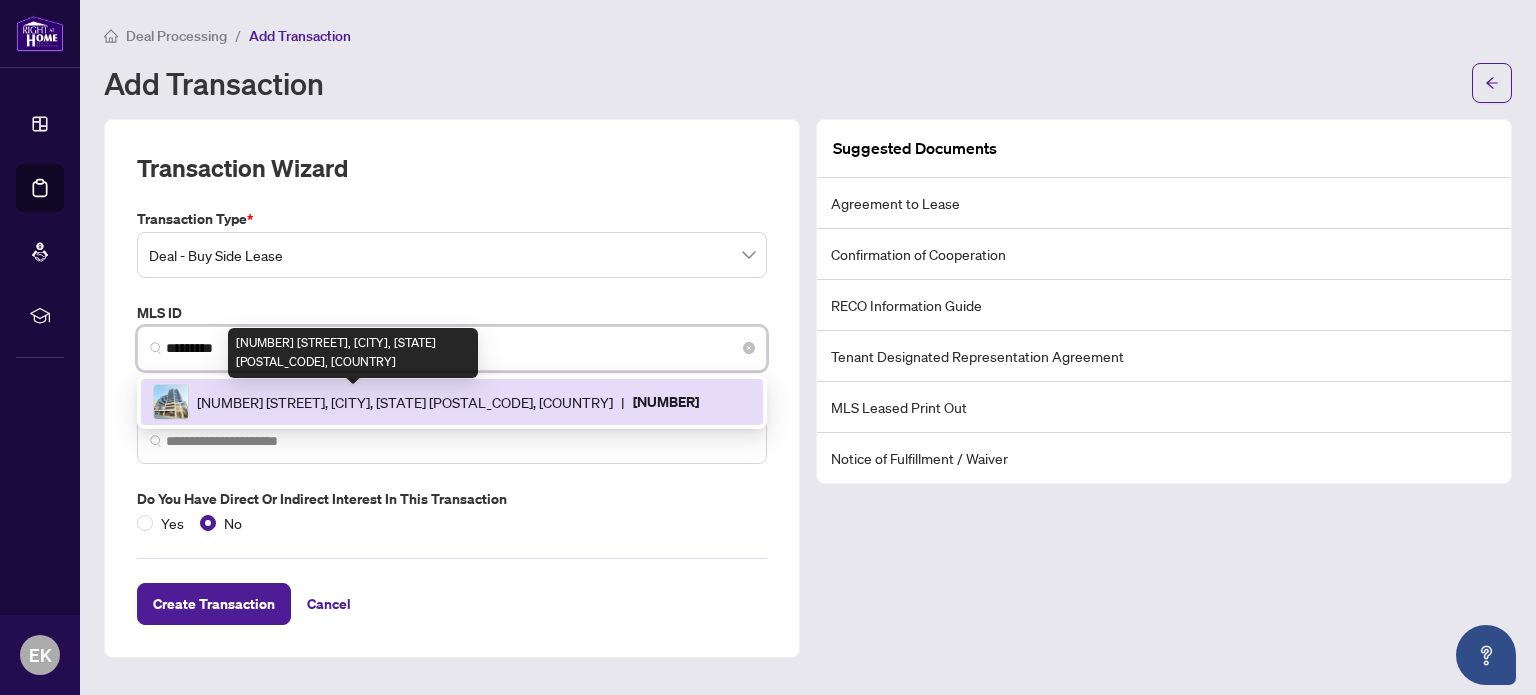 click on "[NUMBER] [STREET], [CITY], [STATE] [POSTAL_CODE], [COUNTRY] | [NUMBER]" at bounding box center (452, 402) 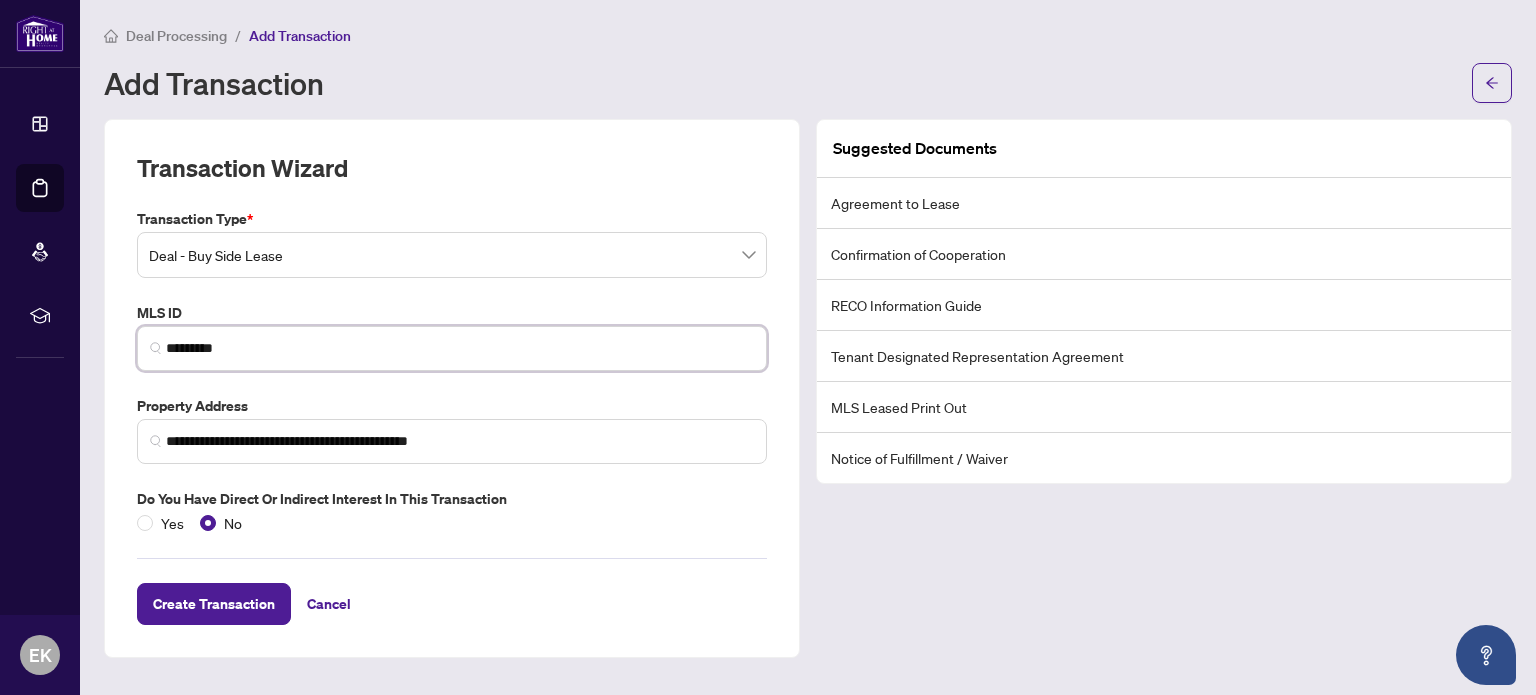 type on "*********" 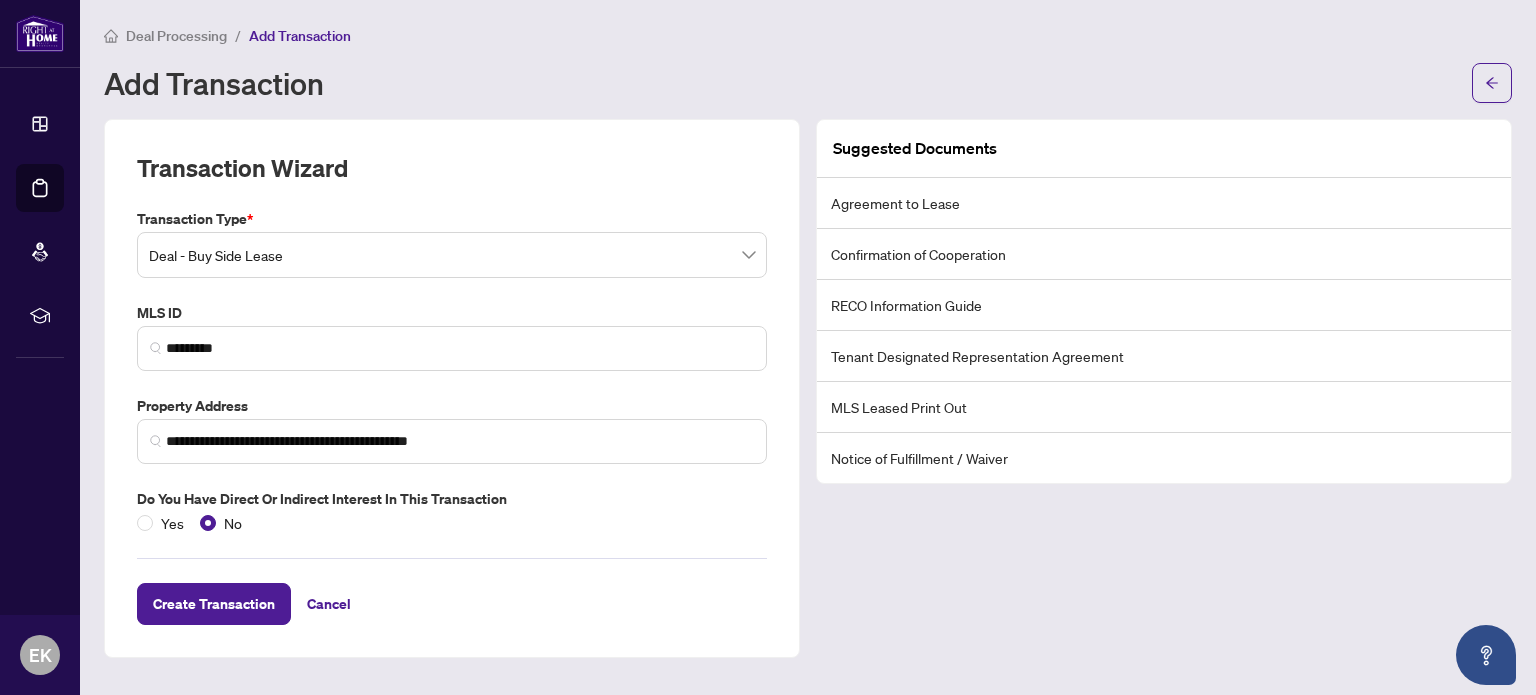 click on "Suggested Documents" at bounding box center (915, 148) 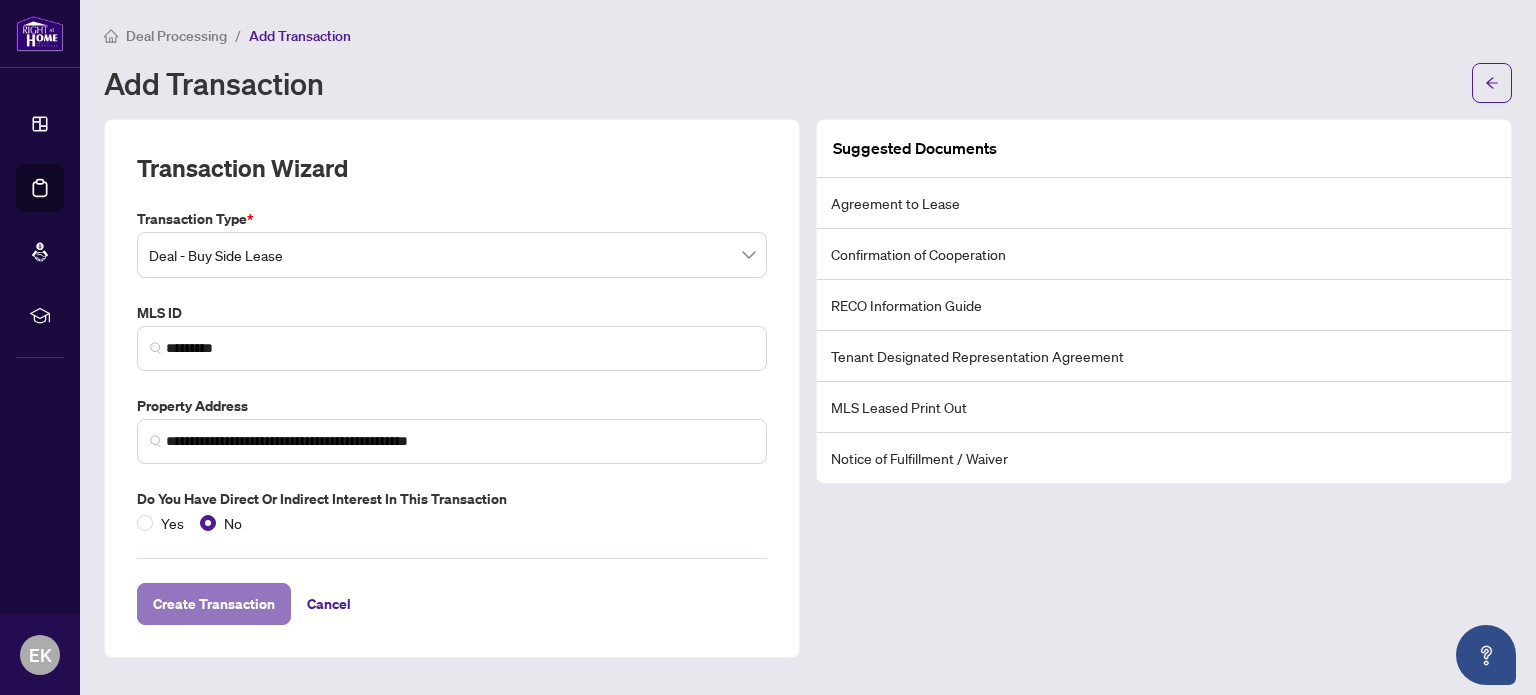 click on "Create Transaction" at bounding box center [214, 604] 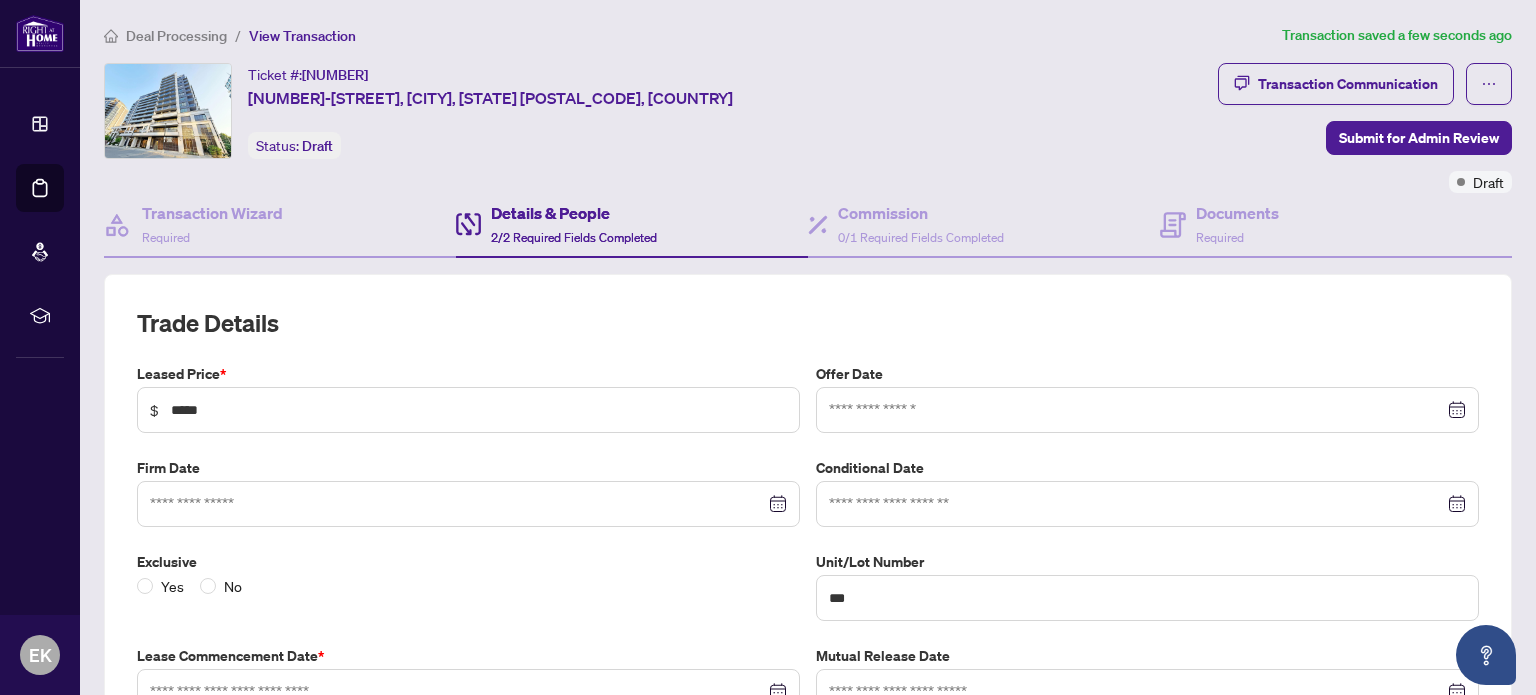 type on "**********" 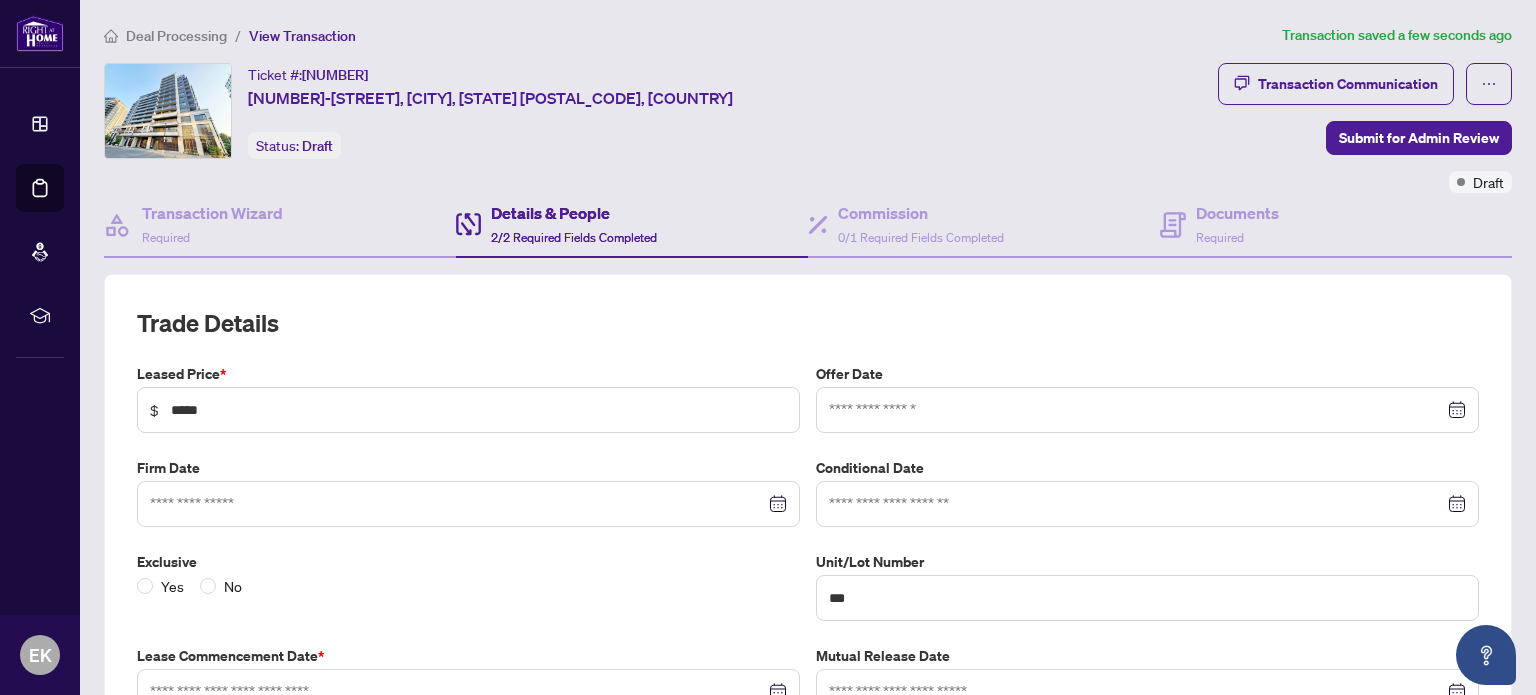 type on "**********" 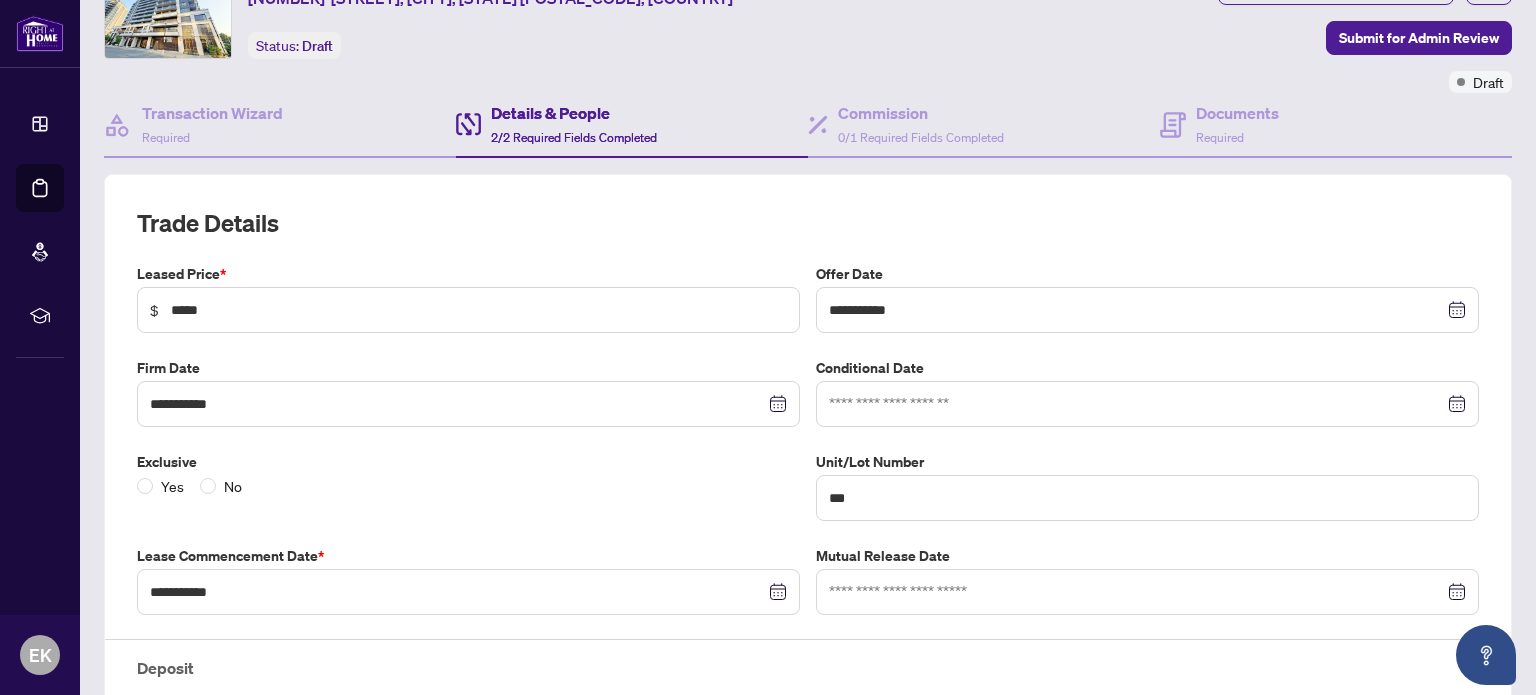 scroll, scrollTop: 200, scrollLeft: 0, axis: vertical 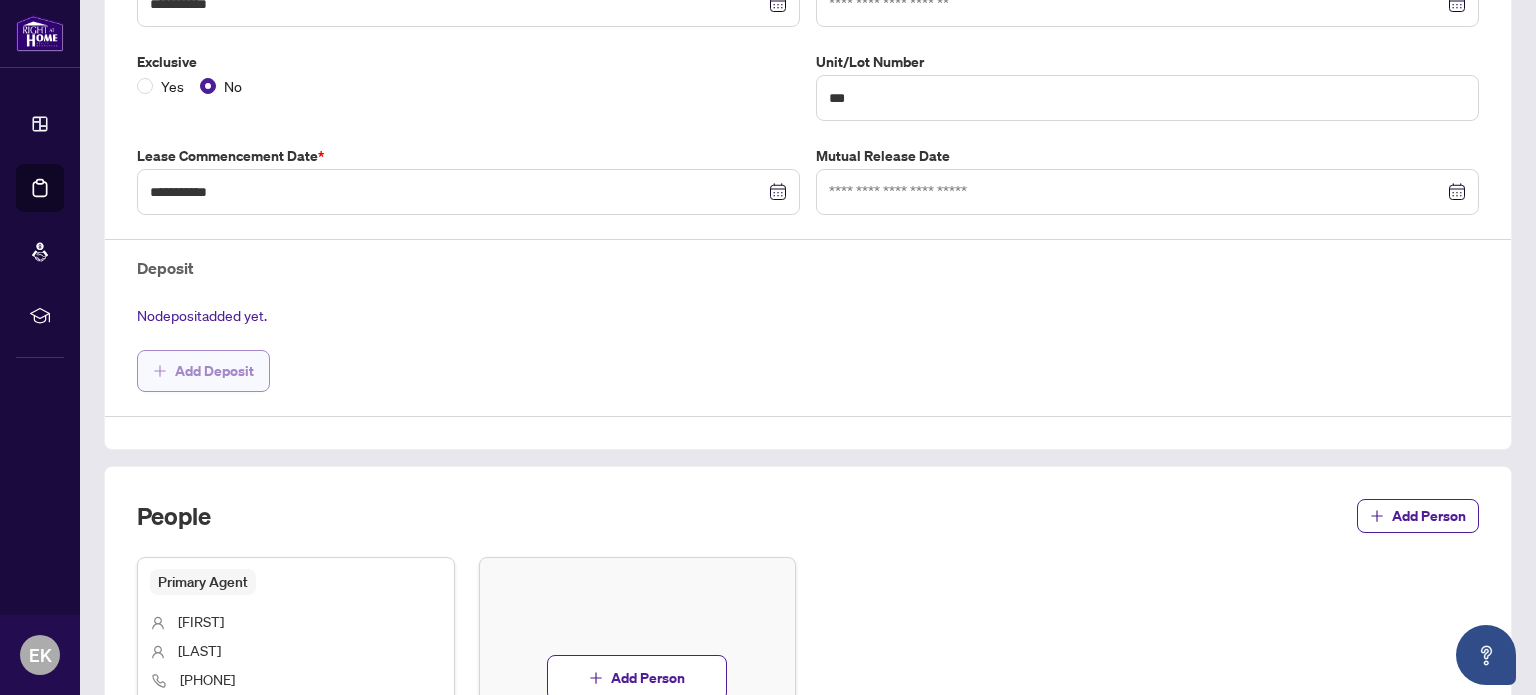 click on "Add Deposit" at bounding box center (214, 371) 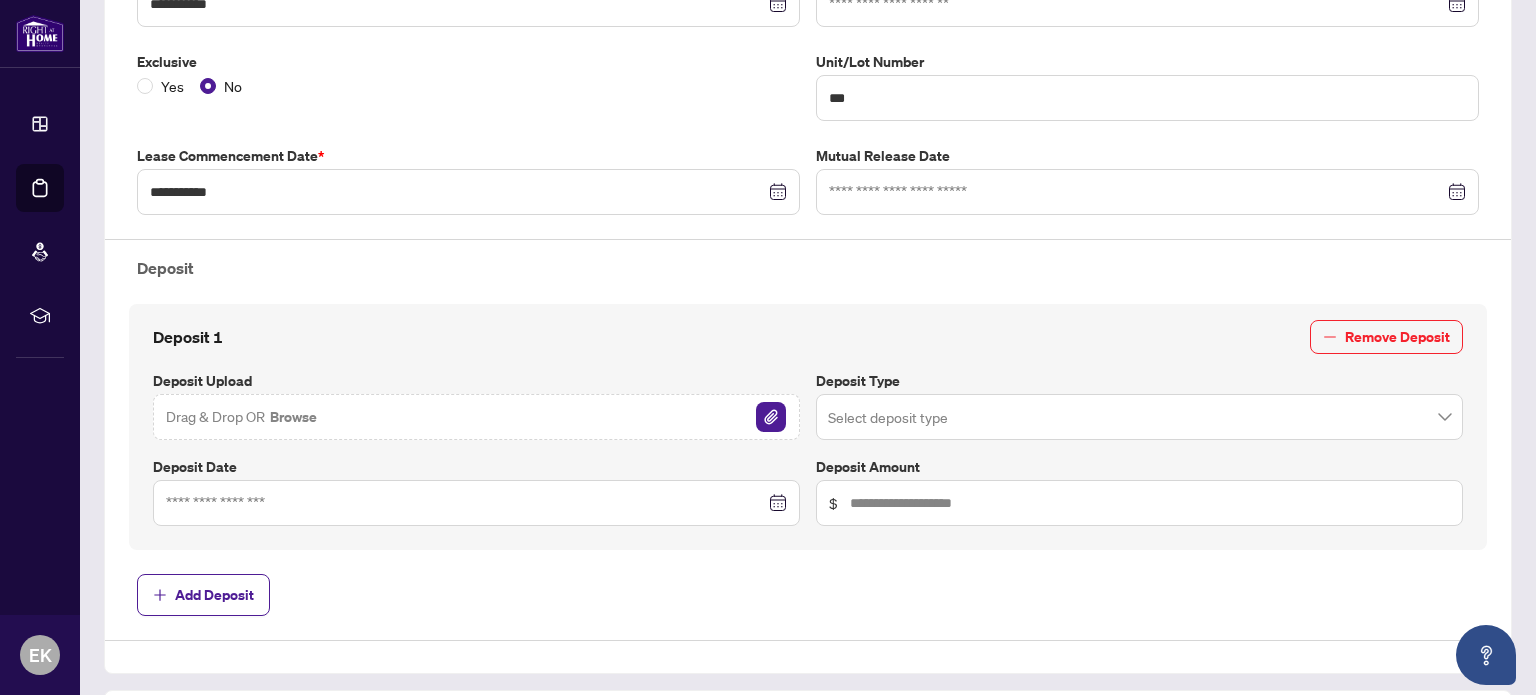 click on "Browse" at bounding box center (293, 417) 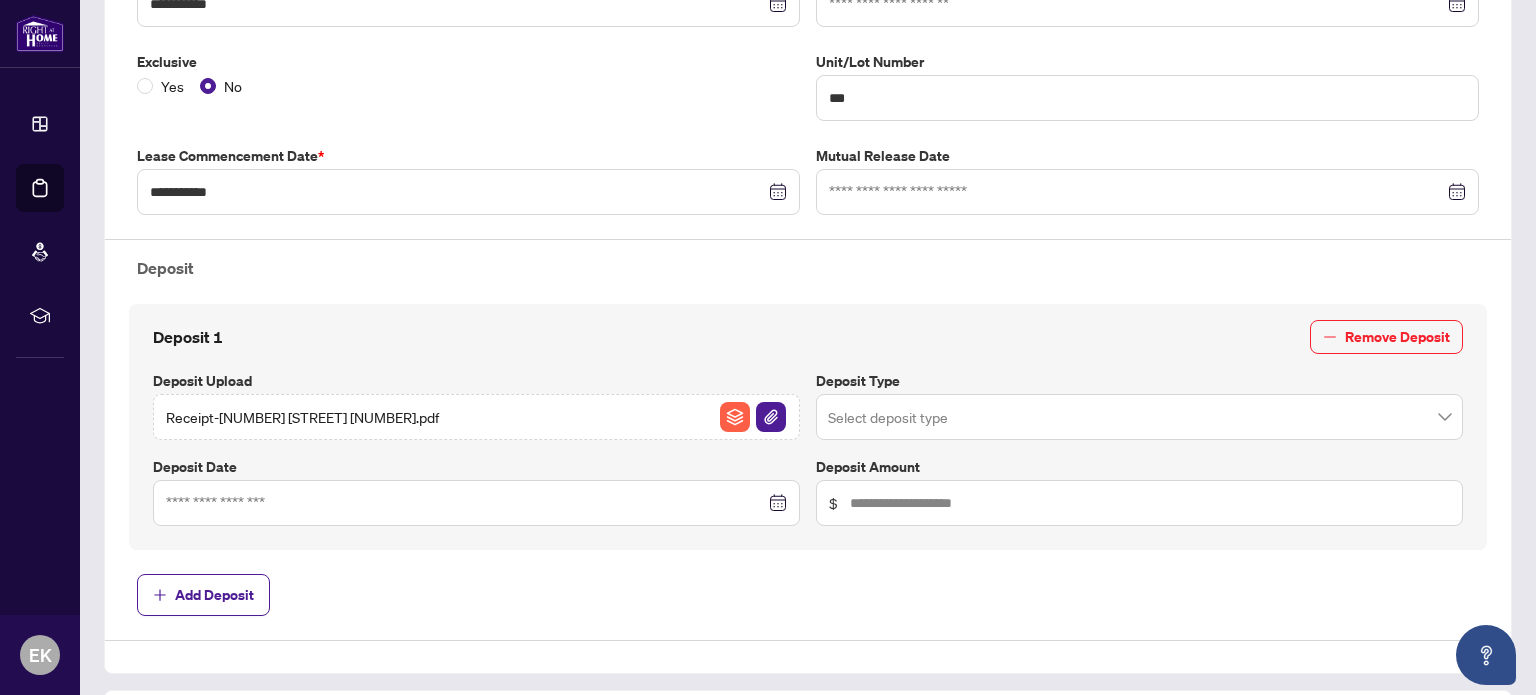 click at bounding box center [1139, 417] 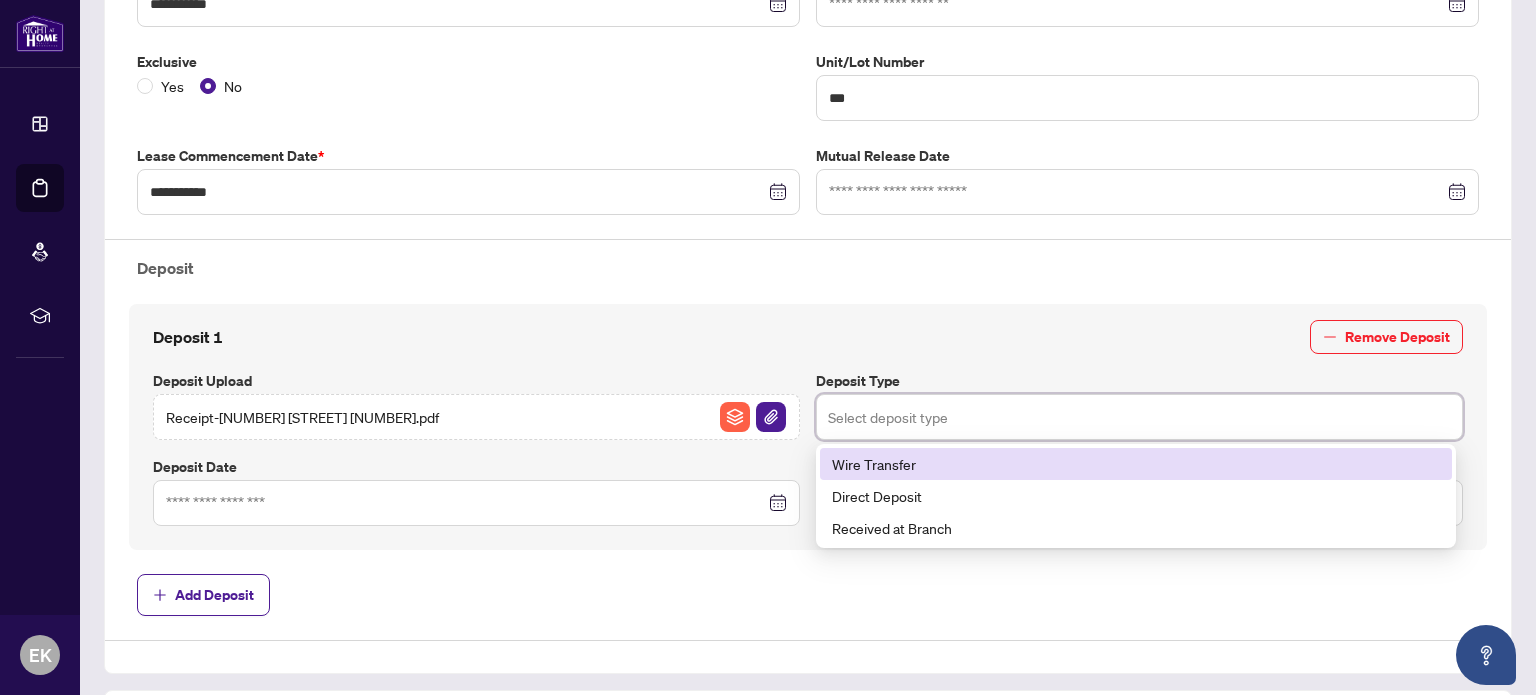 click on "Wire Transfer" at bounding box center (1136, 464) 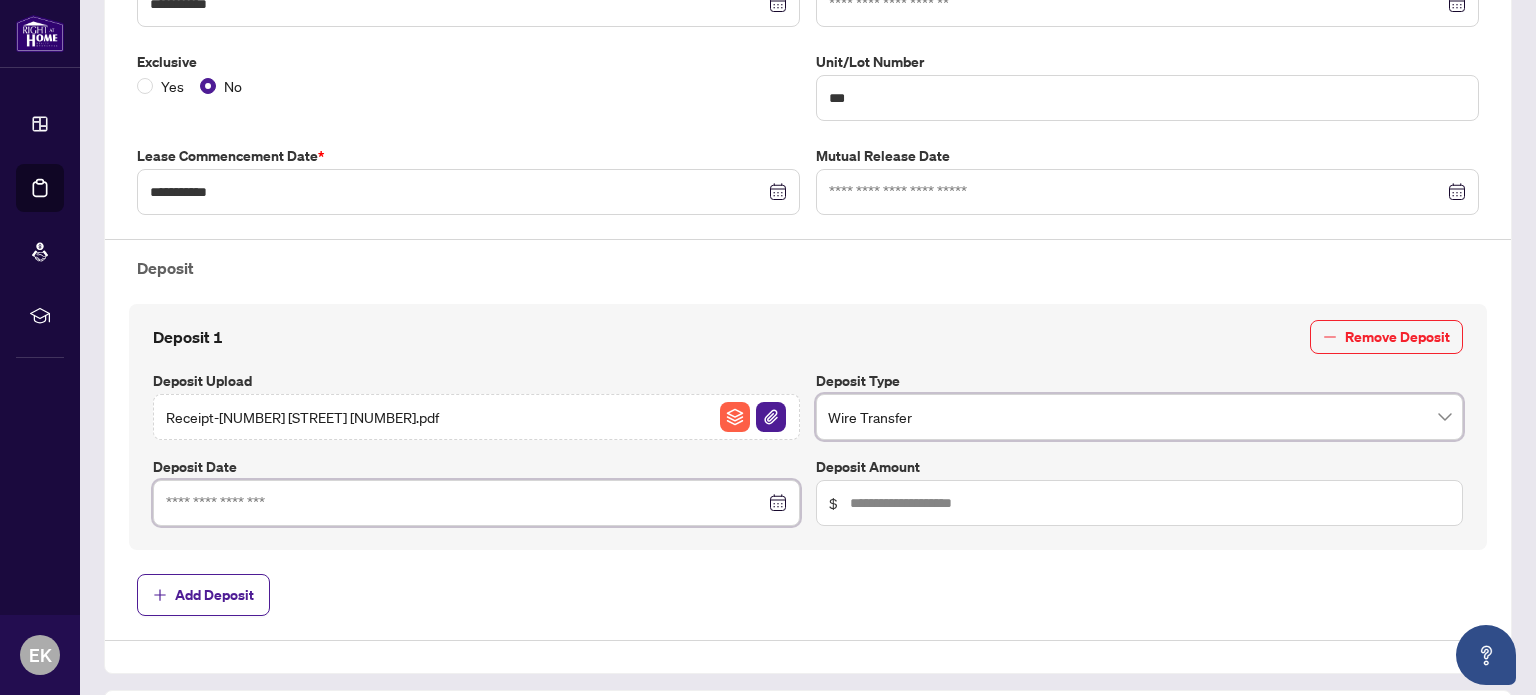 click at bounding box center (465, 503) 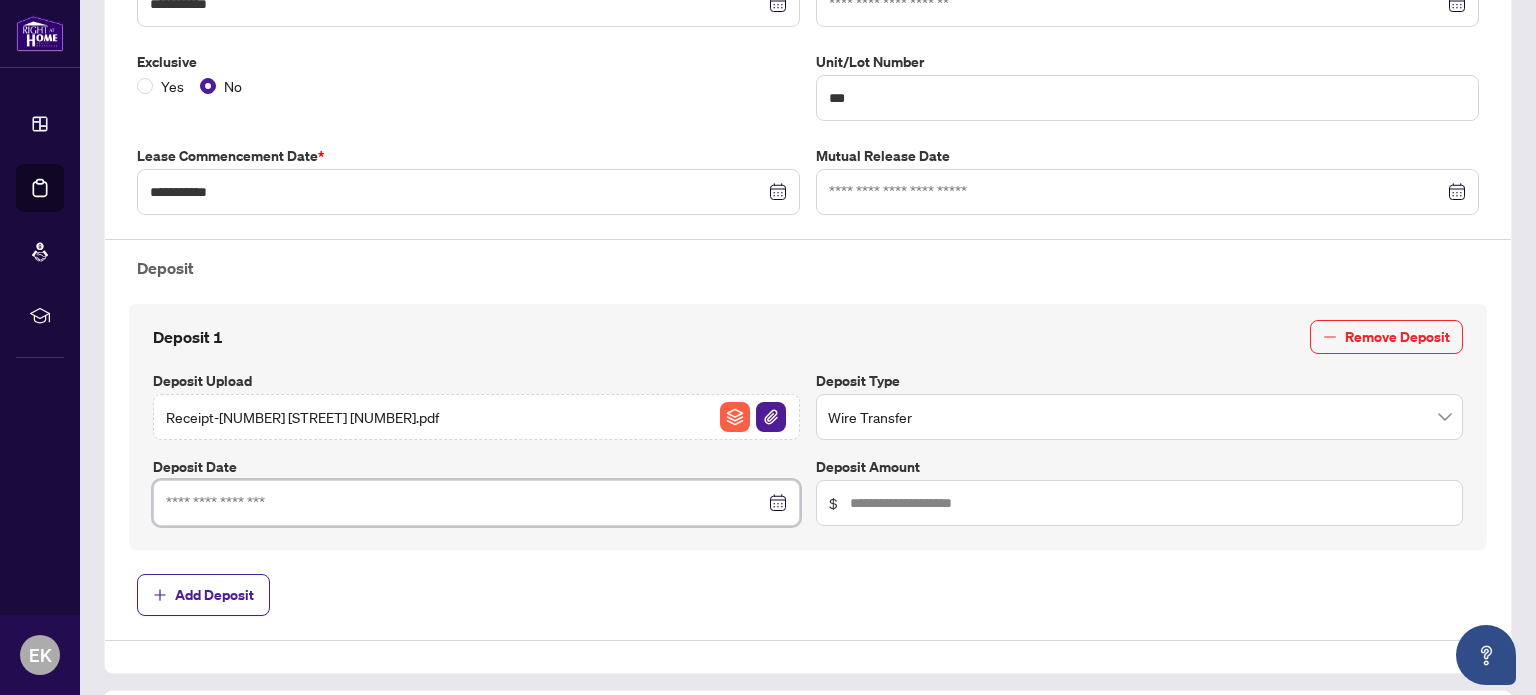 click at bounding box center [476, 503] 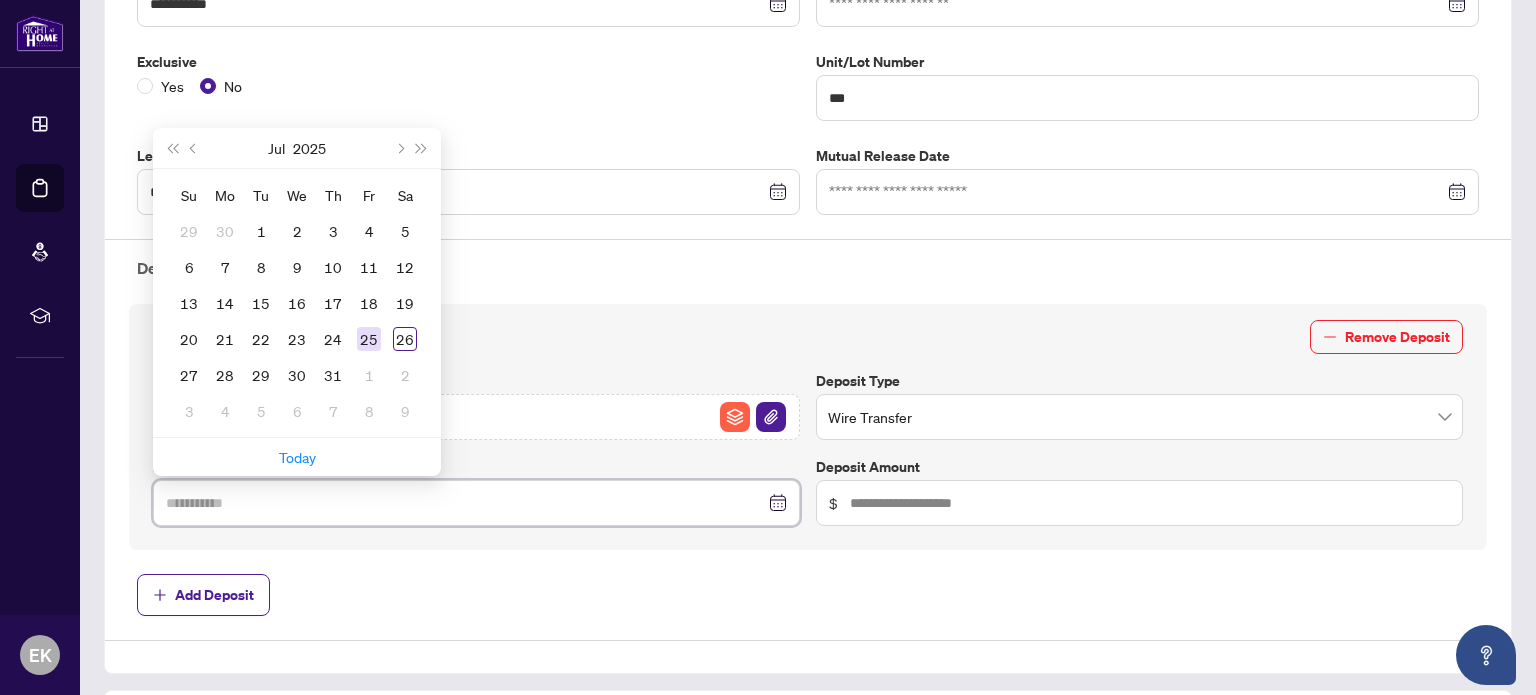 type on "**********" 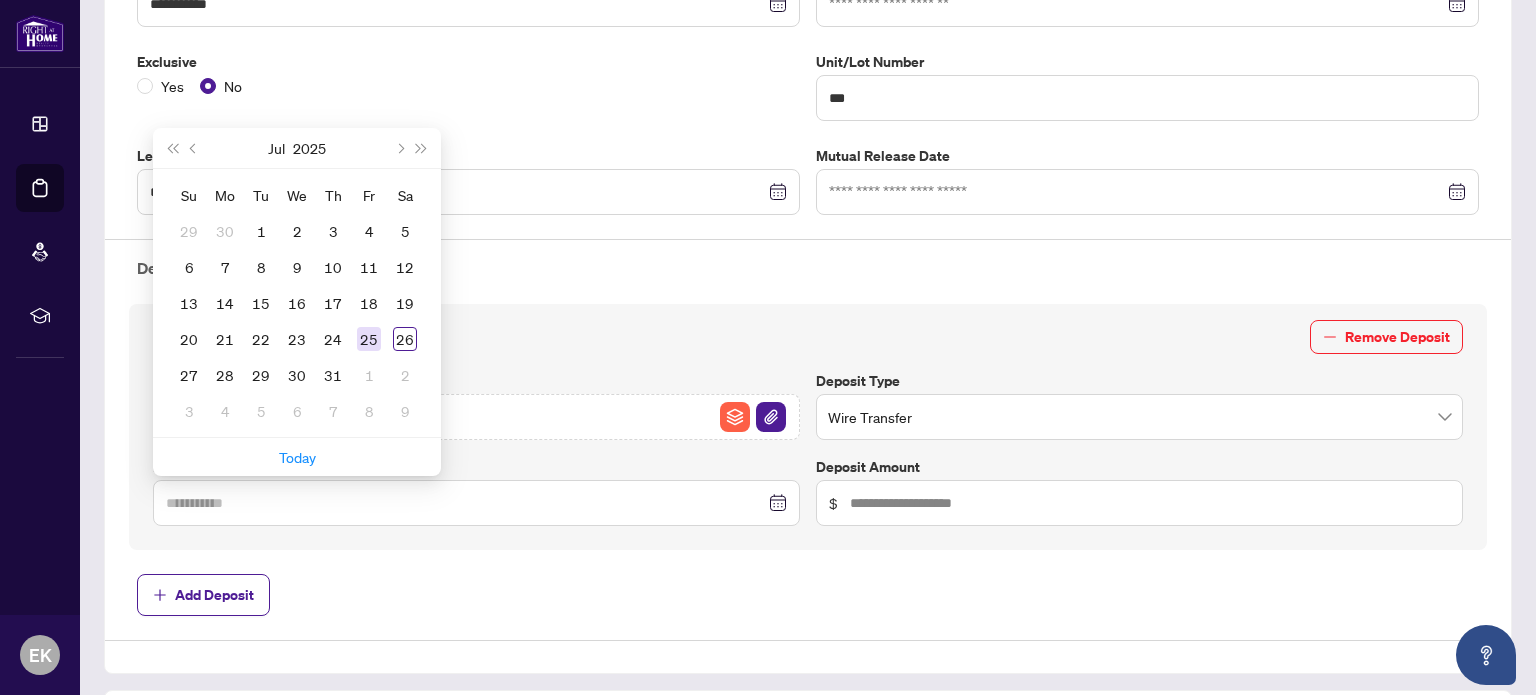 click on "25" at bounding box center (369, 339) 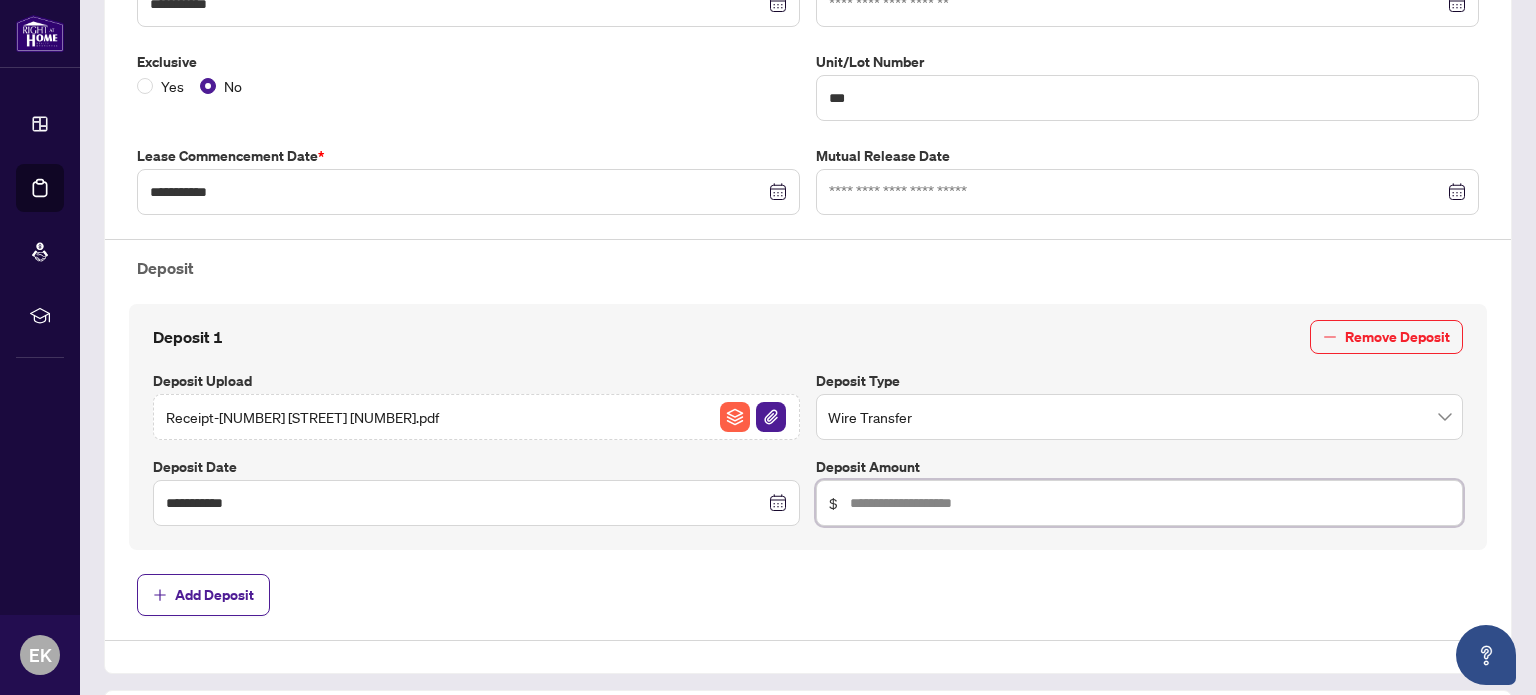 click at bounding box center [1150, 503] 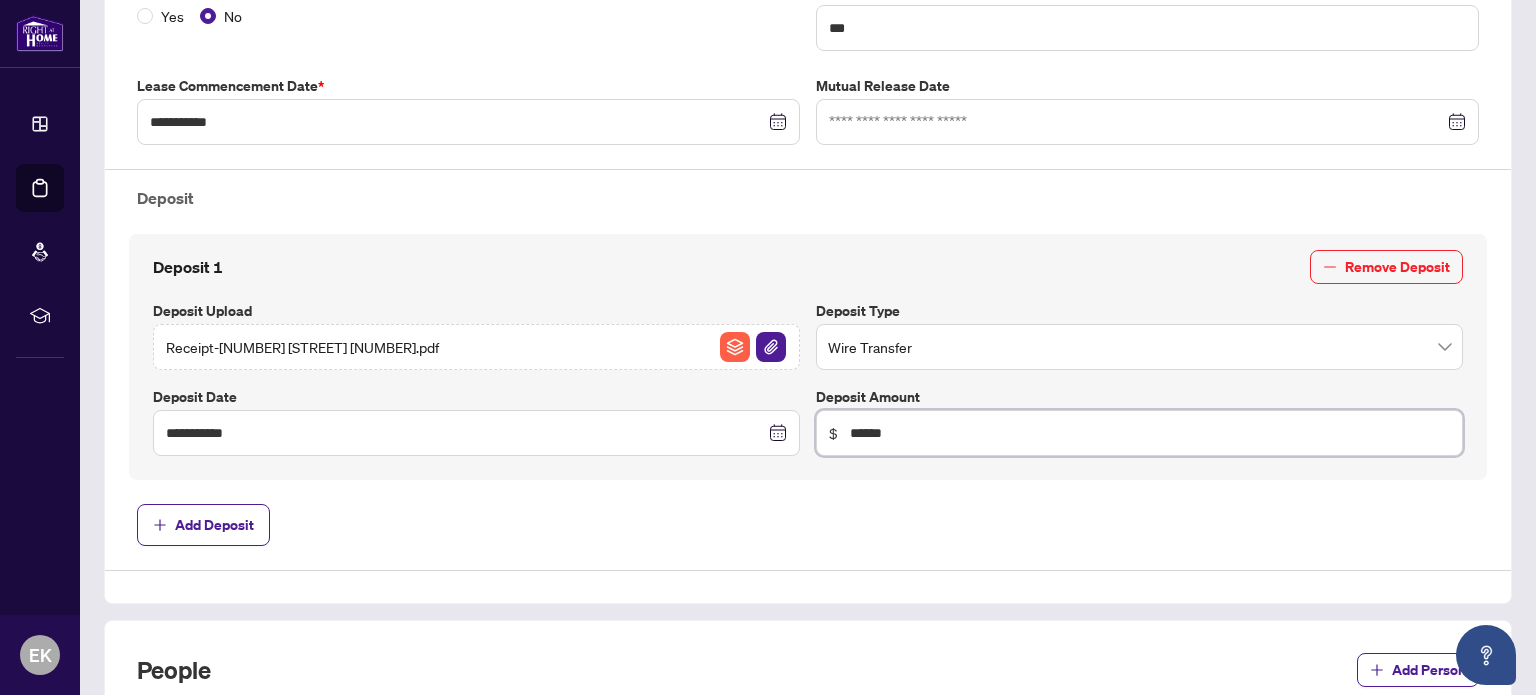 scroll, scrollTop: 600, scrollLeft: 0, axis: vertical 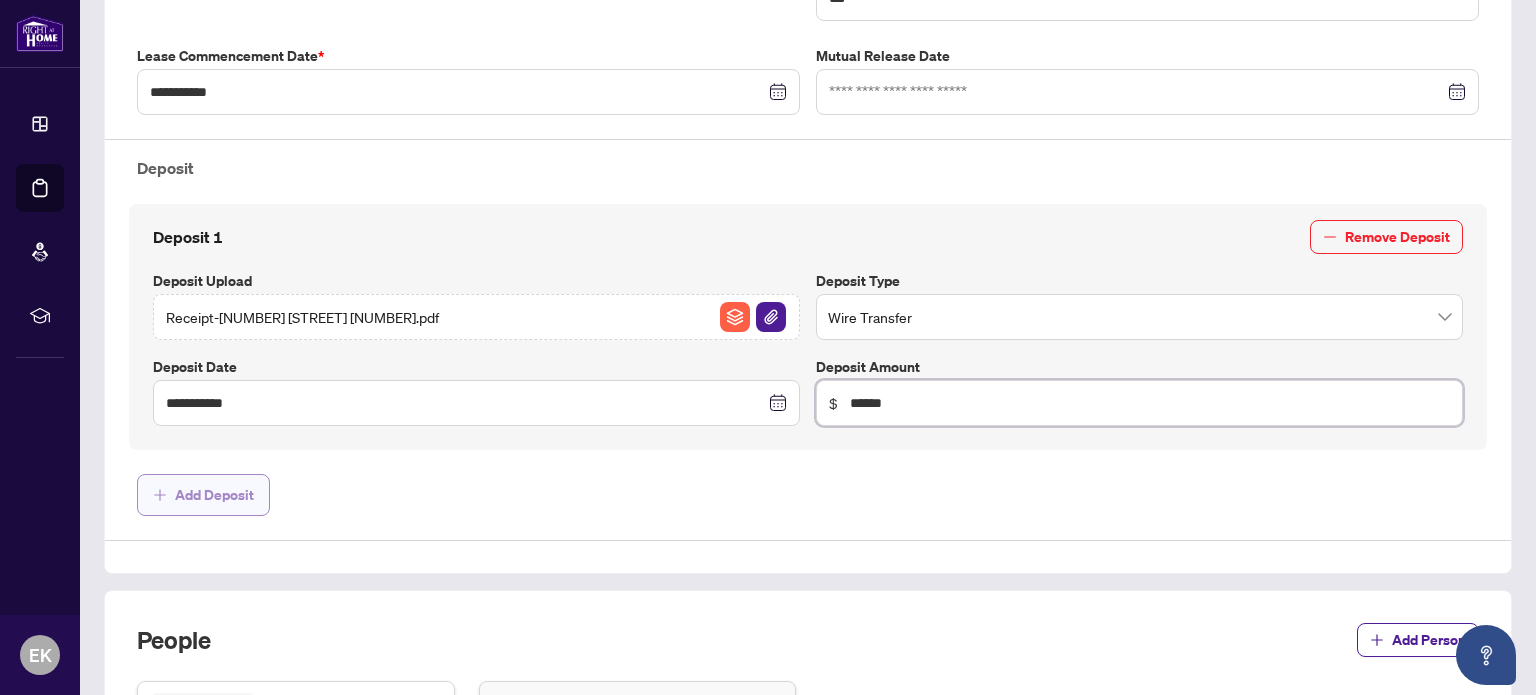 type on "******" 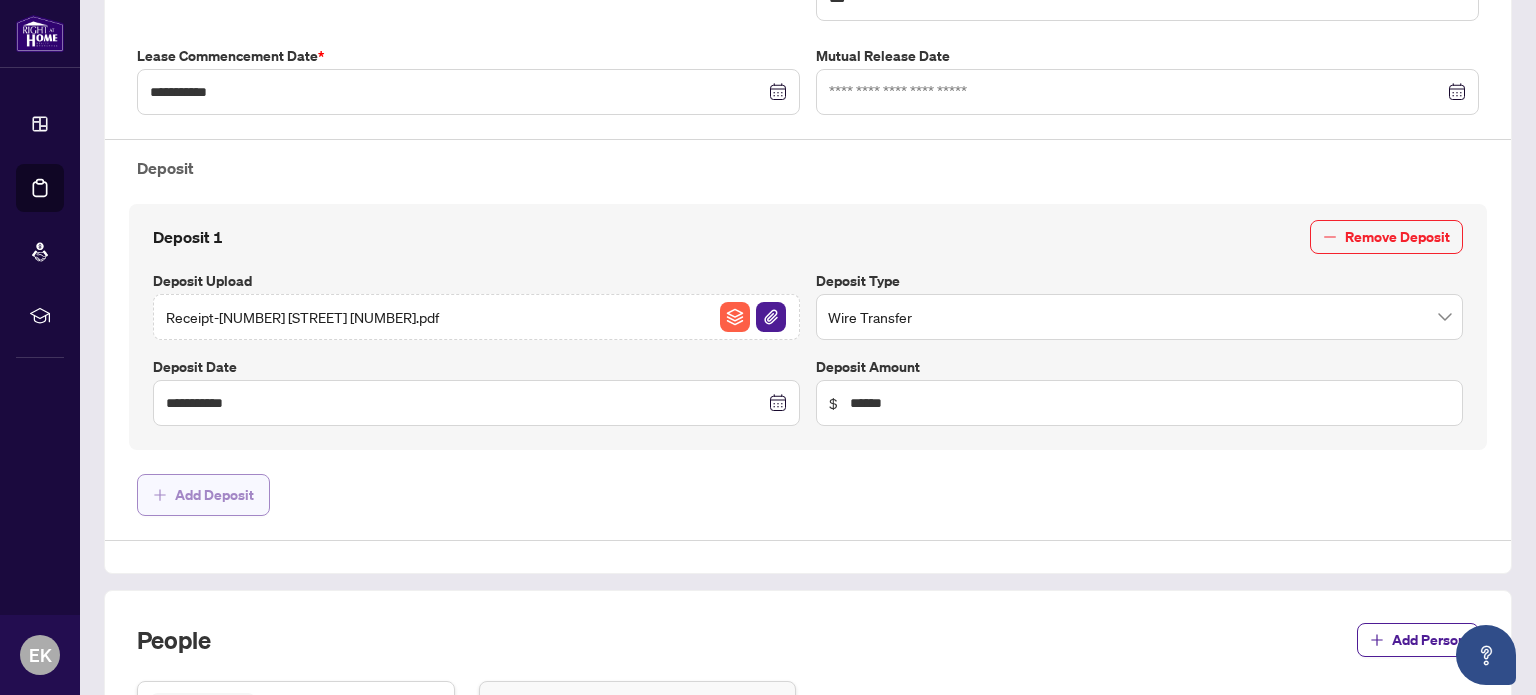 click on "Add Deposit" at bounding box center [214, 495] 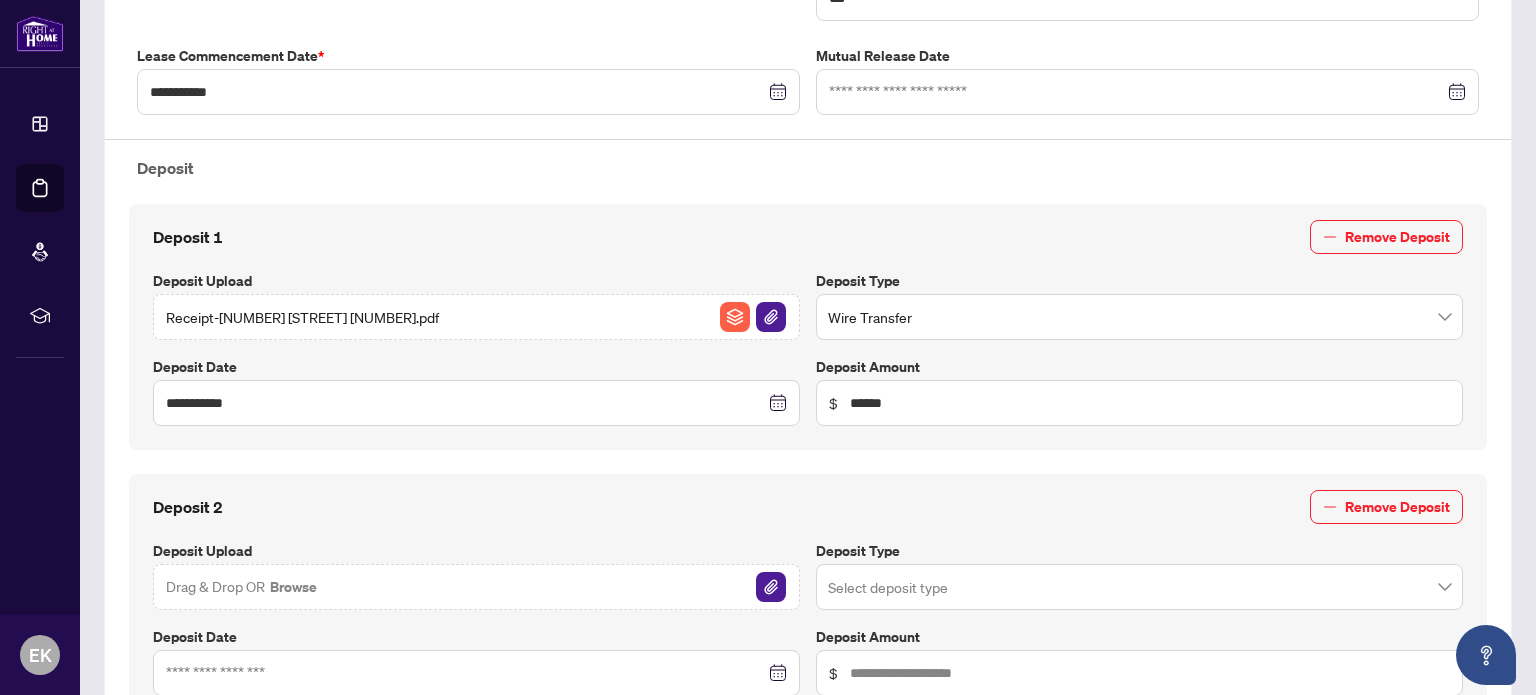 scroll, scrollTop: 700, scrollLeft: 0, axis: vertical 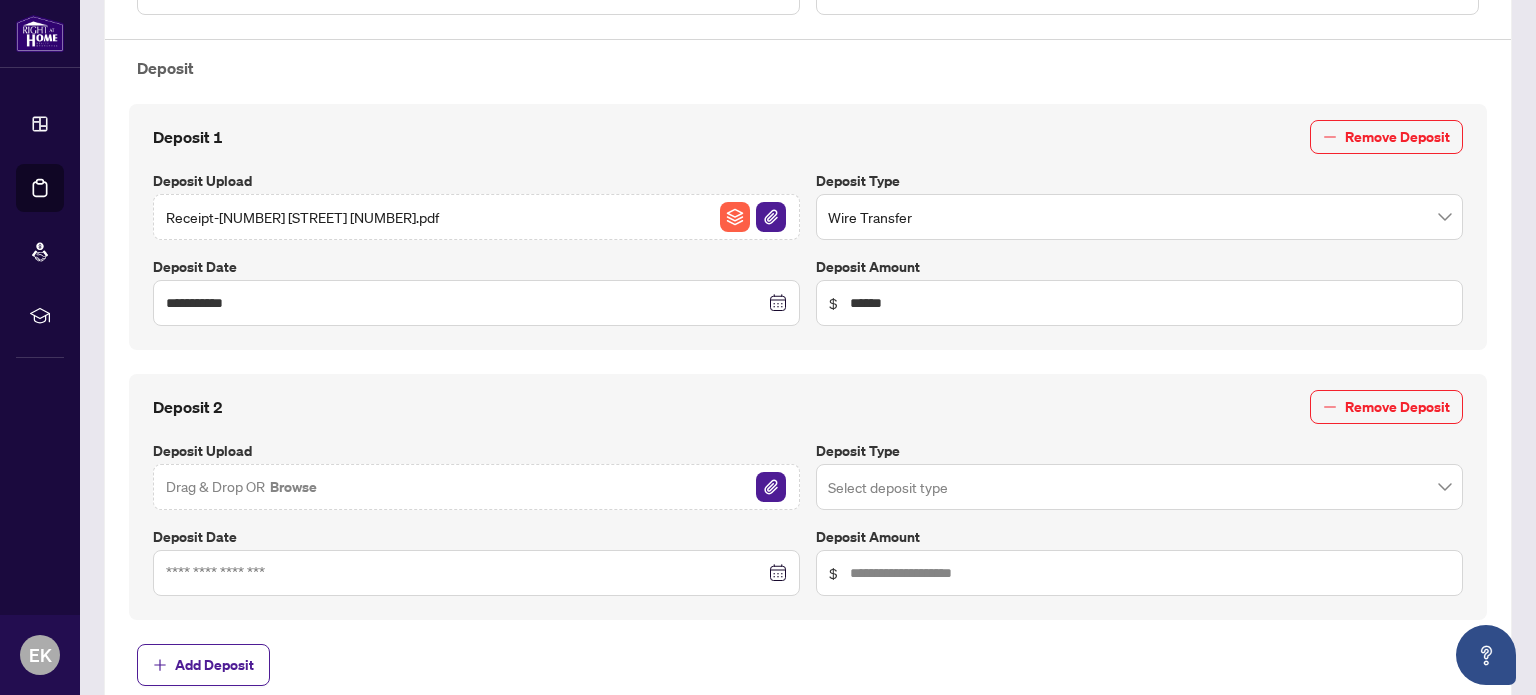 click on "Drag & Drop OR   Browse" at bounding box center (242, 487) 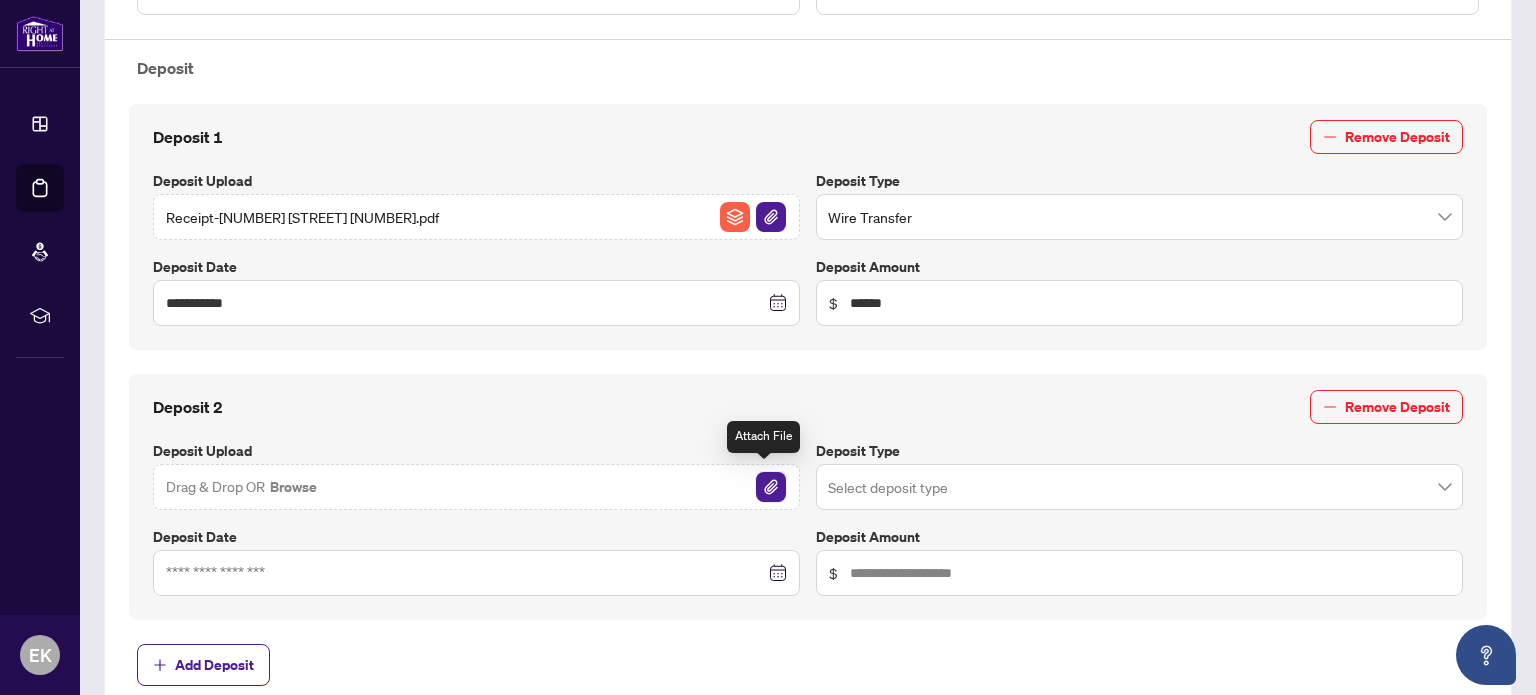 click at bounding box center [771, 487] 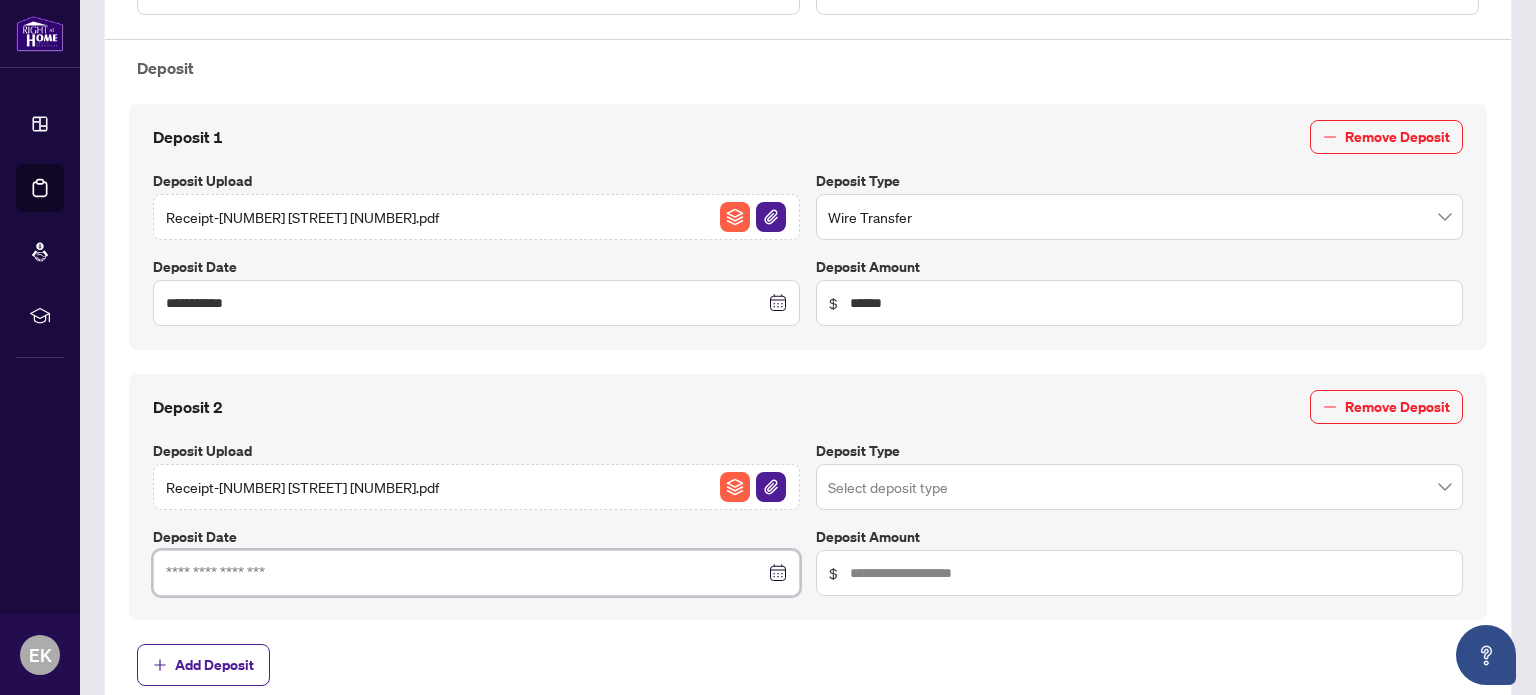 click at bounding box center [465, 573] 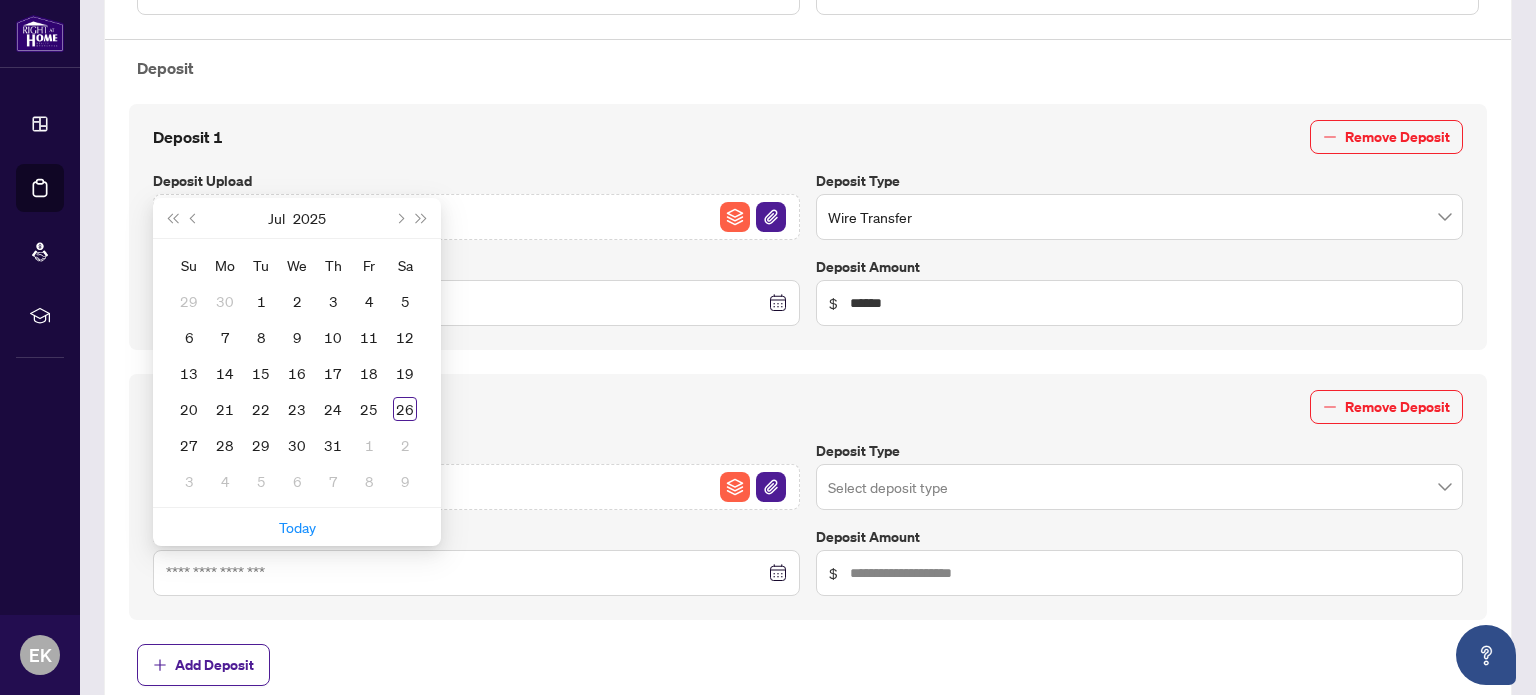 click at bounding box center (1139, 217) 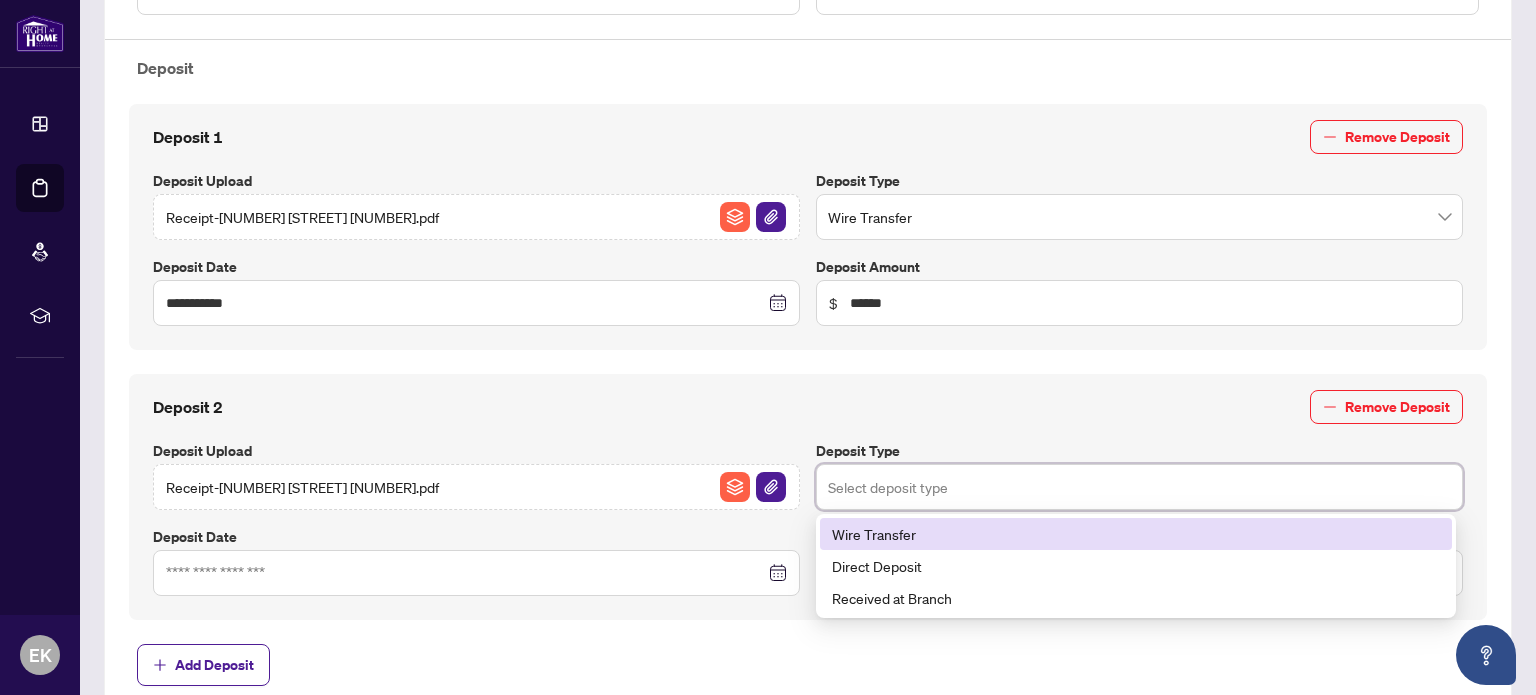 click on "Wire Transfer" at bounding box center (1136, 534) 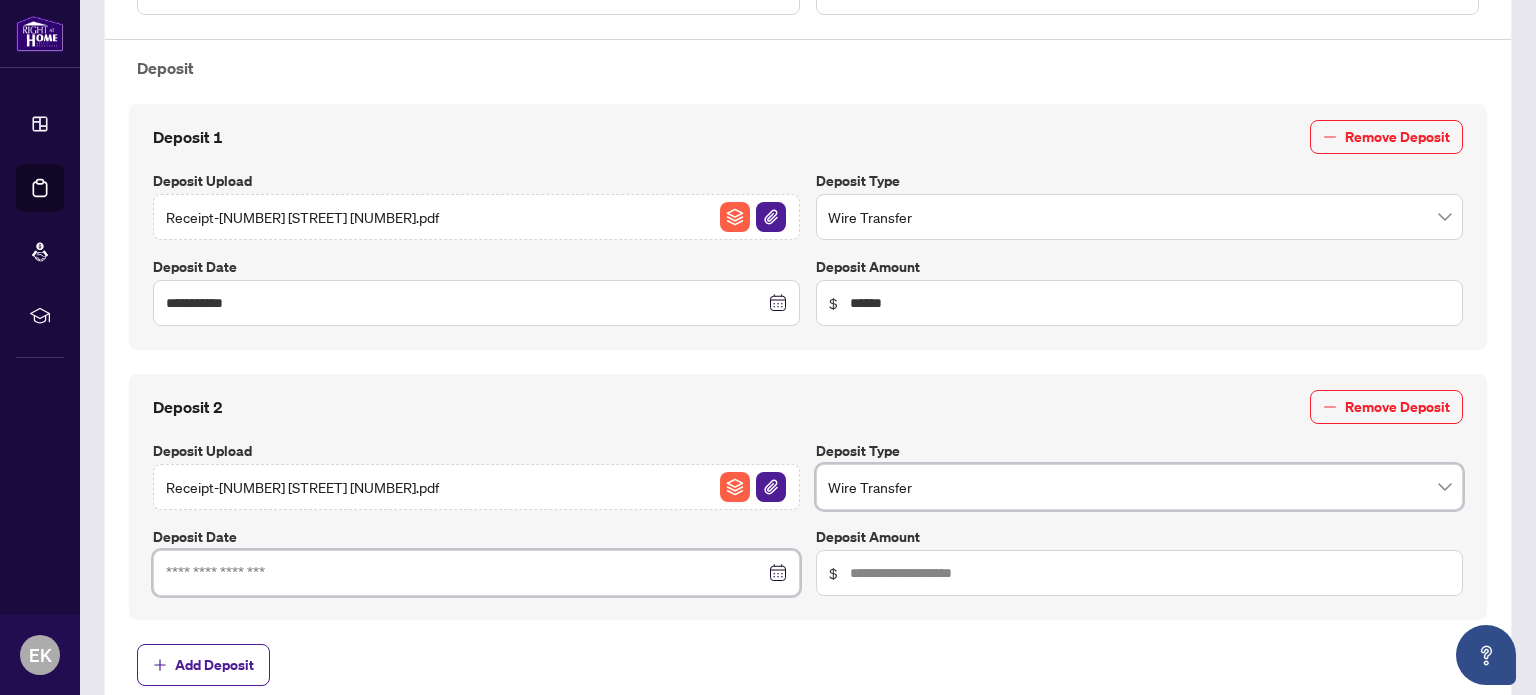 click at bounding box center (465, 303) 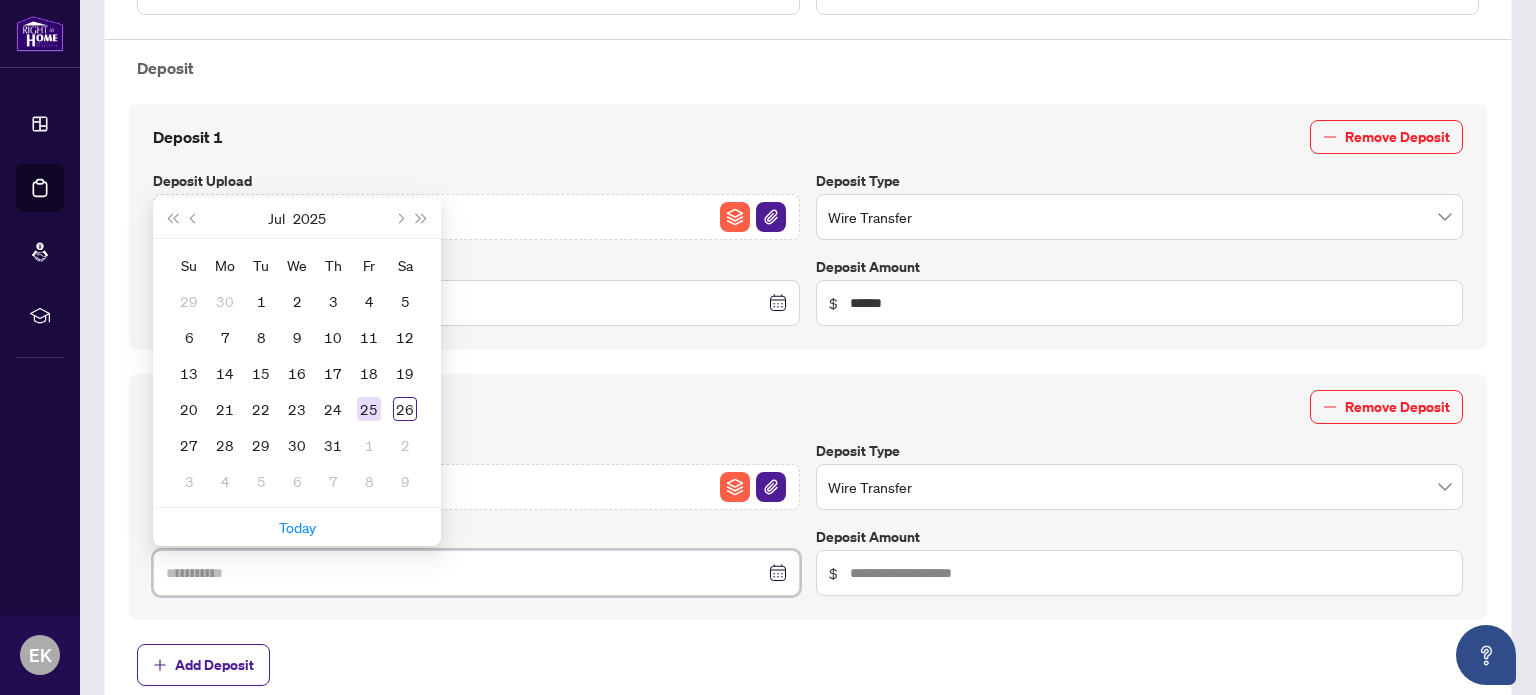 type on "**********" 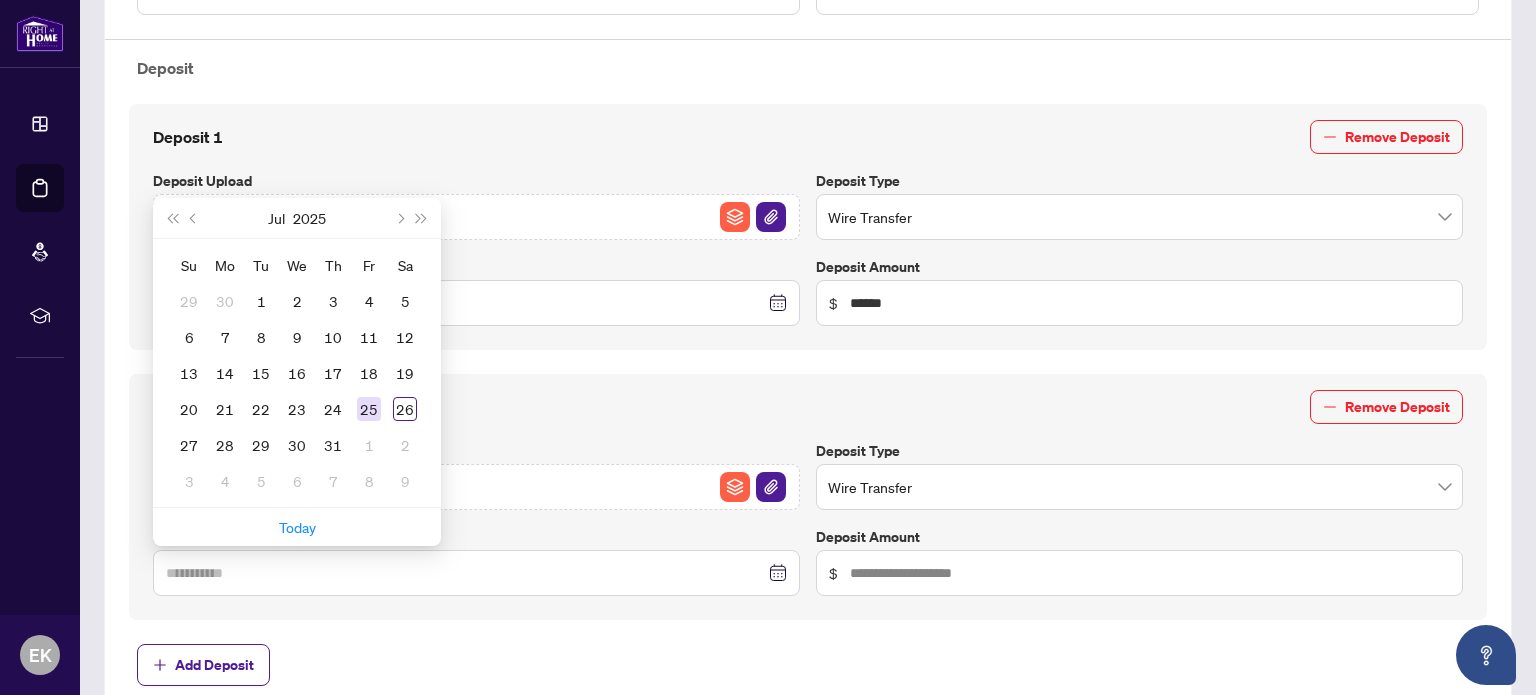 click on "25" at bounding box center (369, 409) 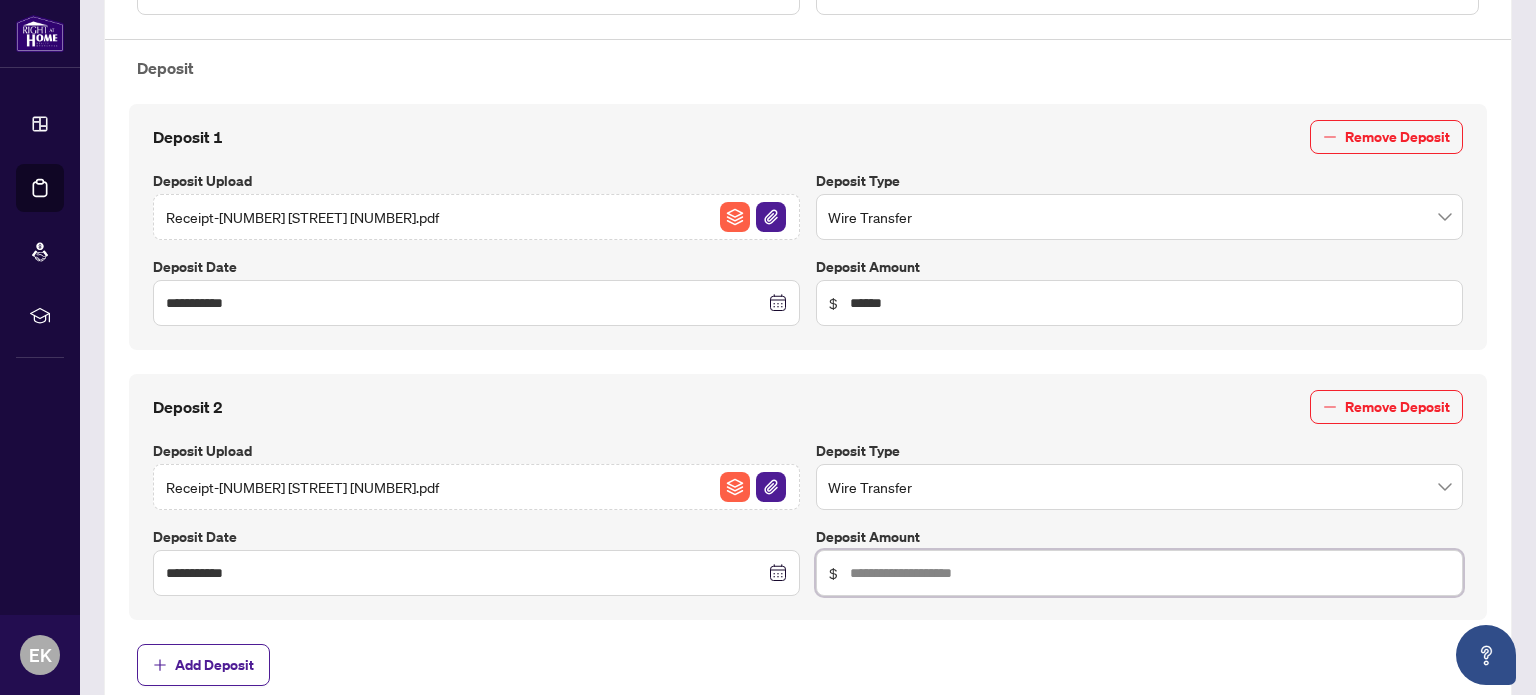 click at bounding box center [1150, 303] 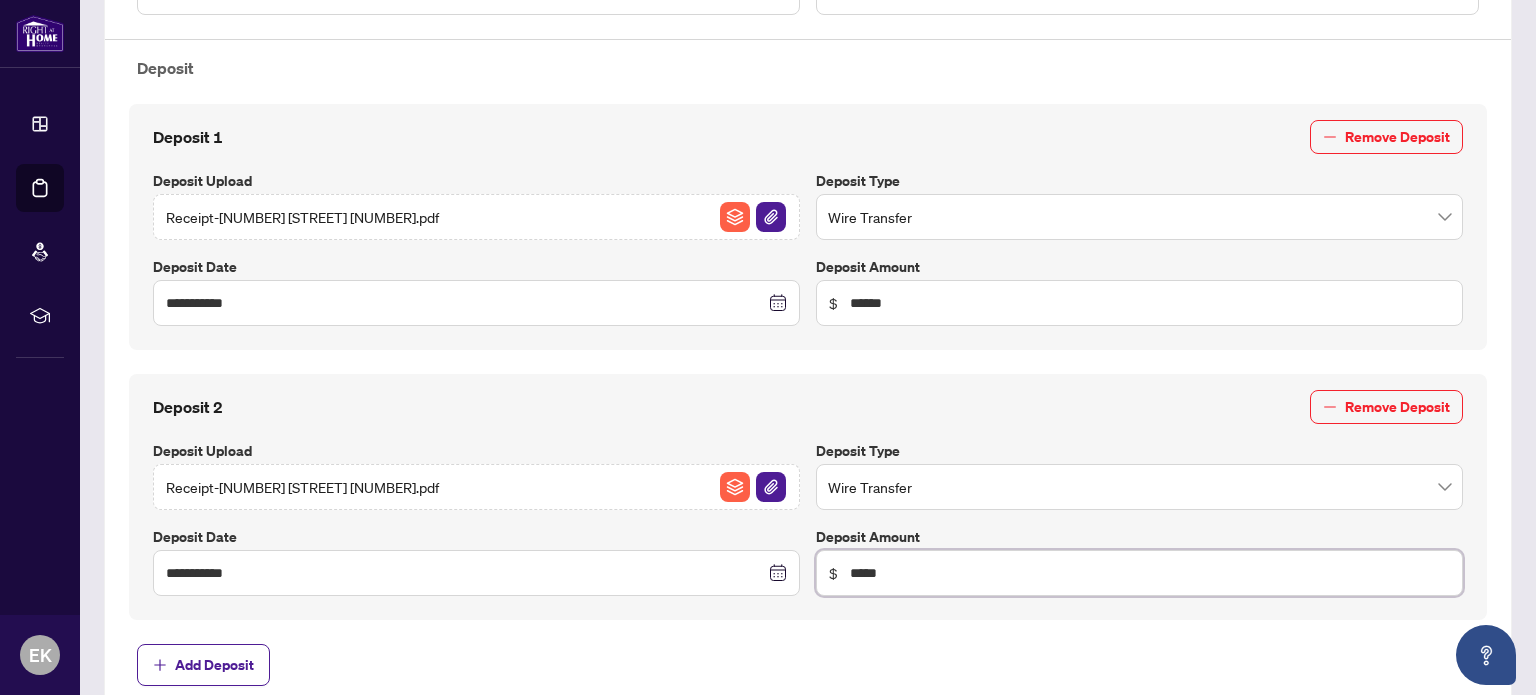 type on "*****" 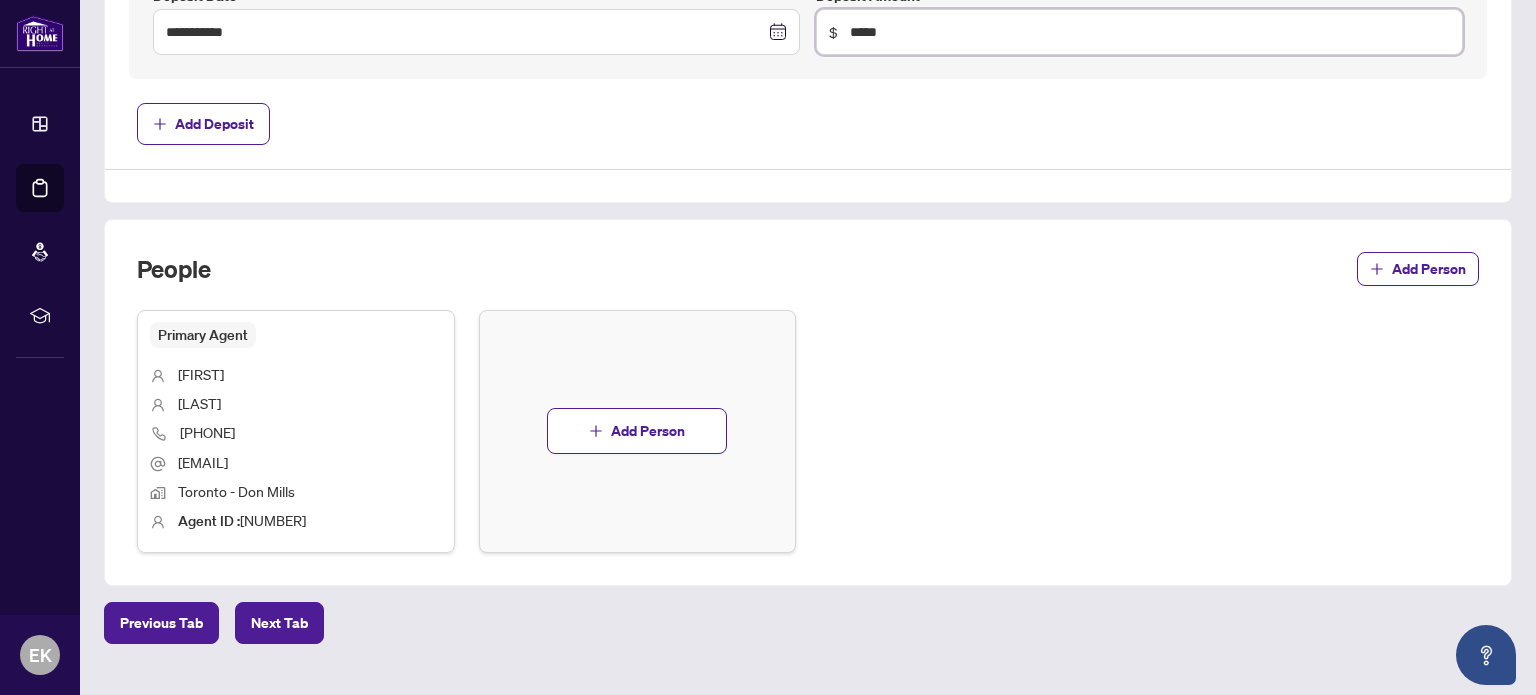 scroll, scrollTop: 1275, scrollLeft: 0, axis: vertical 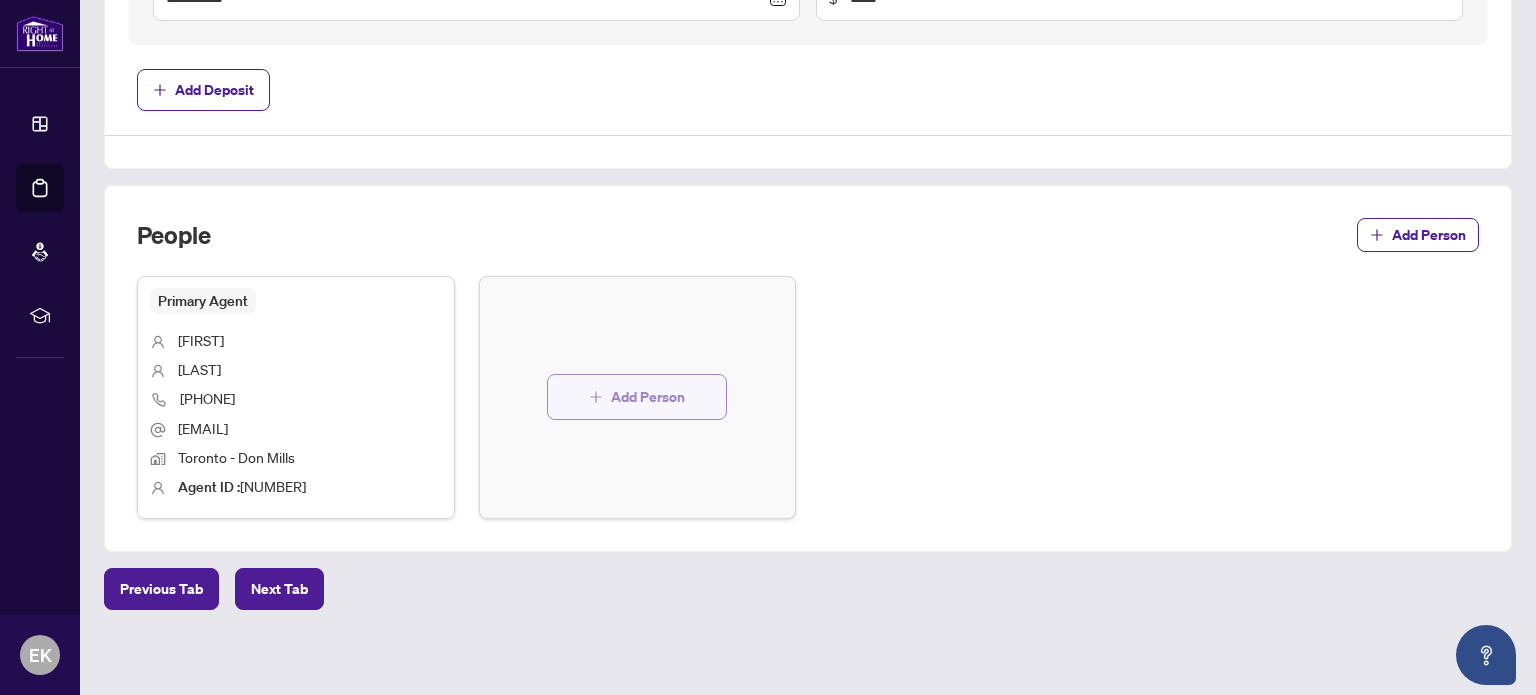 click on "Add Person" at bounding box center (648, 397) 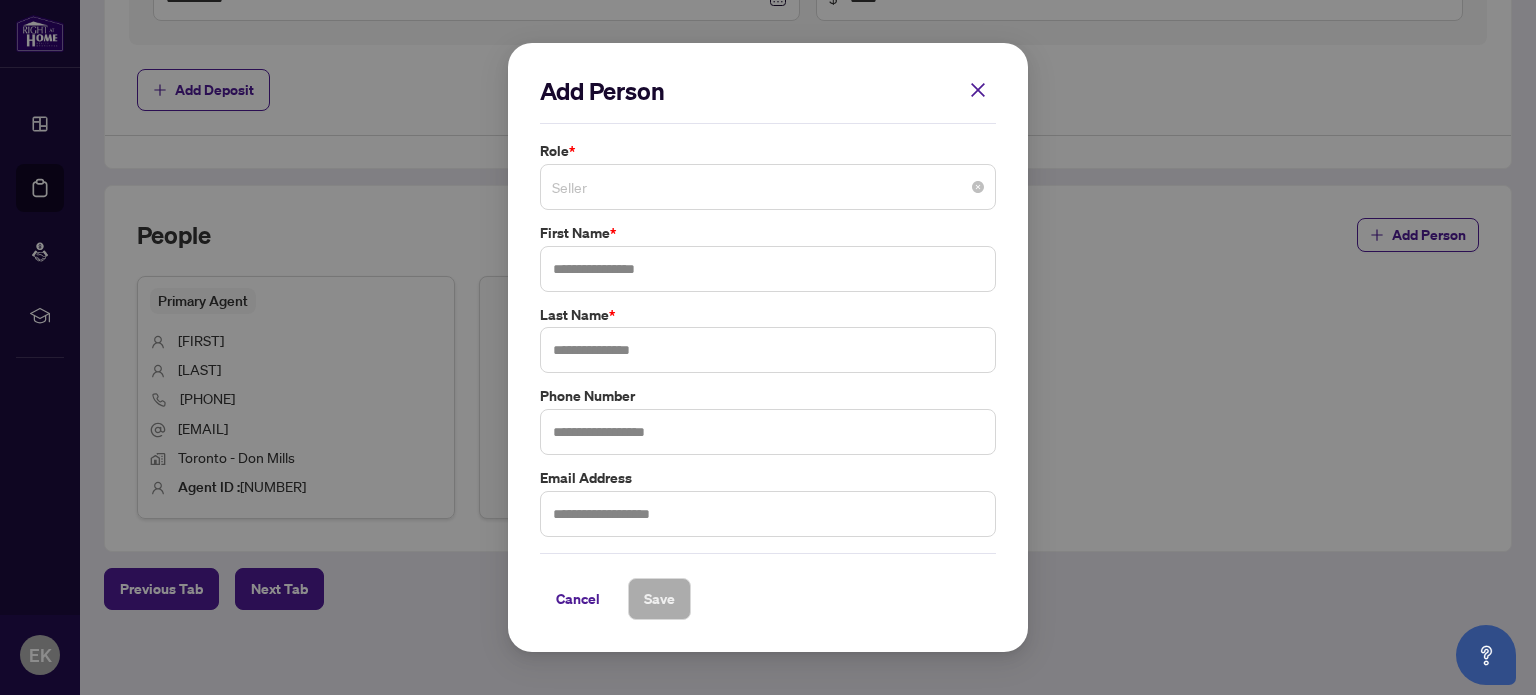 click on "Seller" at bounding box center [768, 187] 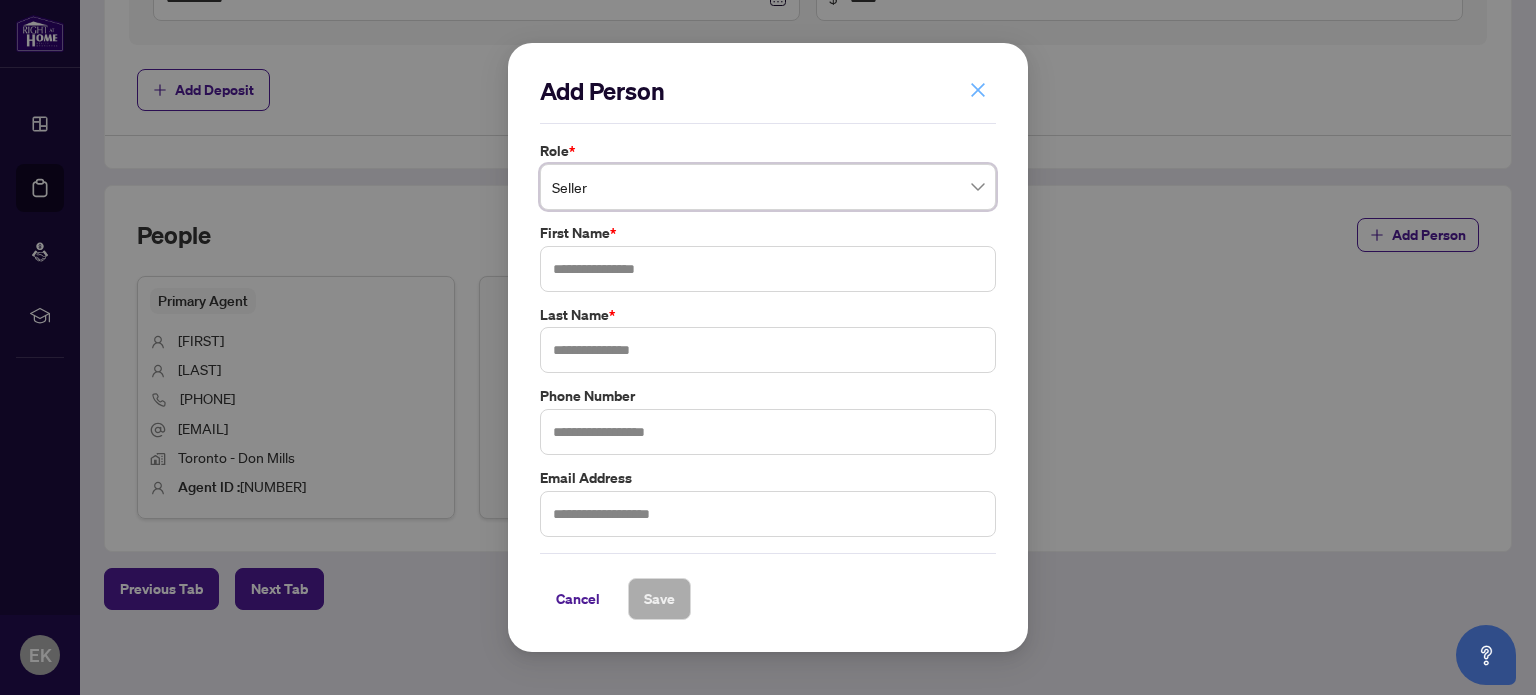 click 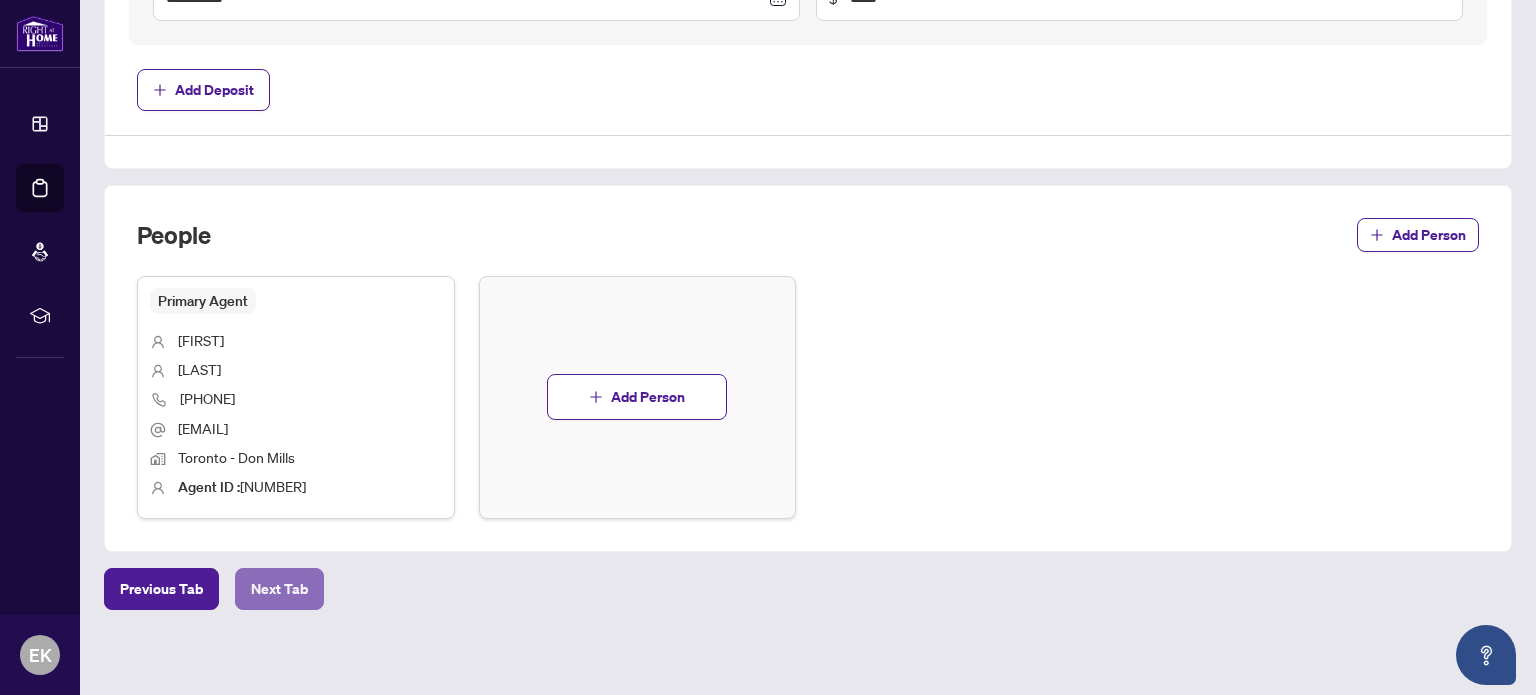 click on "Next Tab" at bounding box center [279, 589] 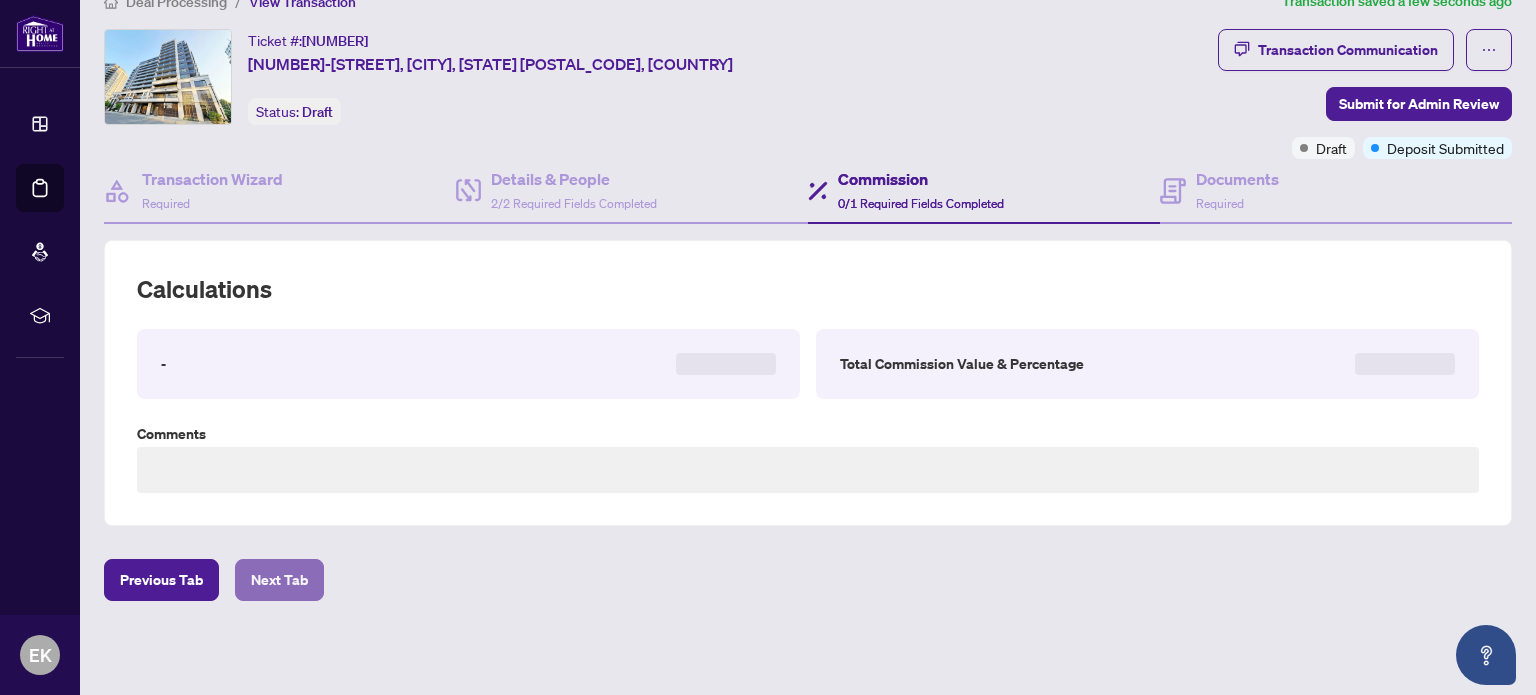 scroll, scrollTop: 0, scrollLeft: 0, axis: both 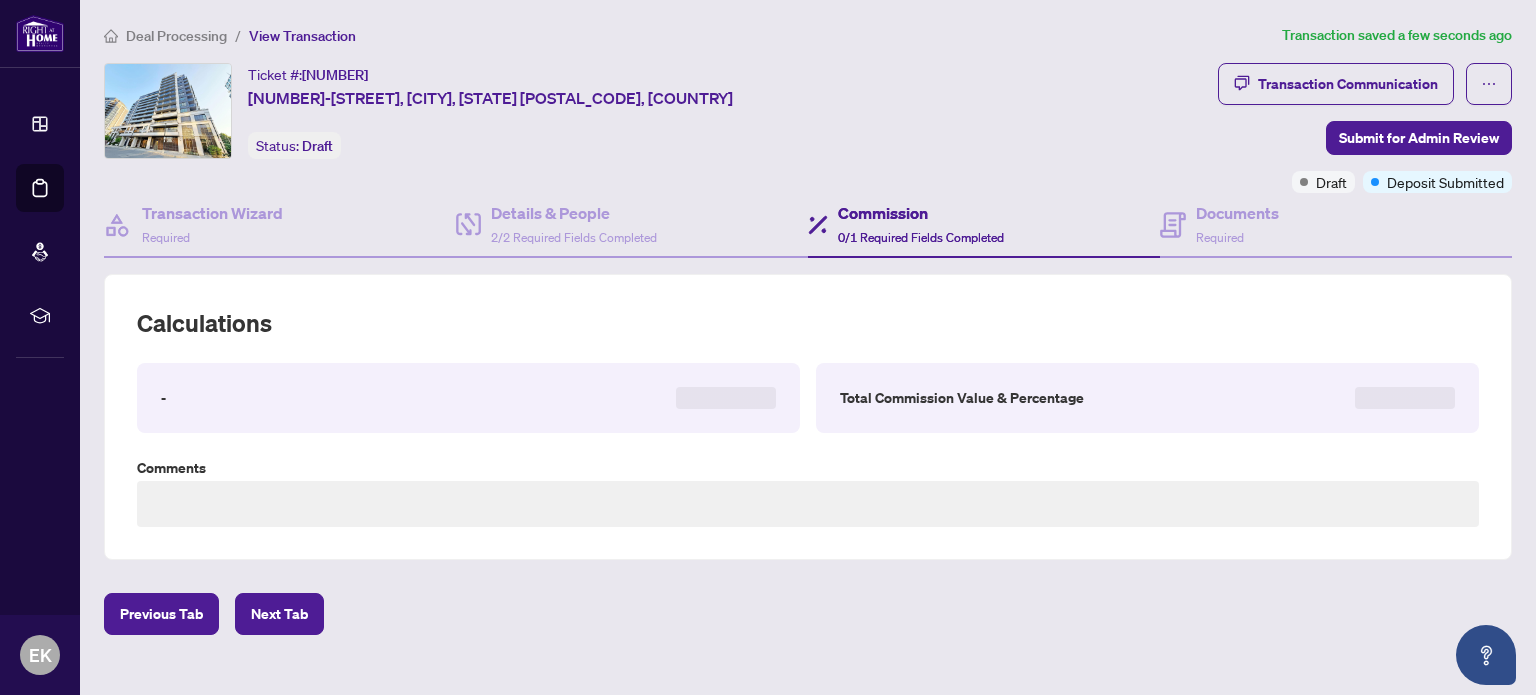 type on "**********" 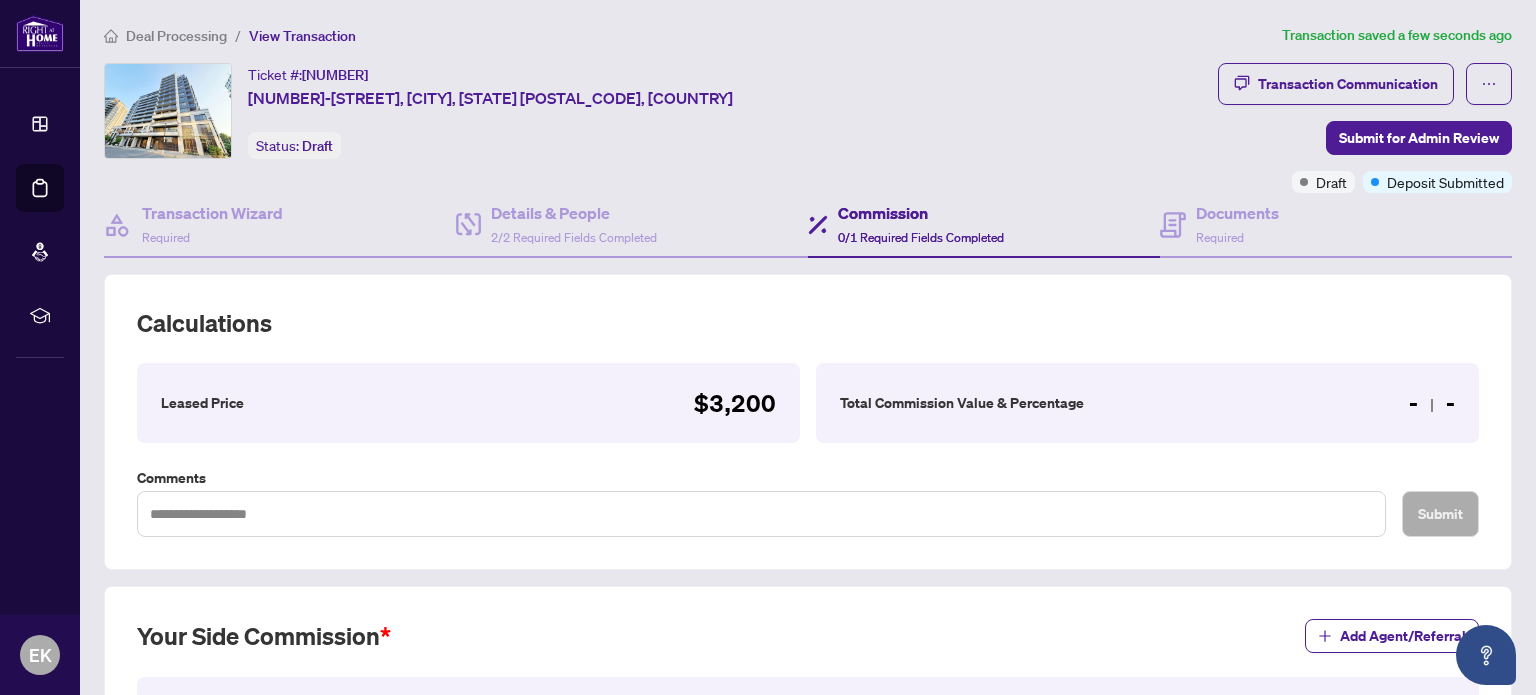 click on "Total Commission Value & Percentage -     -" at bounding box center [1147, 403] 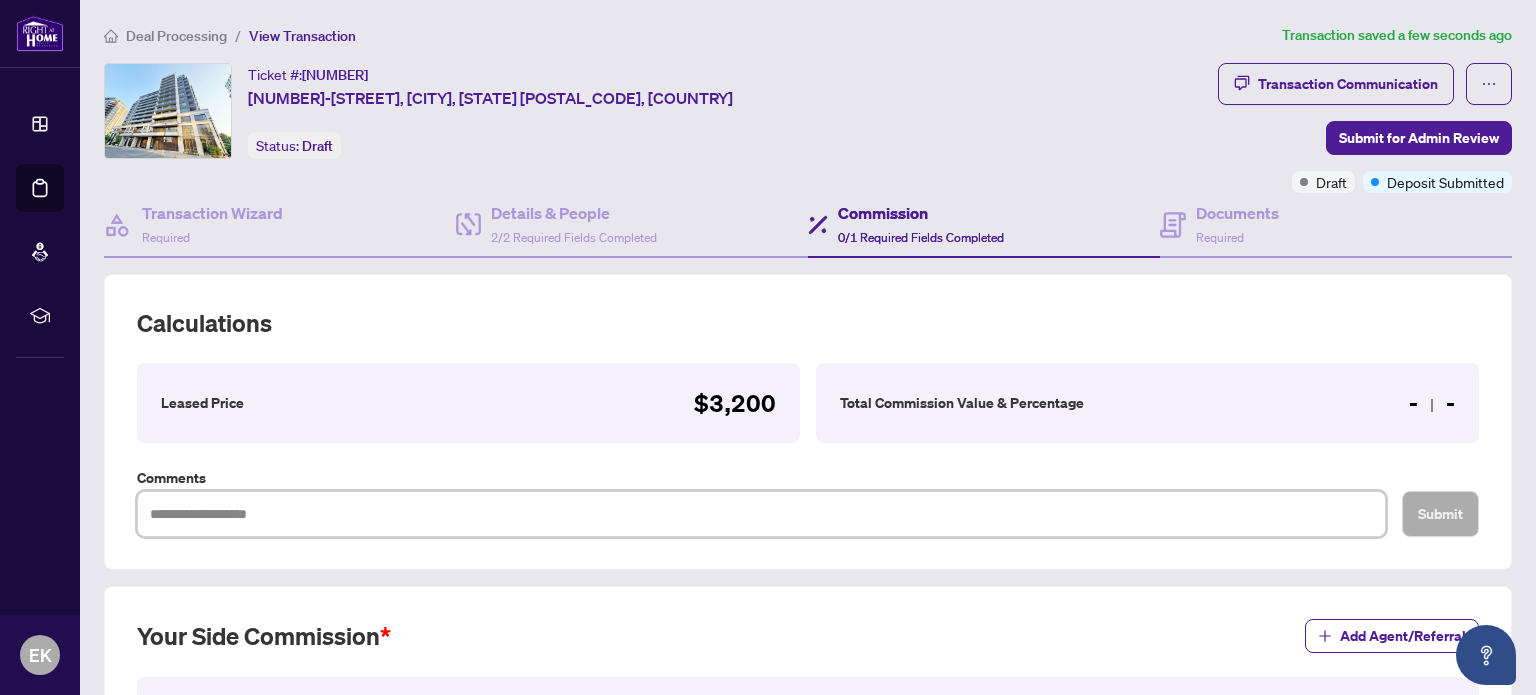 click at bounding box center (761, 514) 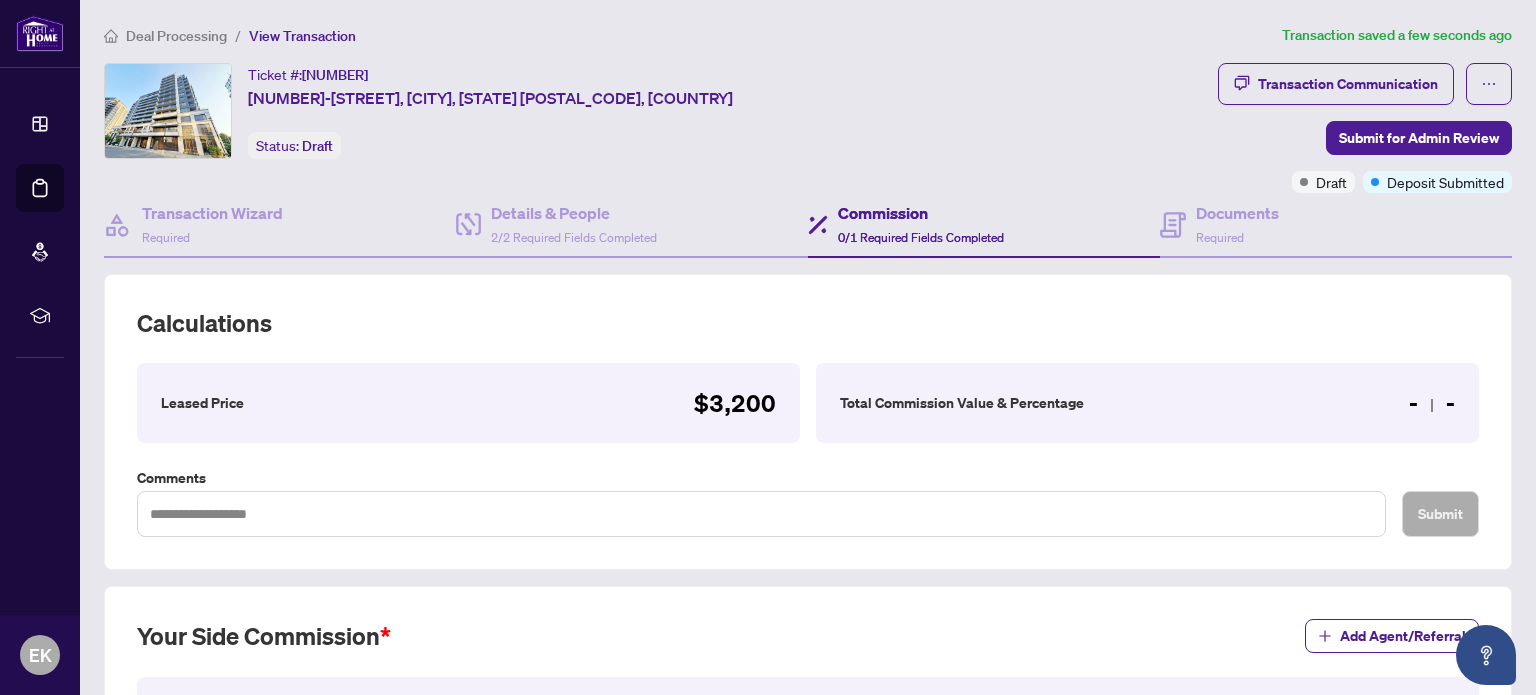click on "Leased Price $[PRICE]" at bounding box center [468, 403] 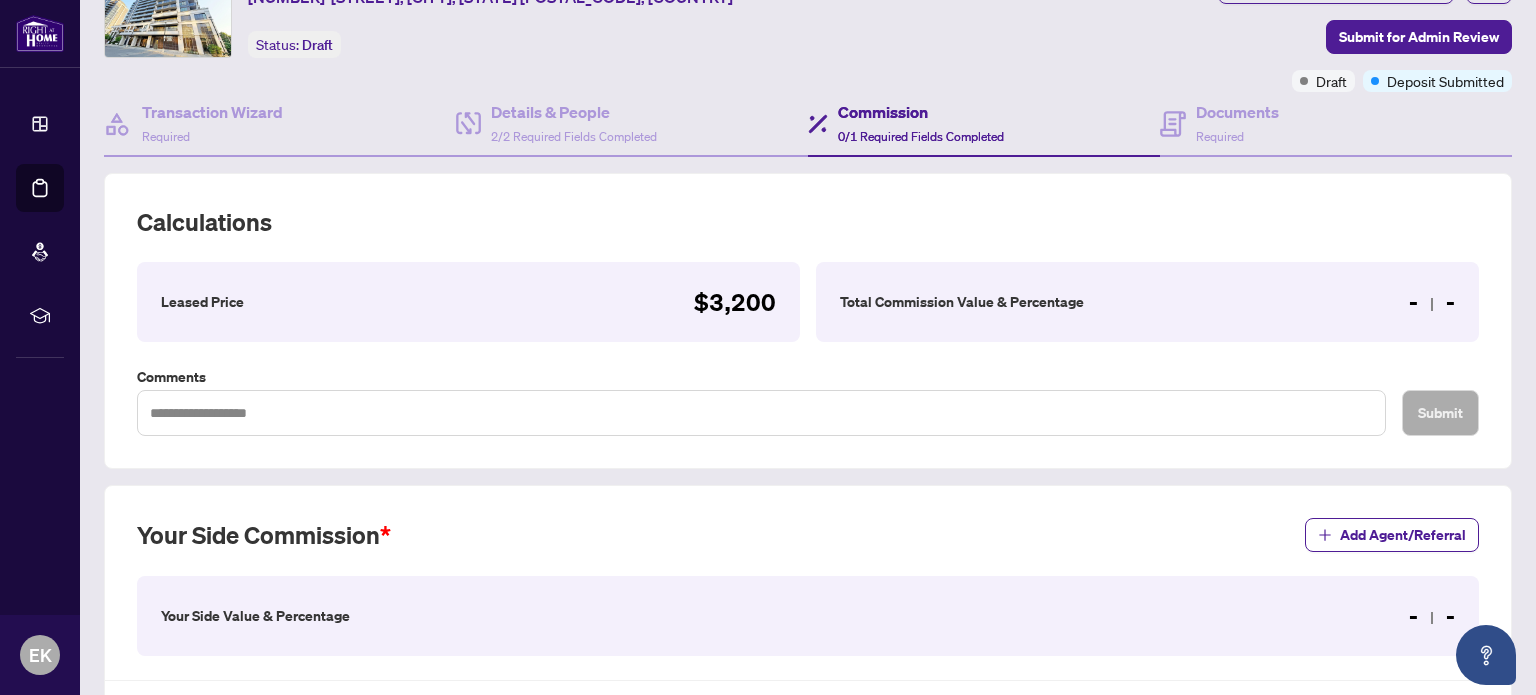 scroll, scrollTop: 100, scrollLeft: 0, axis: vertical 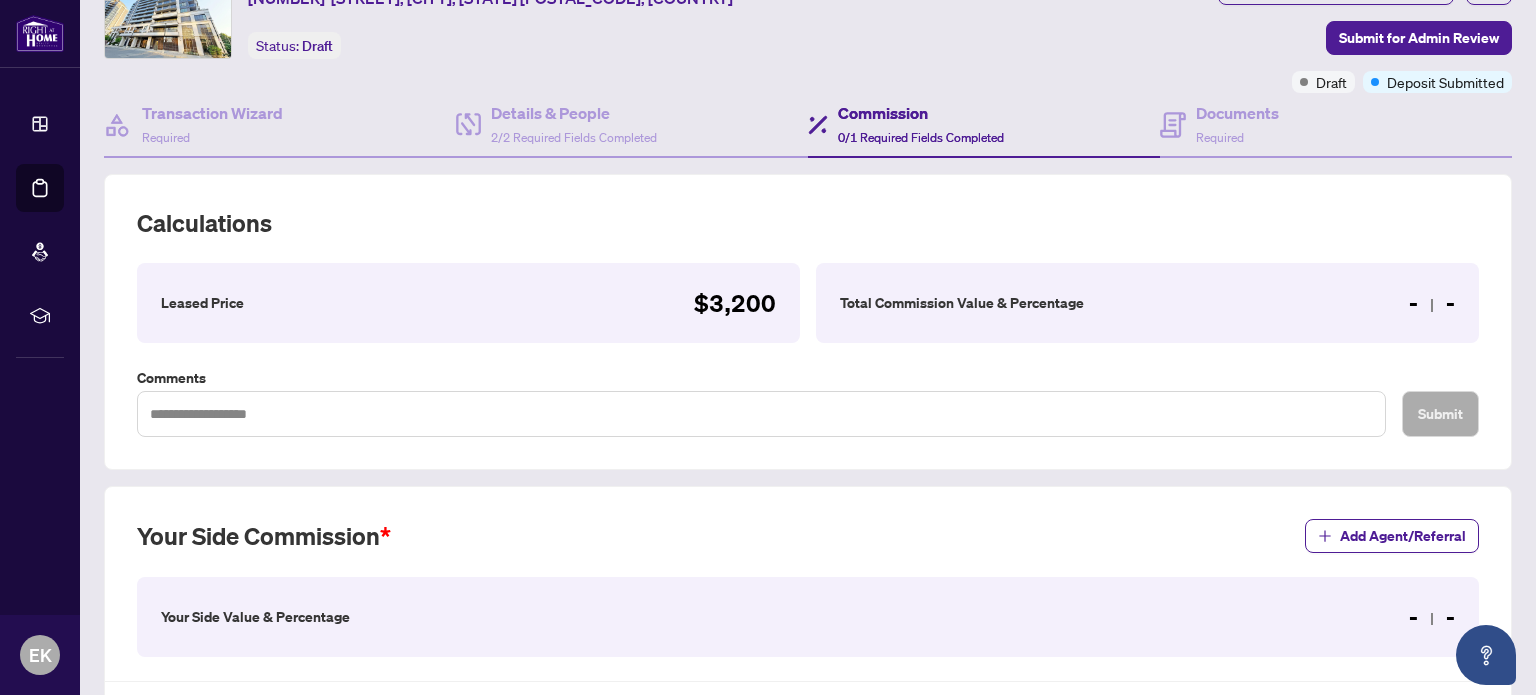 click on "Total Commission Value & Percentage" at bounding box center (962, 303) 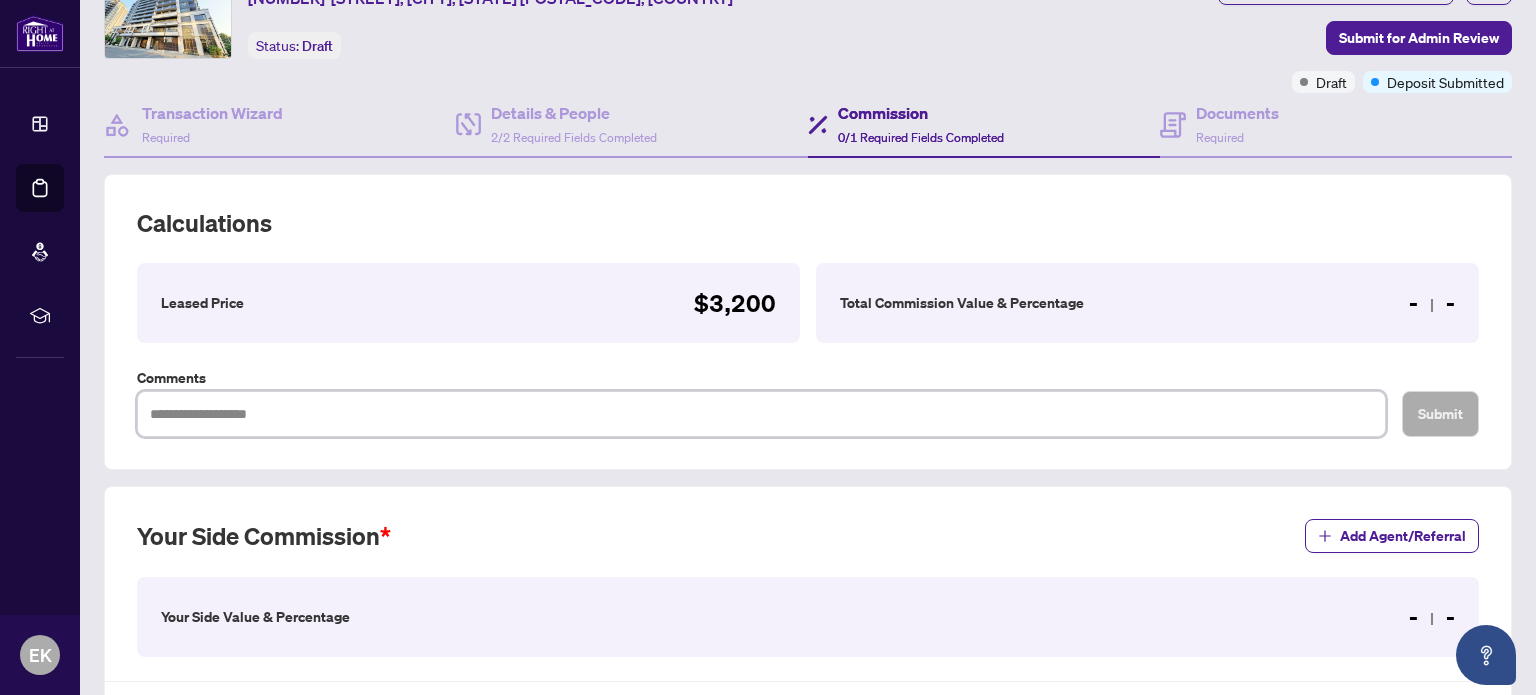 click at bounding box center [761, 414] 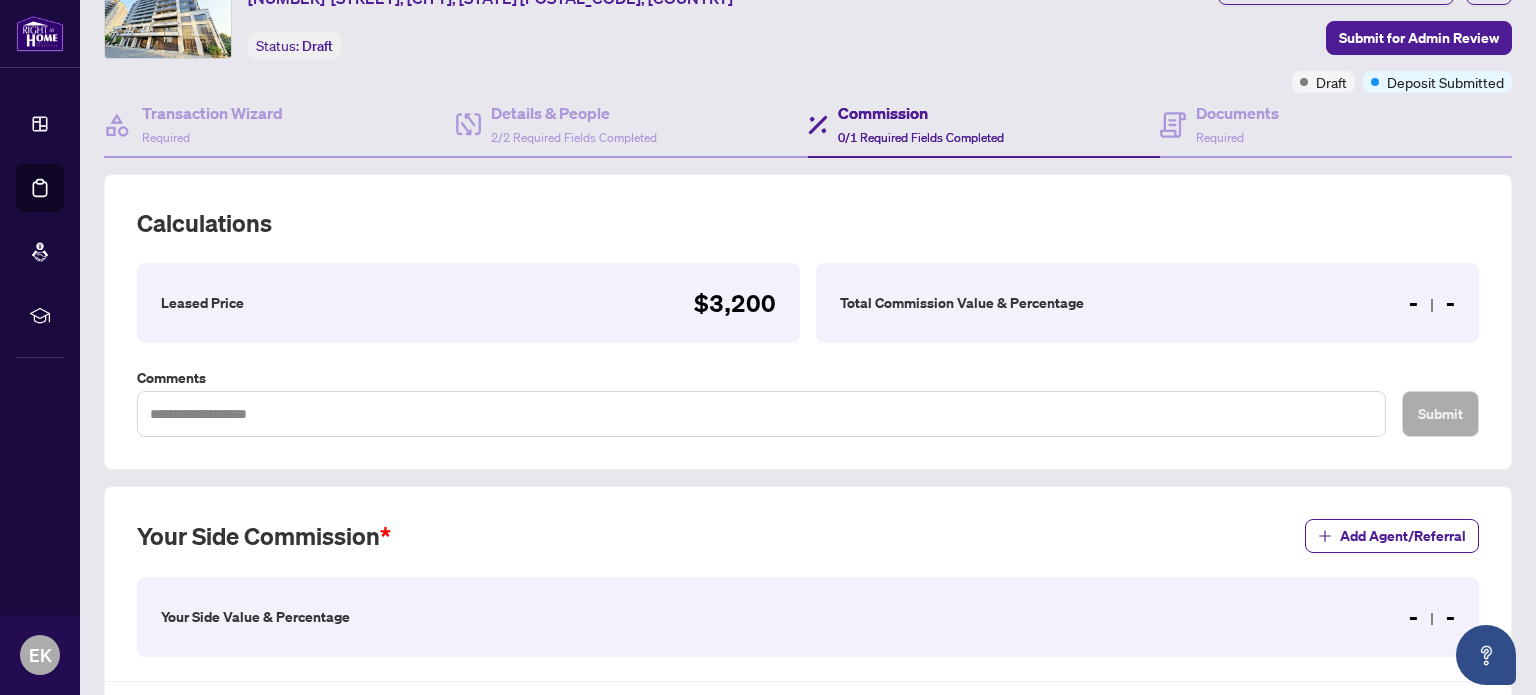click on "Total Commission Value & Percentage" at bounding box center (962, 303) 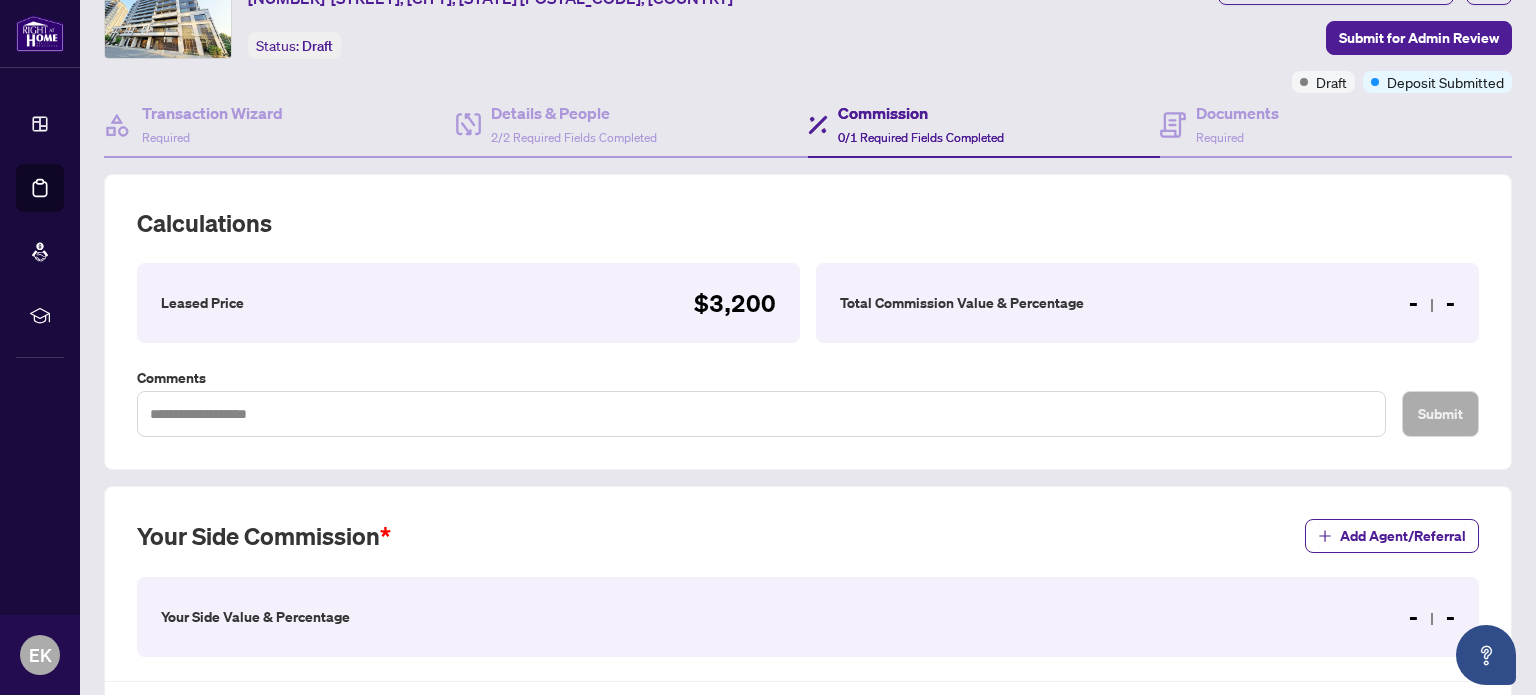 scroll, scrollTop: 0, scrollLeft: 0, axis: both 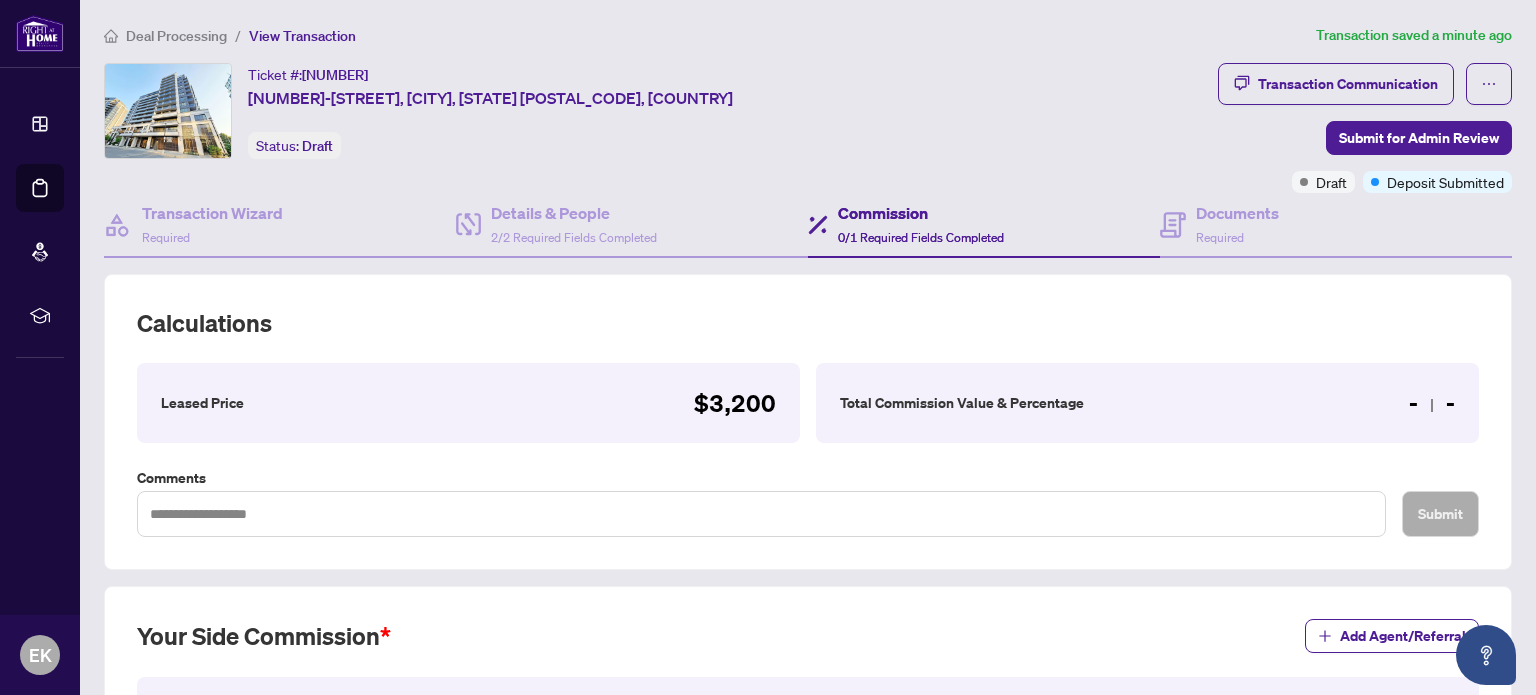click on "Leased Price $[PRICE]" at bounding box center [468, 403] 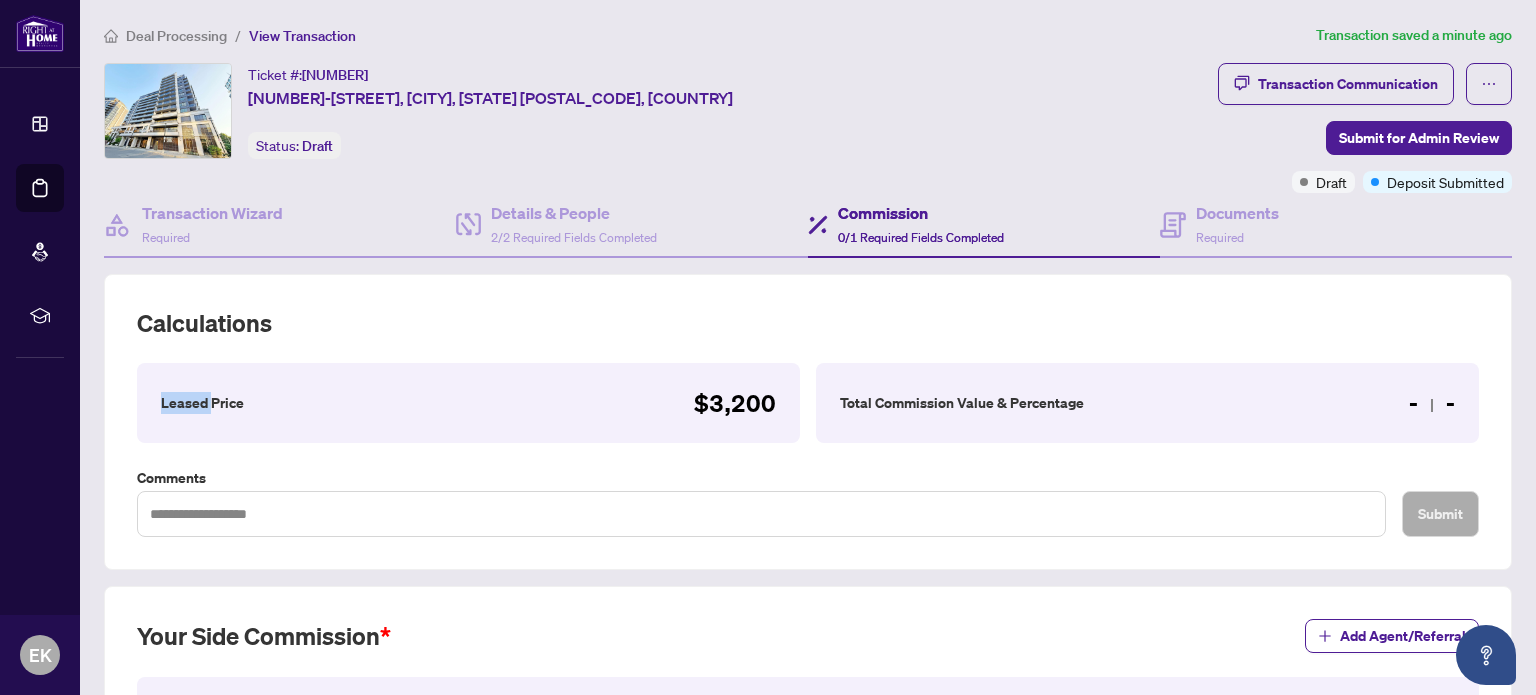 click on "Leased Price" at bounding box center [202, 403] 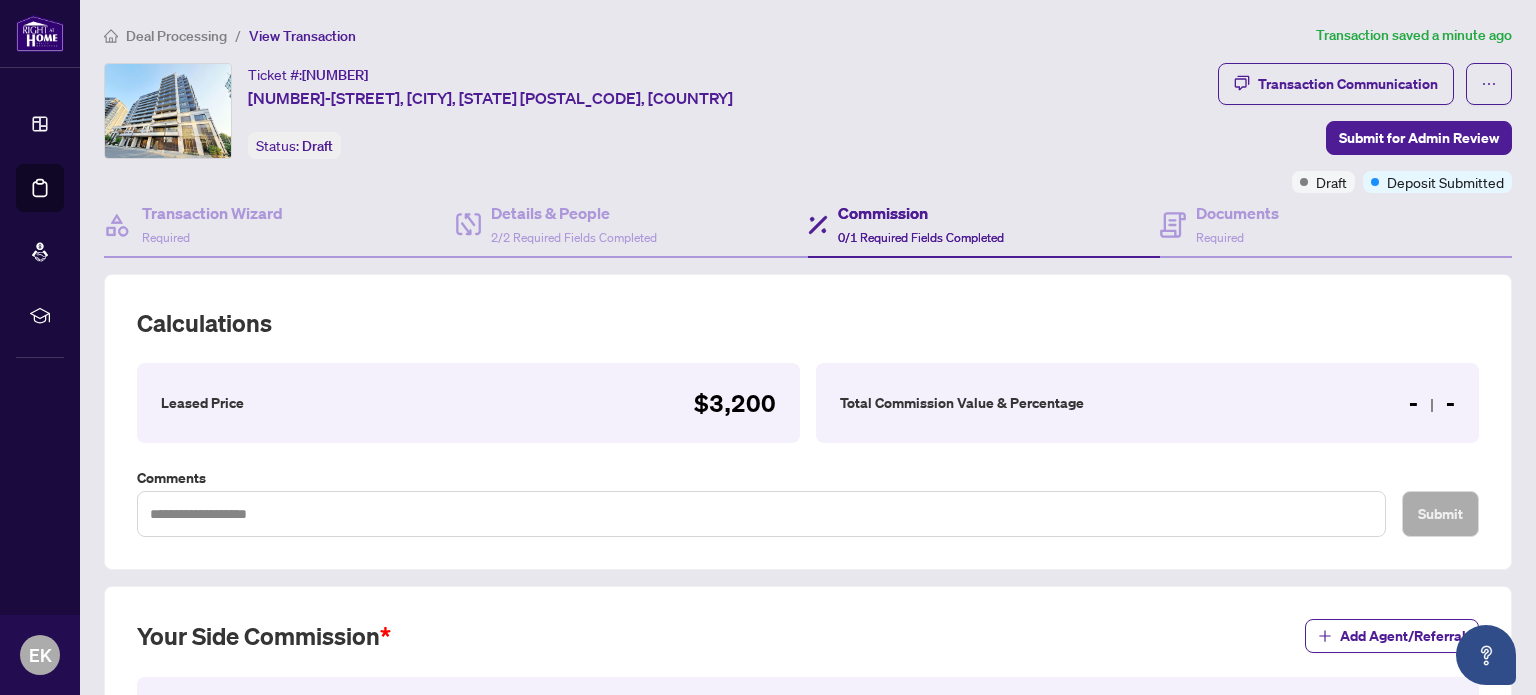click on "Leased Price $[PRICE]" at bounding box center (468, 403) 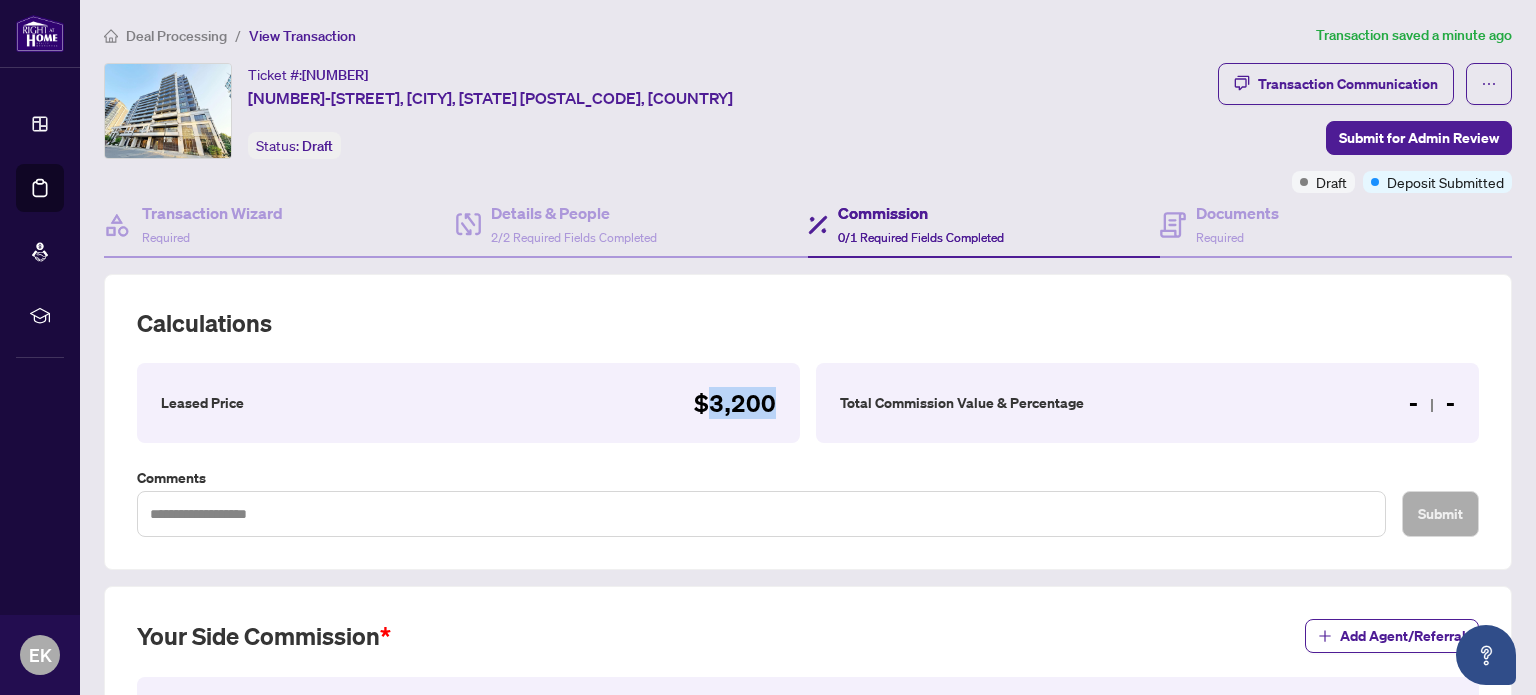 drag, startPoint x: 732, startPoint y: 399, endPoint x: 812, endPoint y: 403, distance: 80.09994 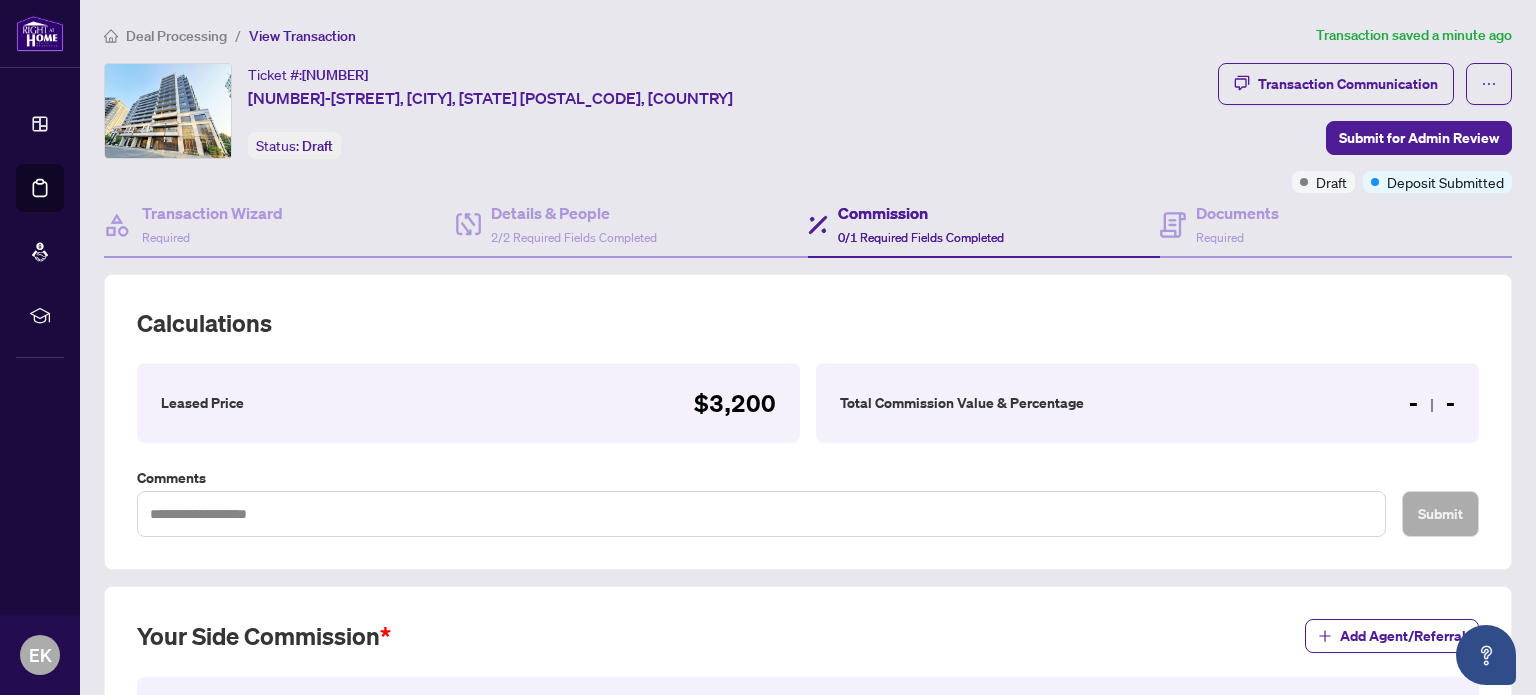 click on "Total Commission Value & Percentage" at bounding box center (962, 403) 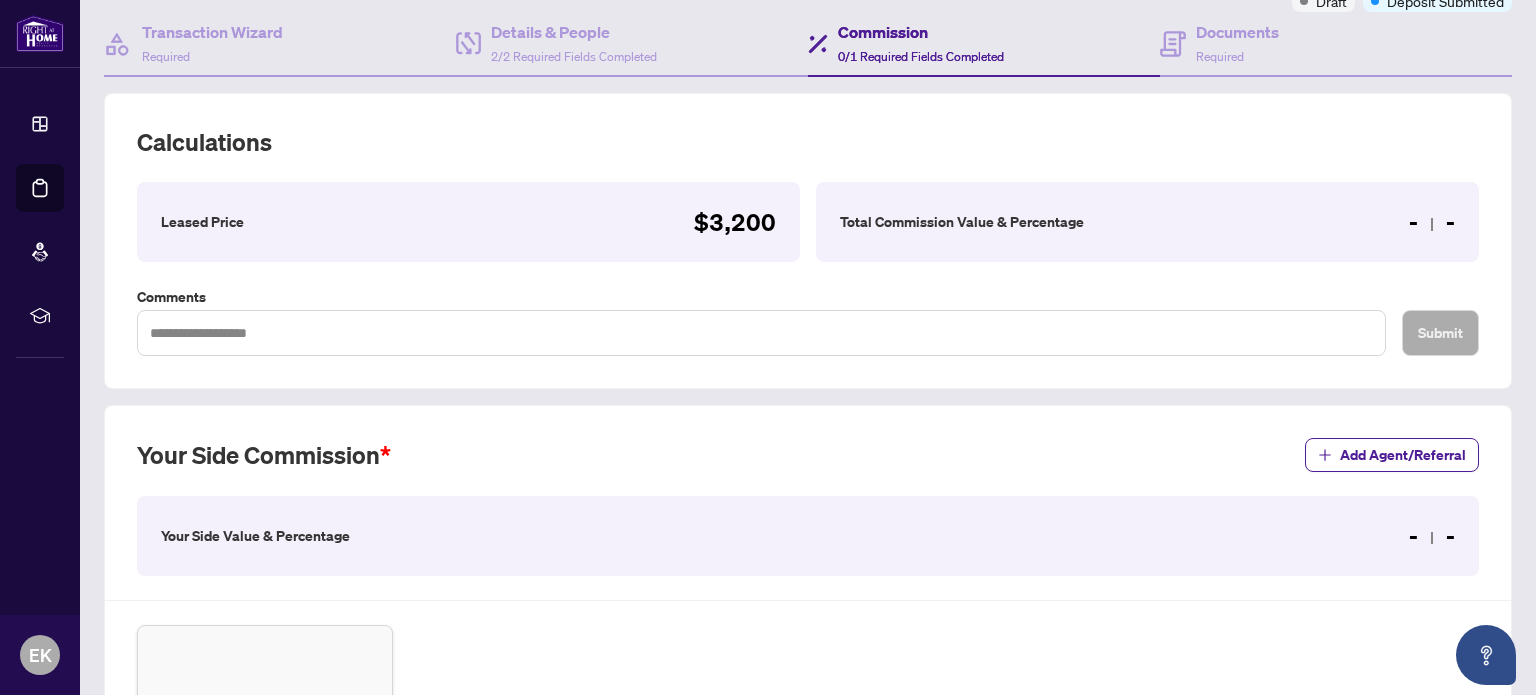 scroll, scrollTop: 300, scrollLeft: 0, axis: vertical 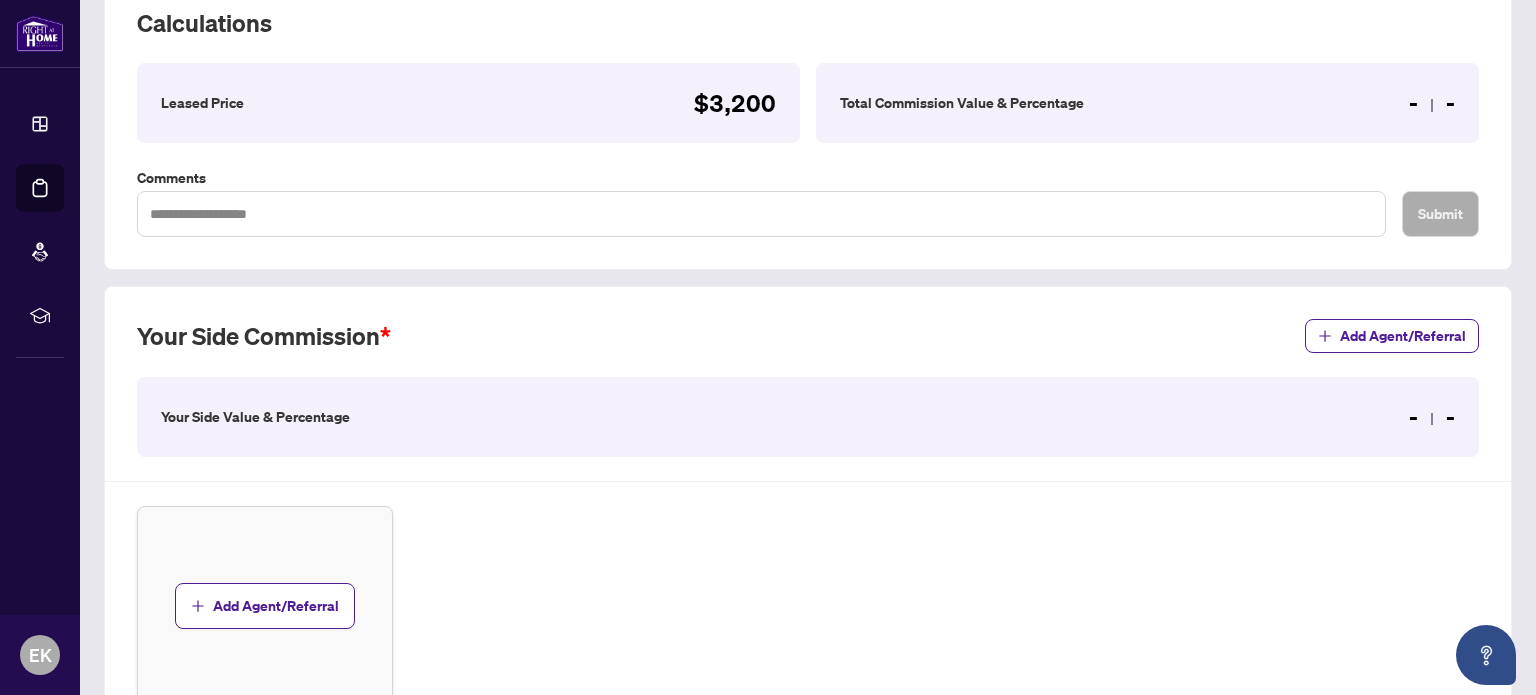 click on "Your Side Value & Percentage -     -" at bounding box center (808, 417) 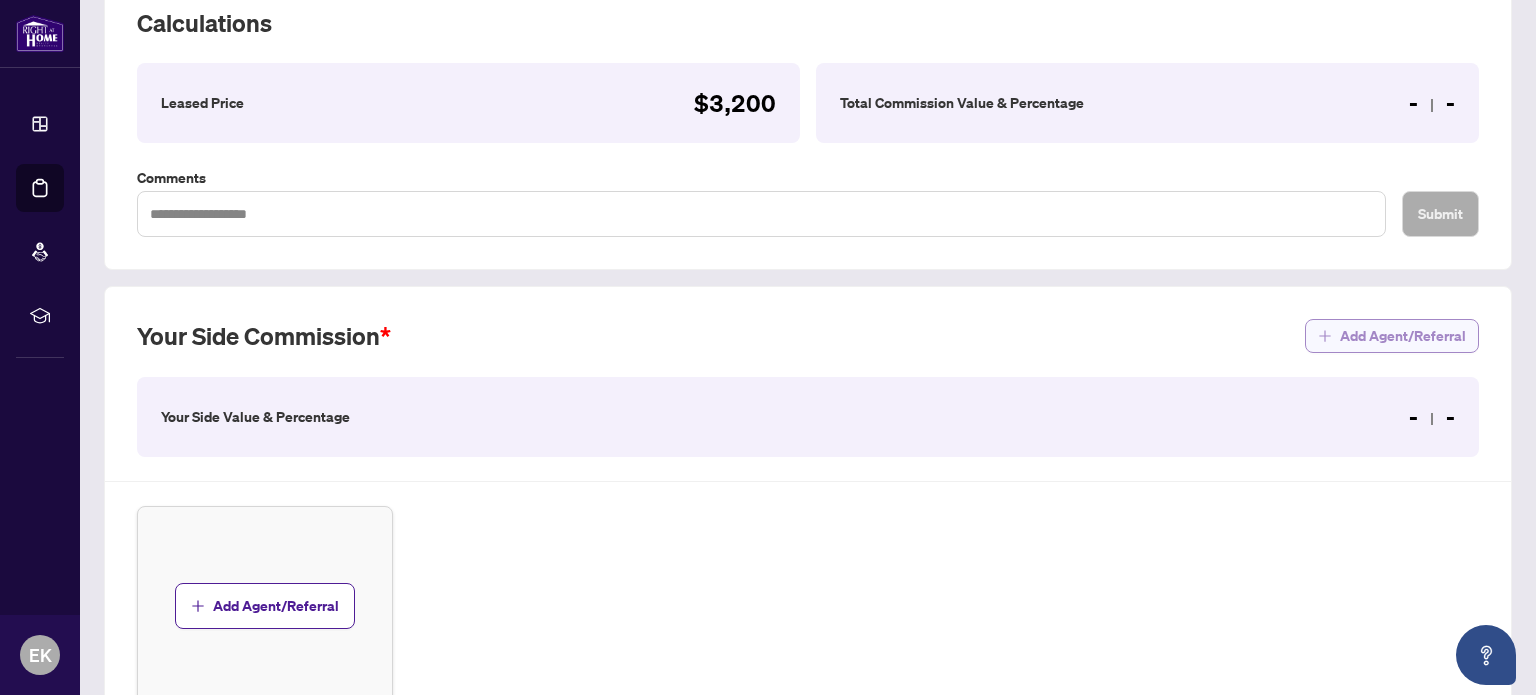 click on "Add Agent/Referral" at bounding box center [1403, 336] 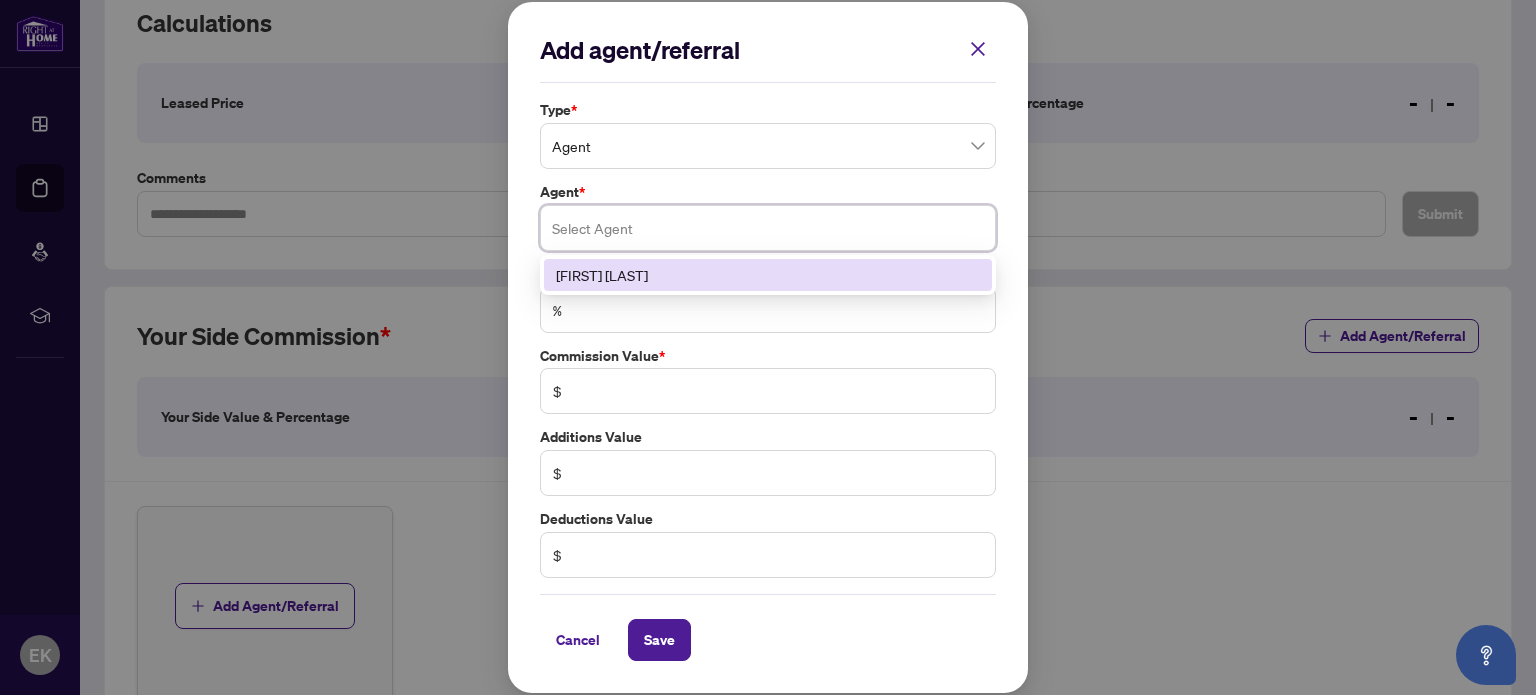 click at bounding box center [768, 228] 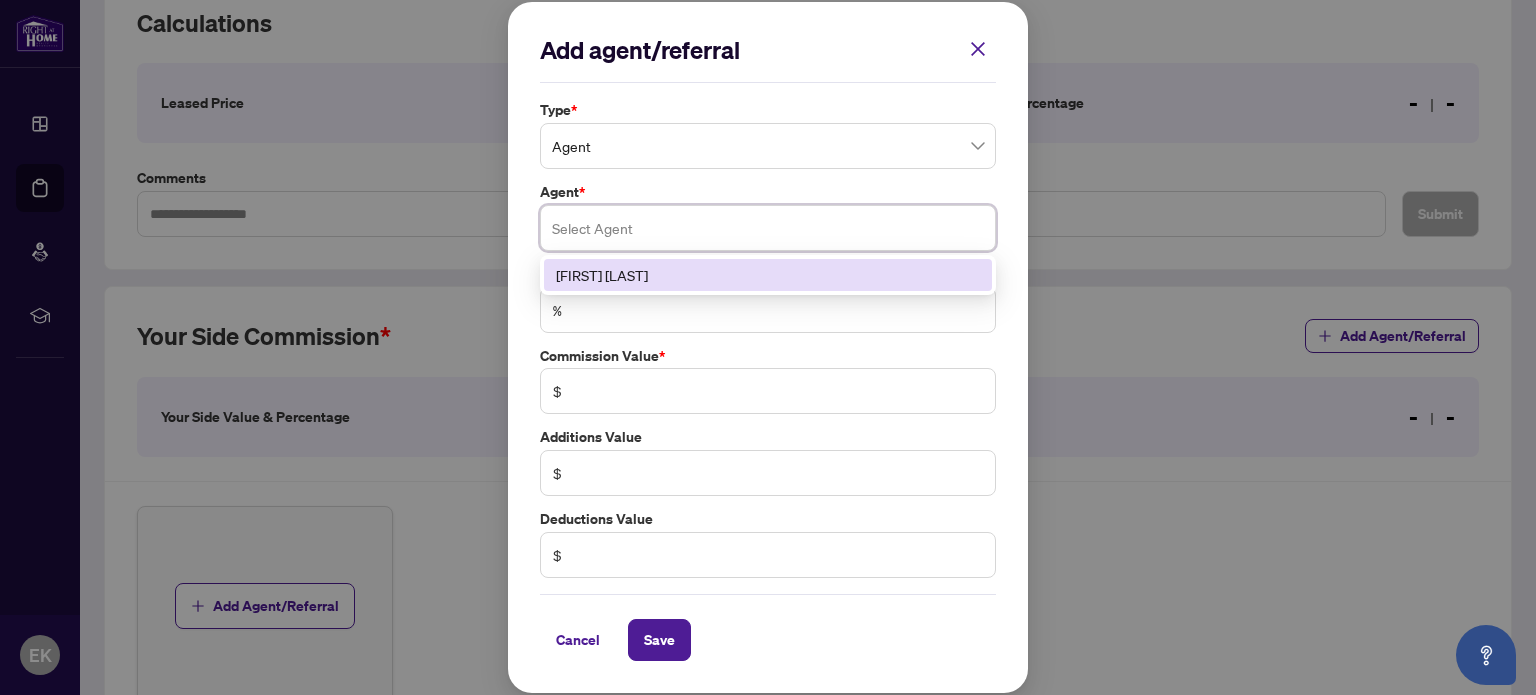click on "[FIRST] [LAST]" at bounding box center (768, 275) 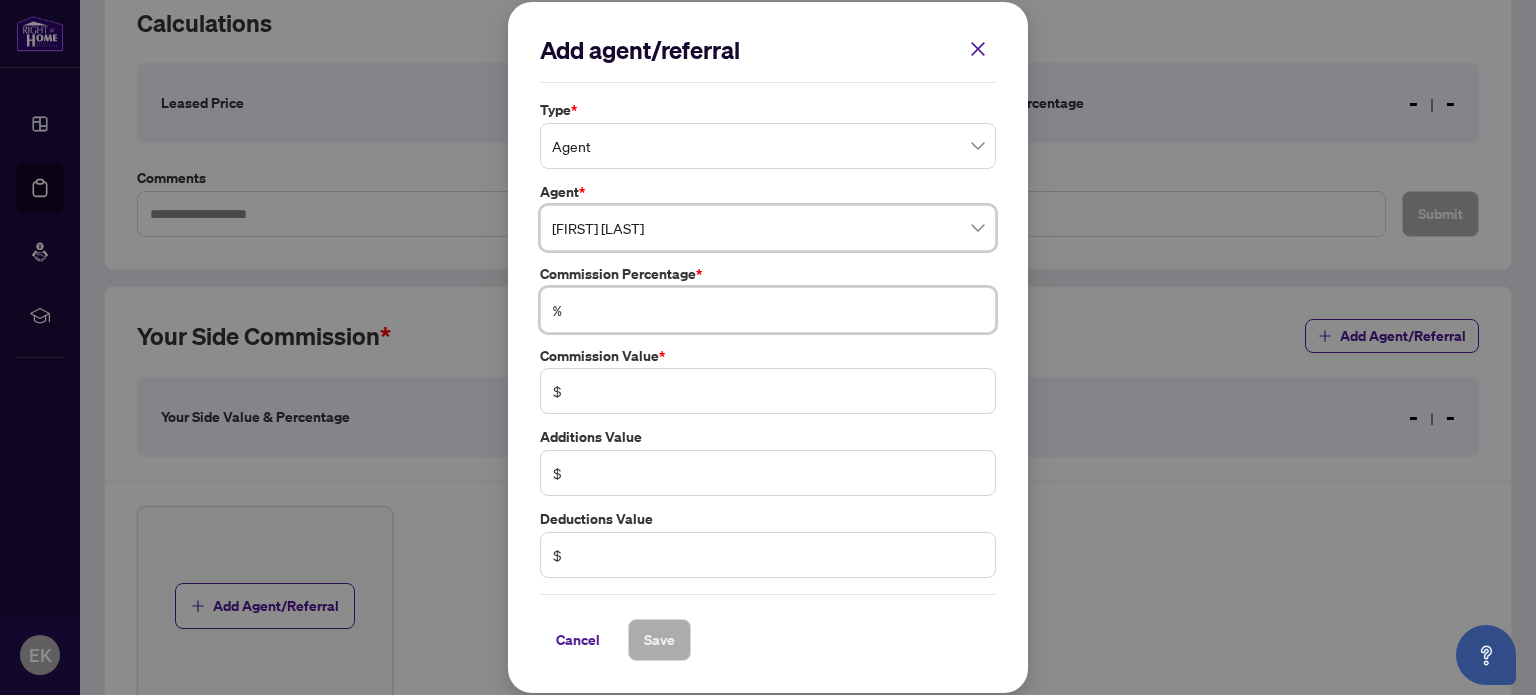 click at bounding box center [778, 310] 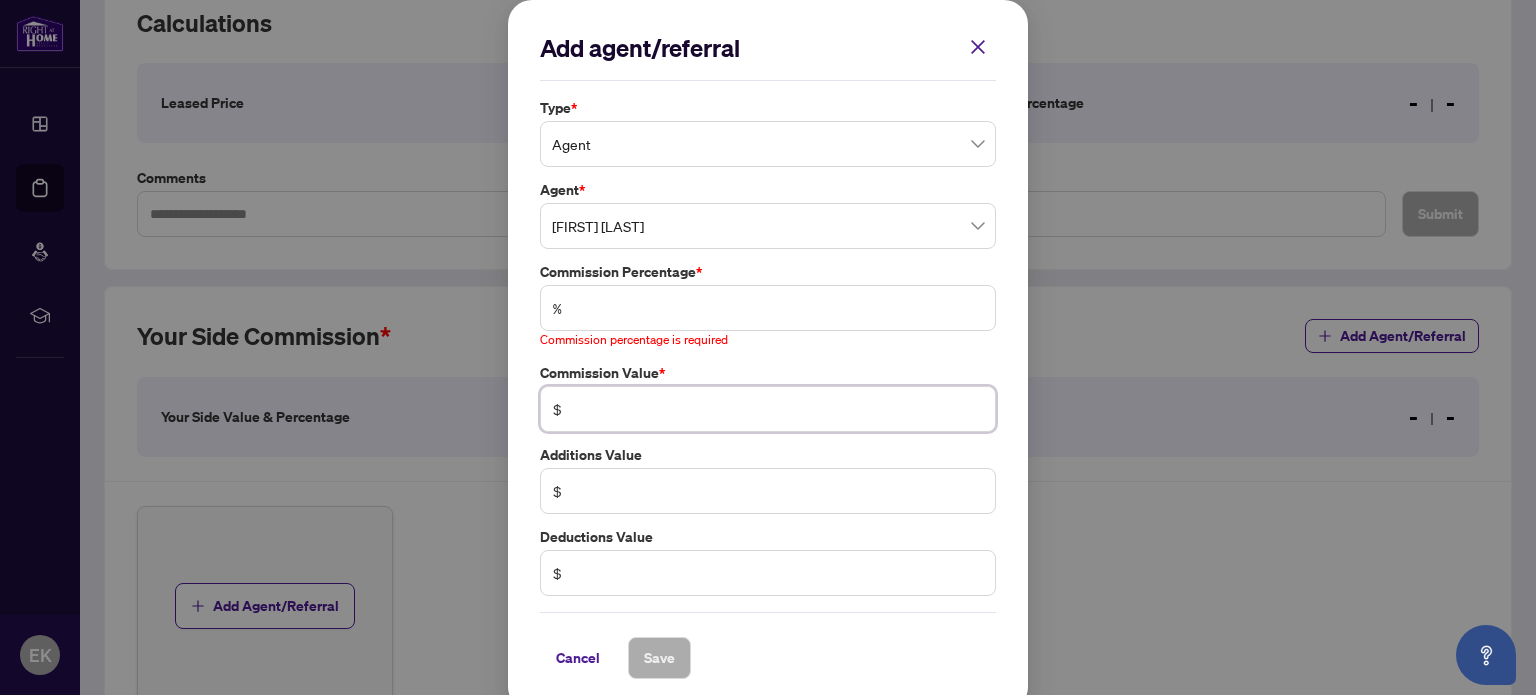 click on "Commission Value * $" at bounding box center [768, 397] 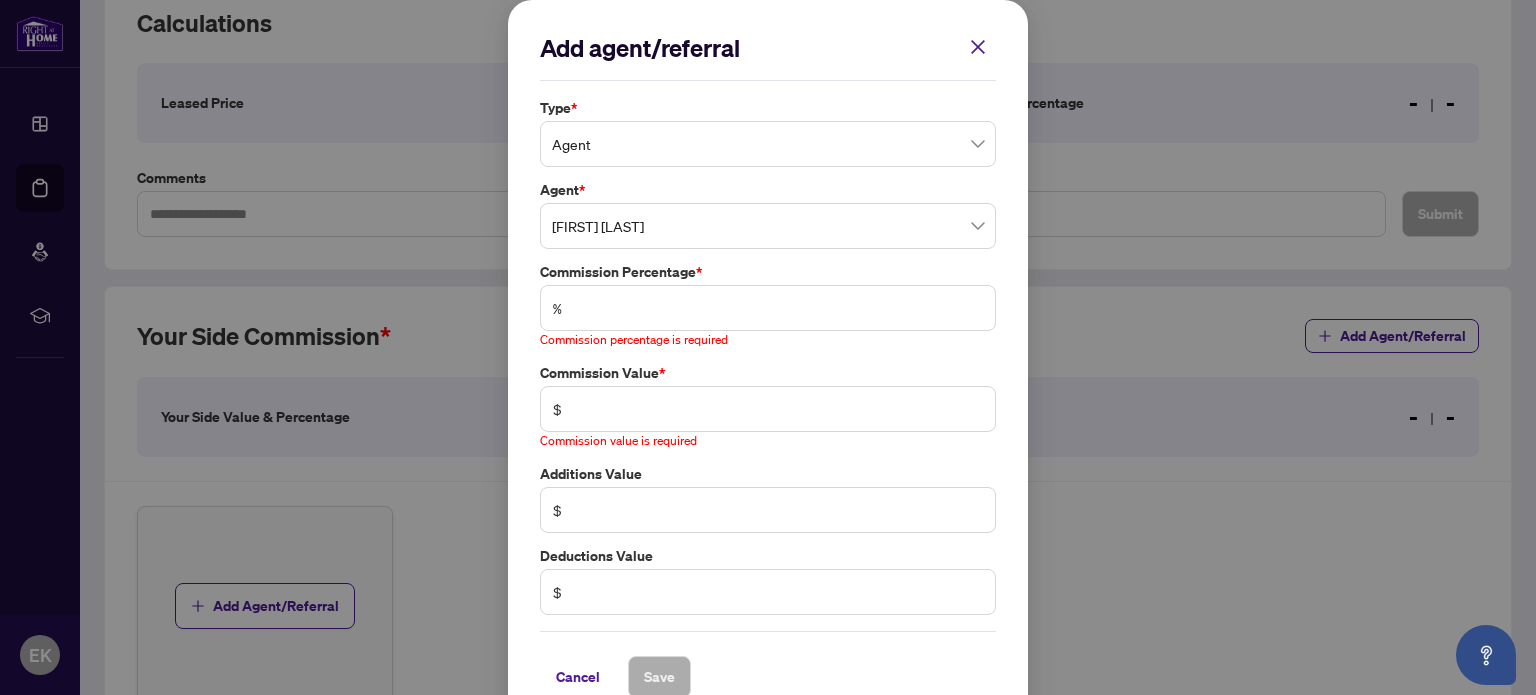 click on "%" at bounding box center [768, 308] 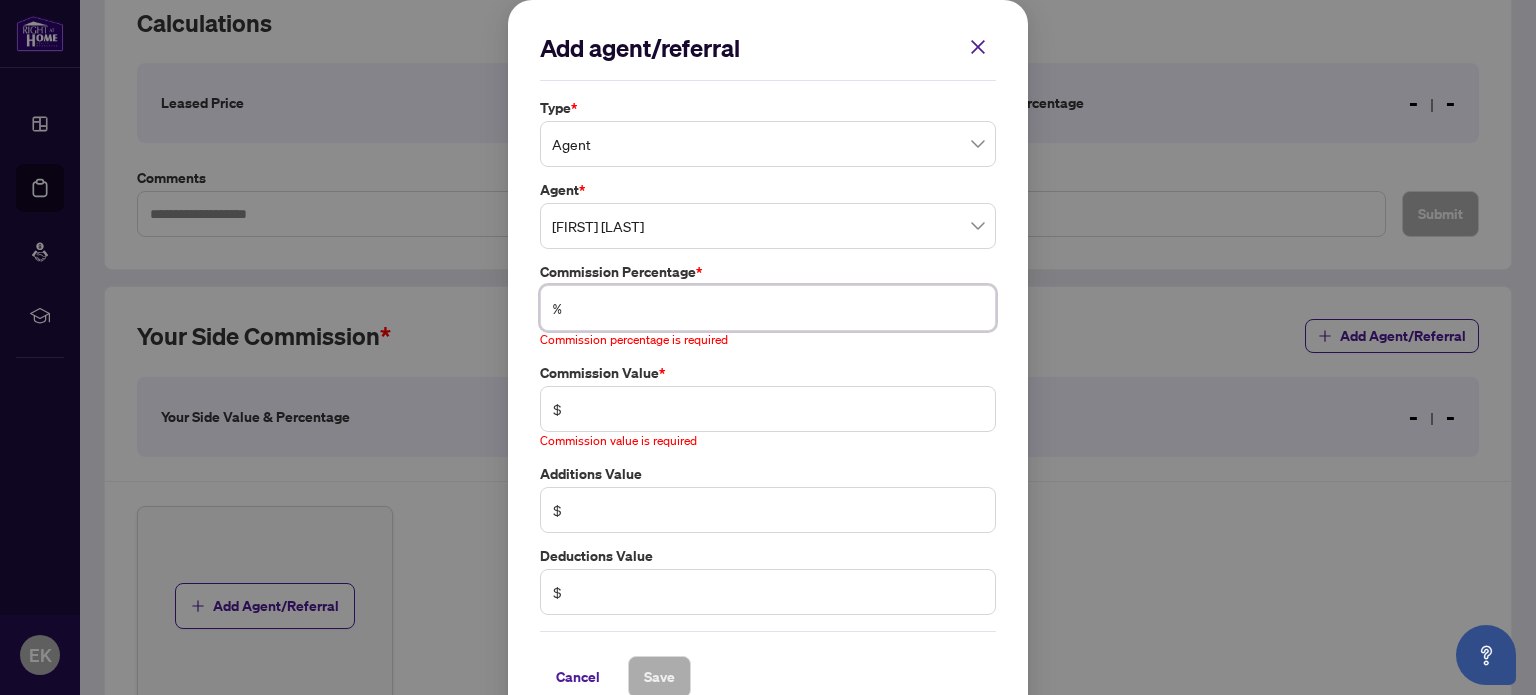 type on "*" 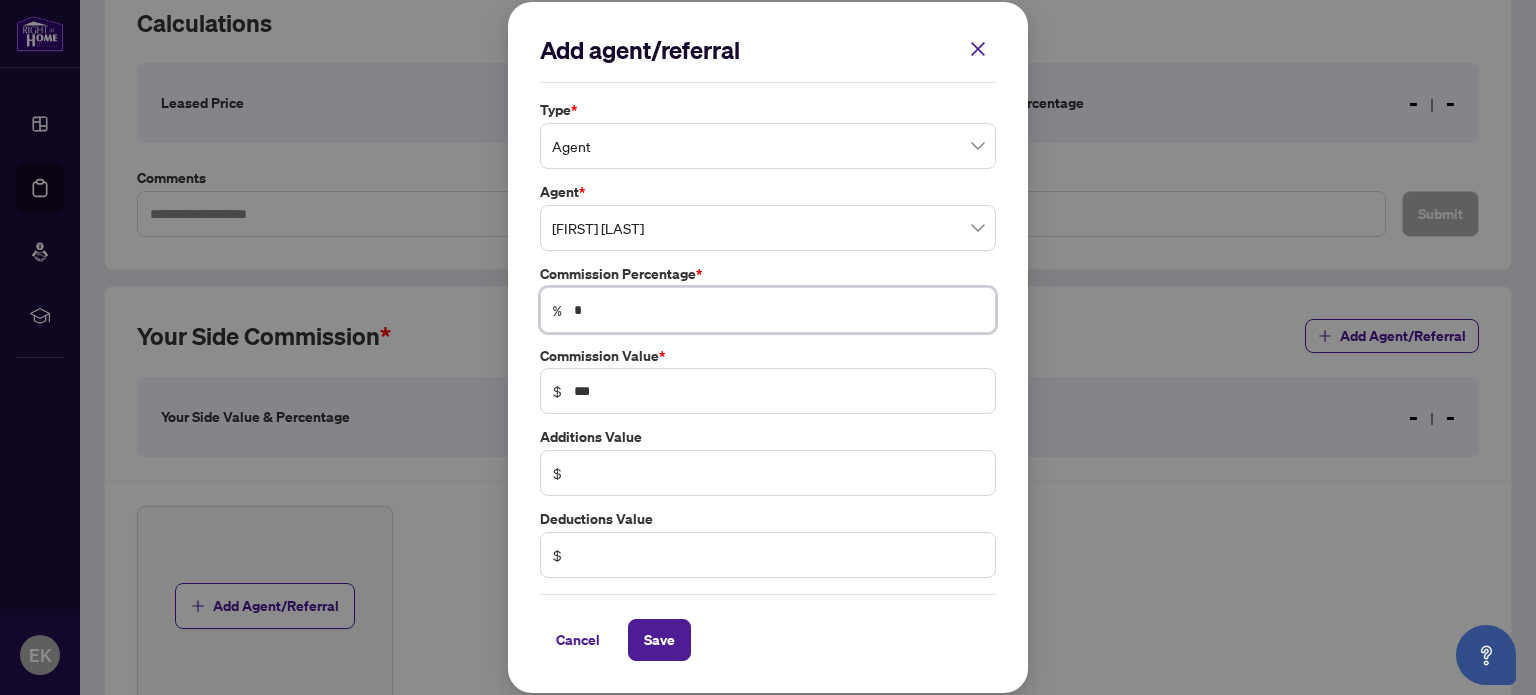 type on "**" 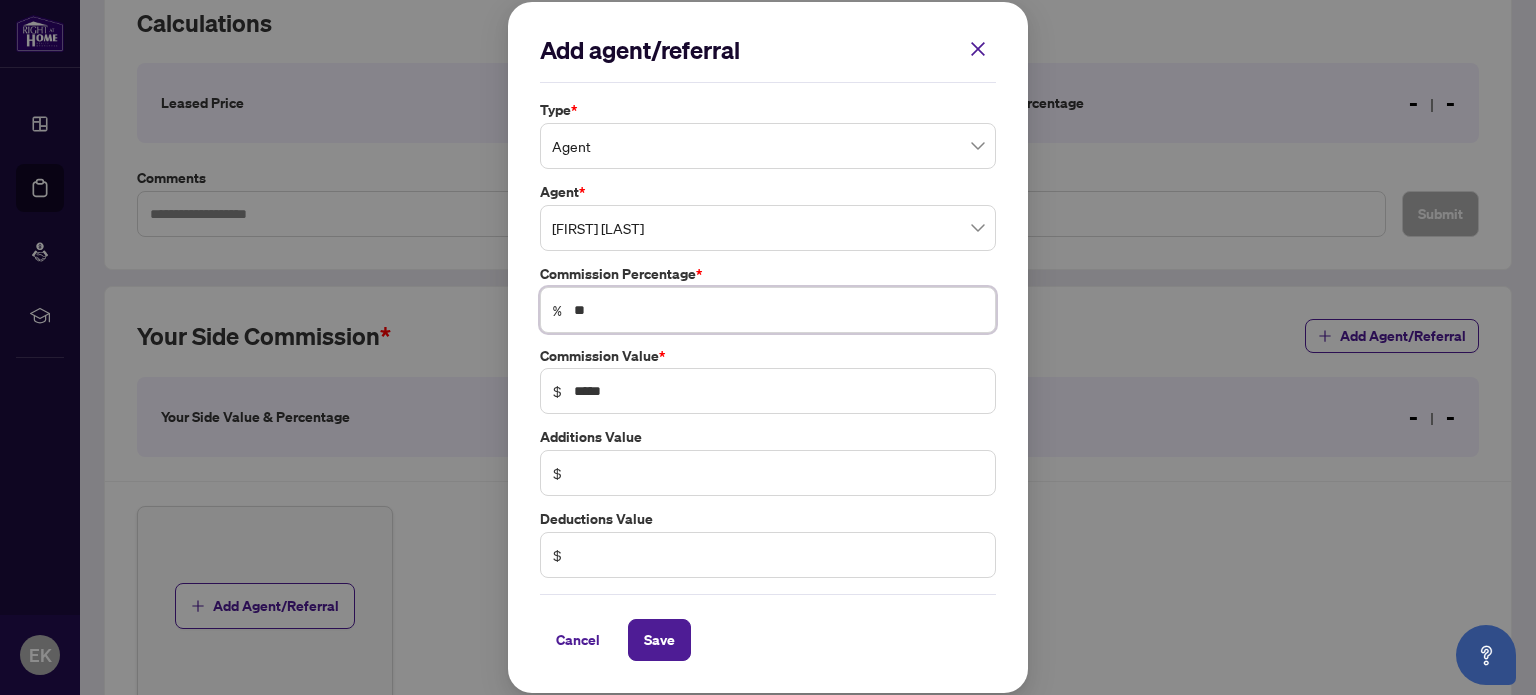 type on "**" 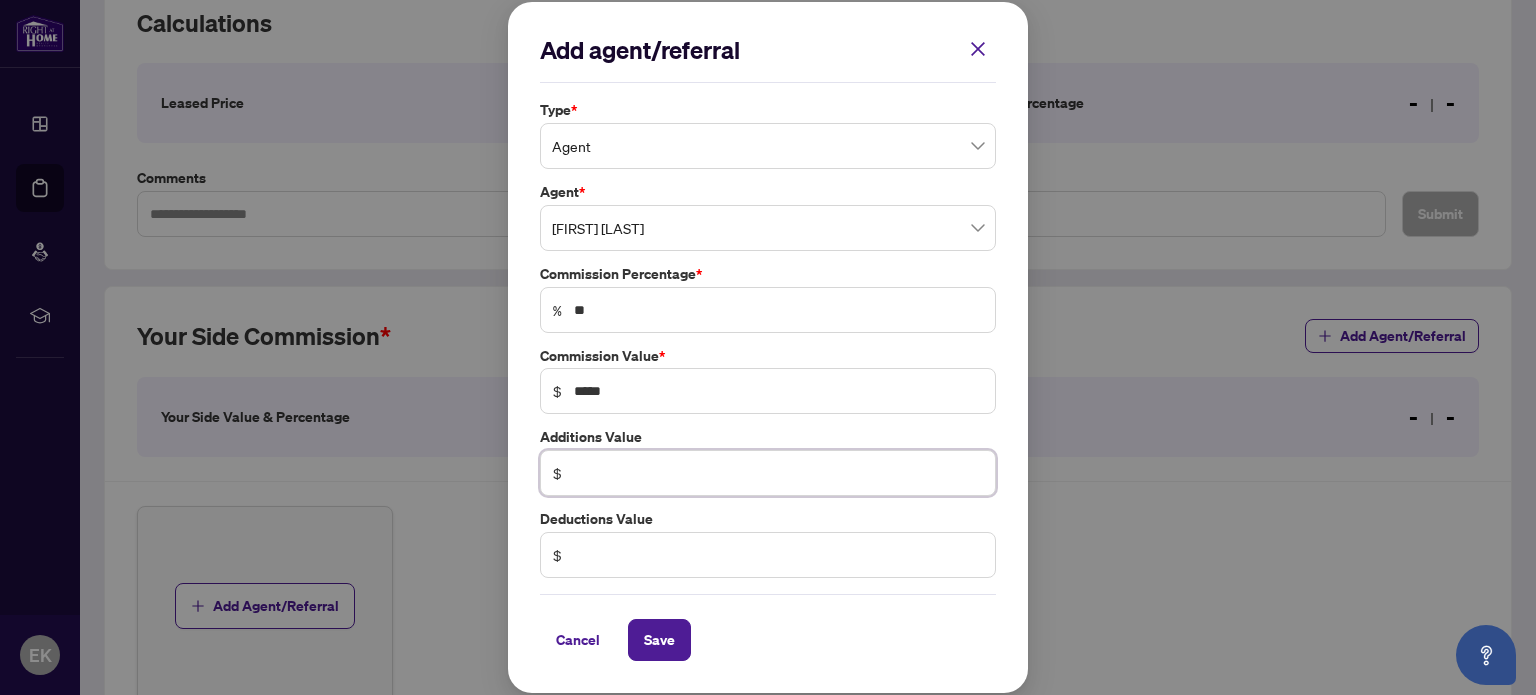 click at bounding box center (778, 473) 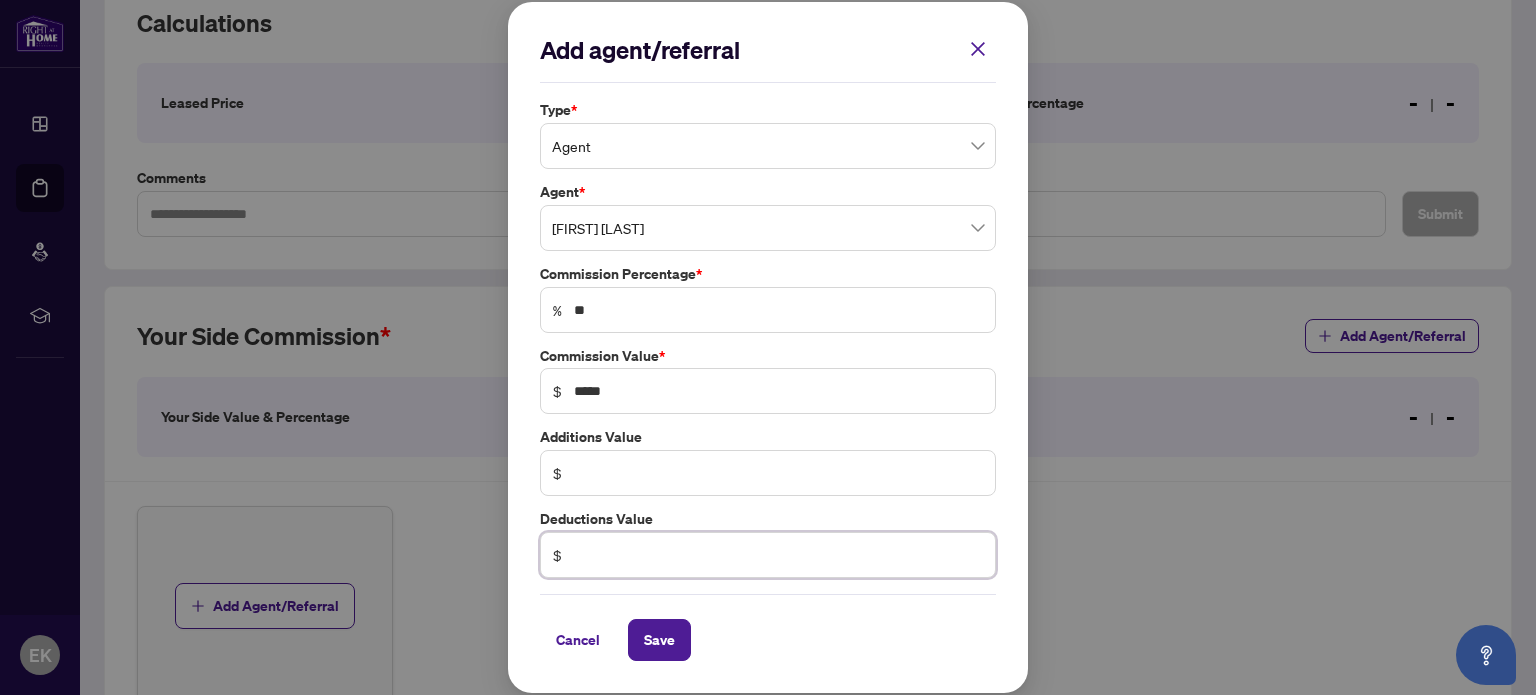 click at bounding box center [778, 555] 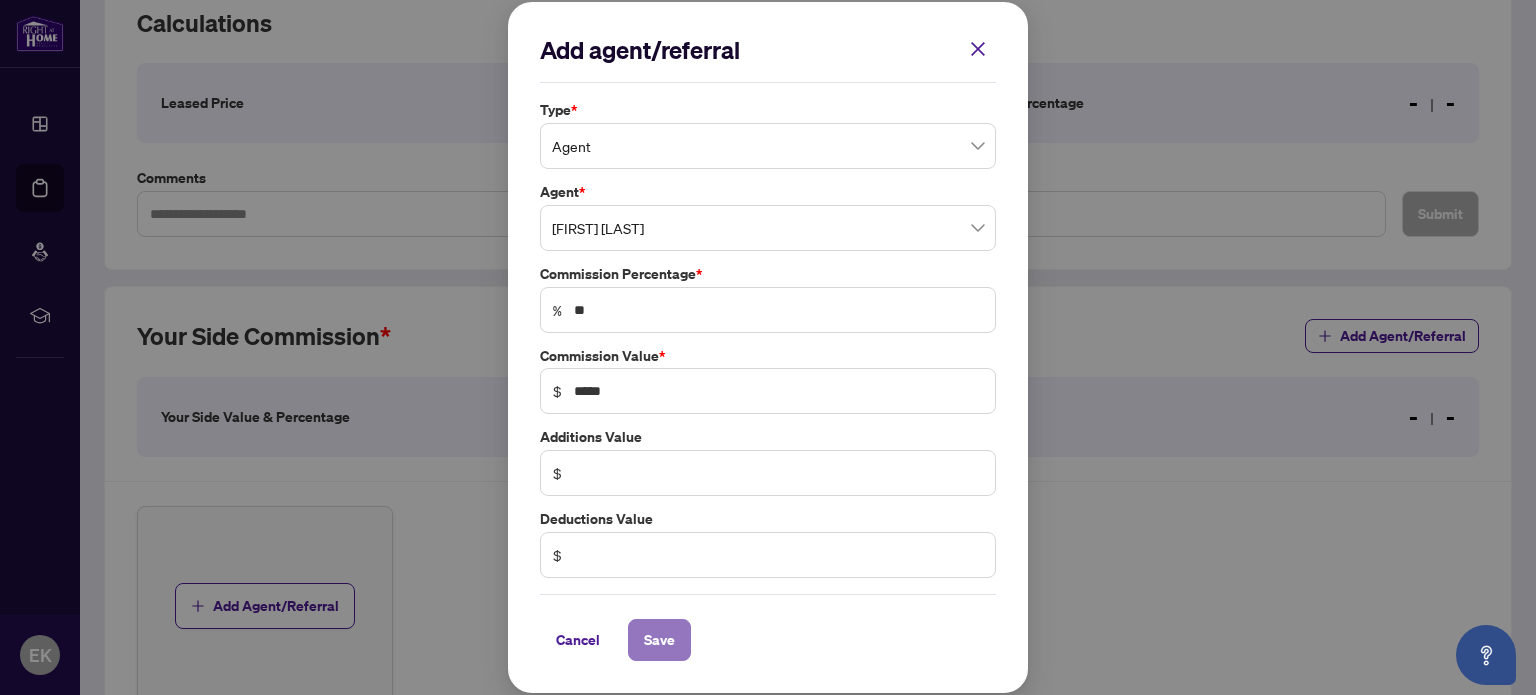 click on "Save" at bounding box center [659, 640] 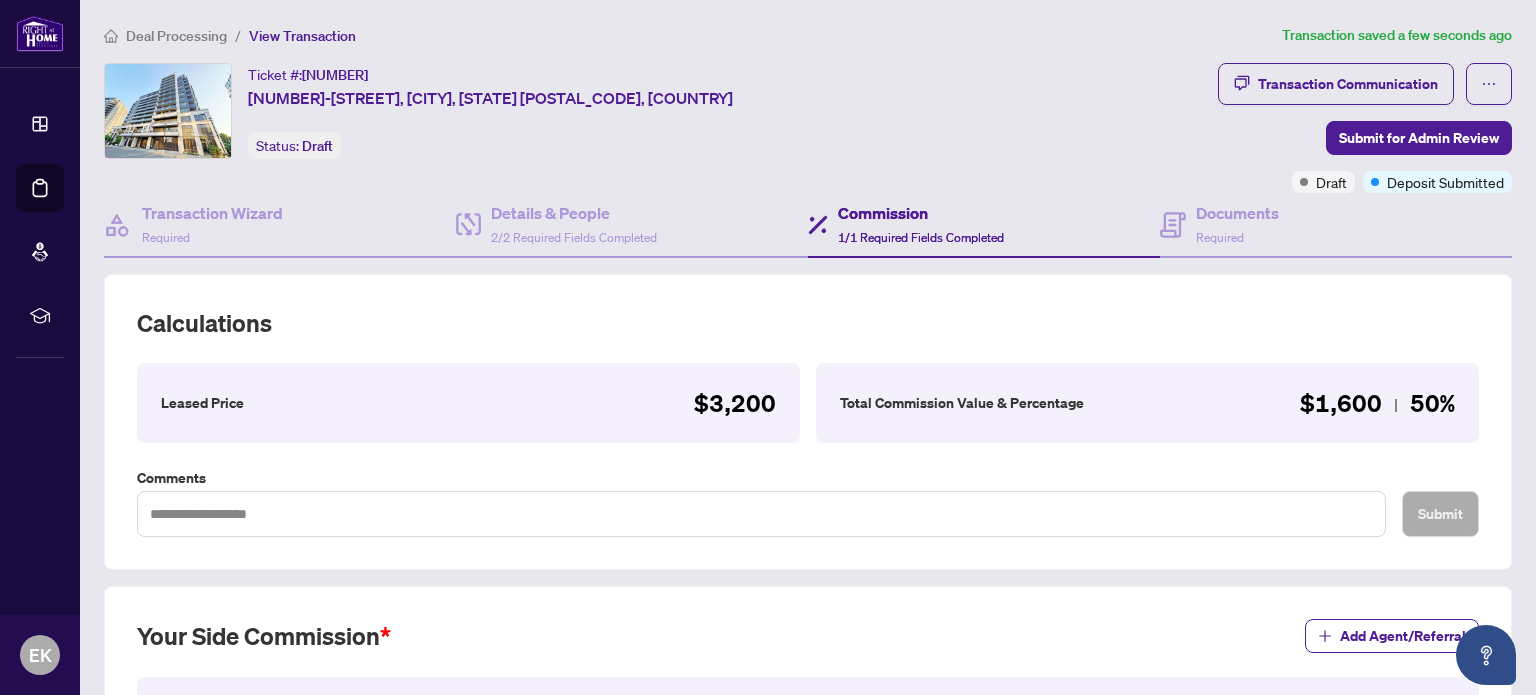 scroll, scrollTop: 100, scrollLeft: 0, axis: vertical 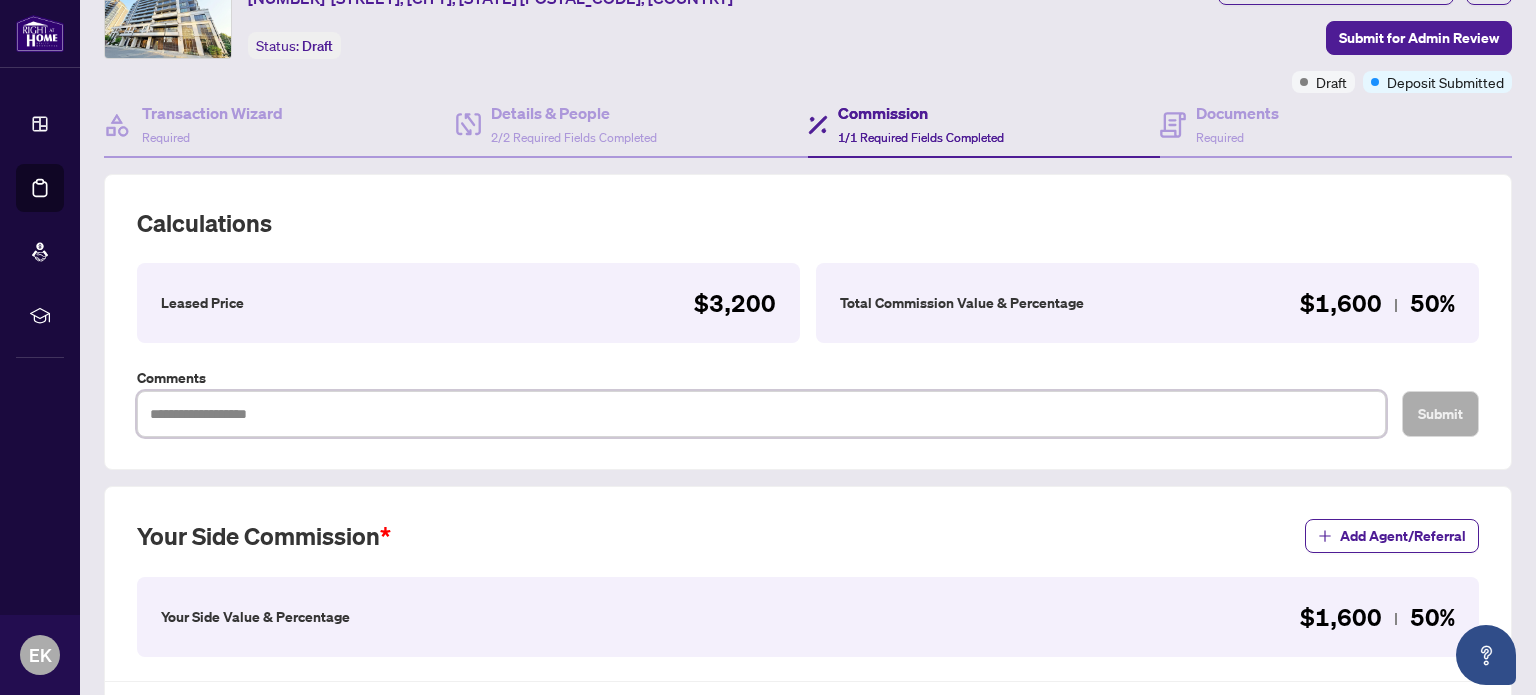 click at bounding box center [761, 414] 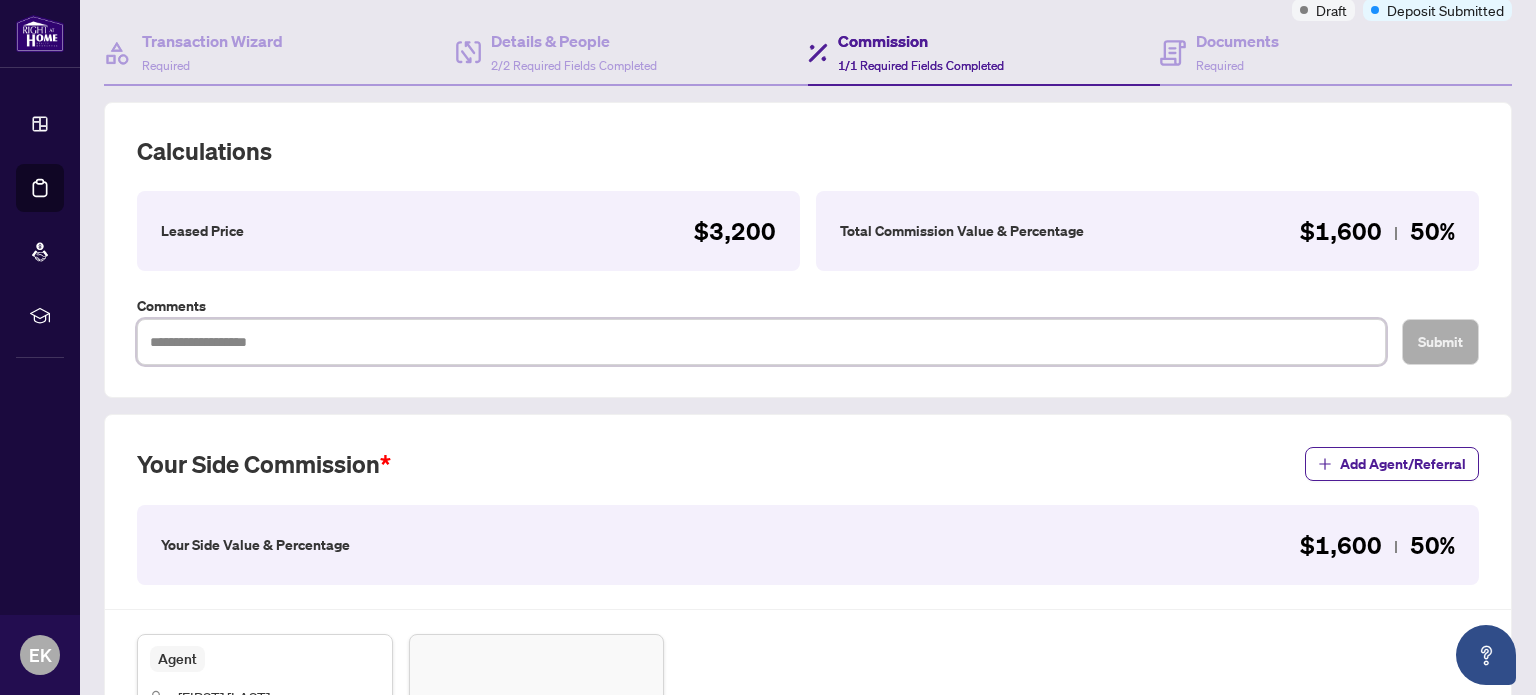 scroll, scrollTop: 300, scrollLeft: 0, axis: vertical 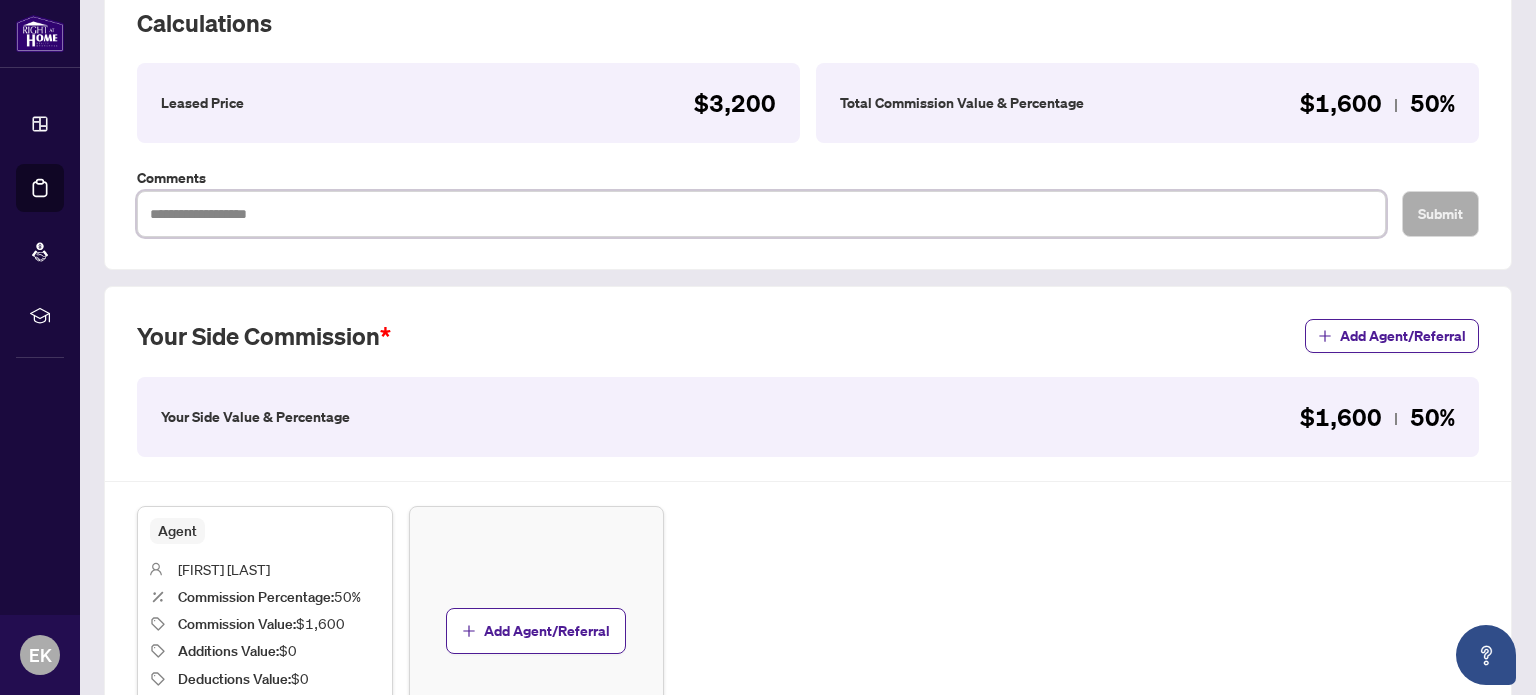 type on "*" 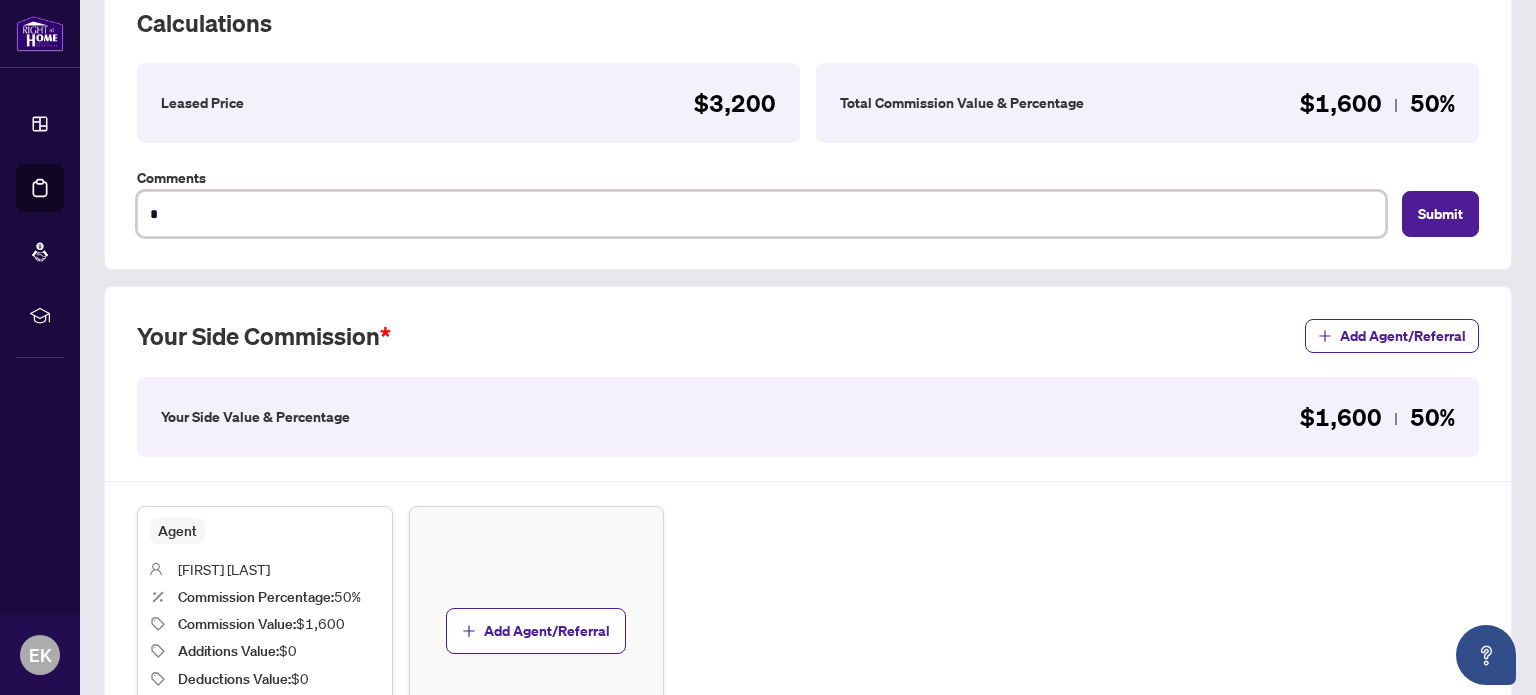 type on "**" 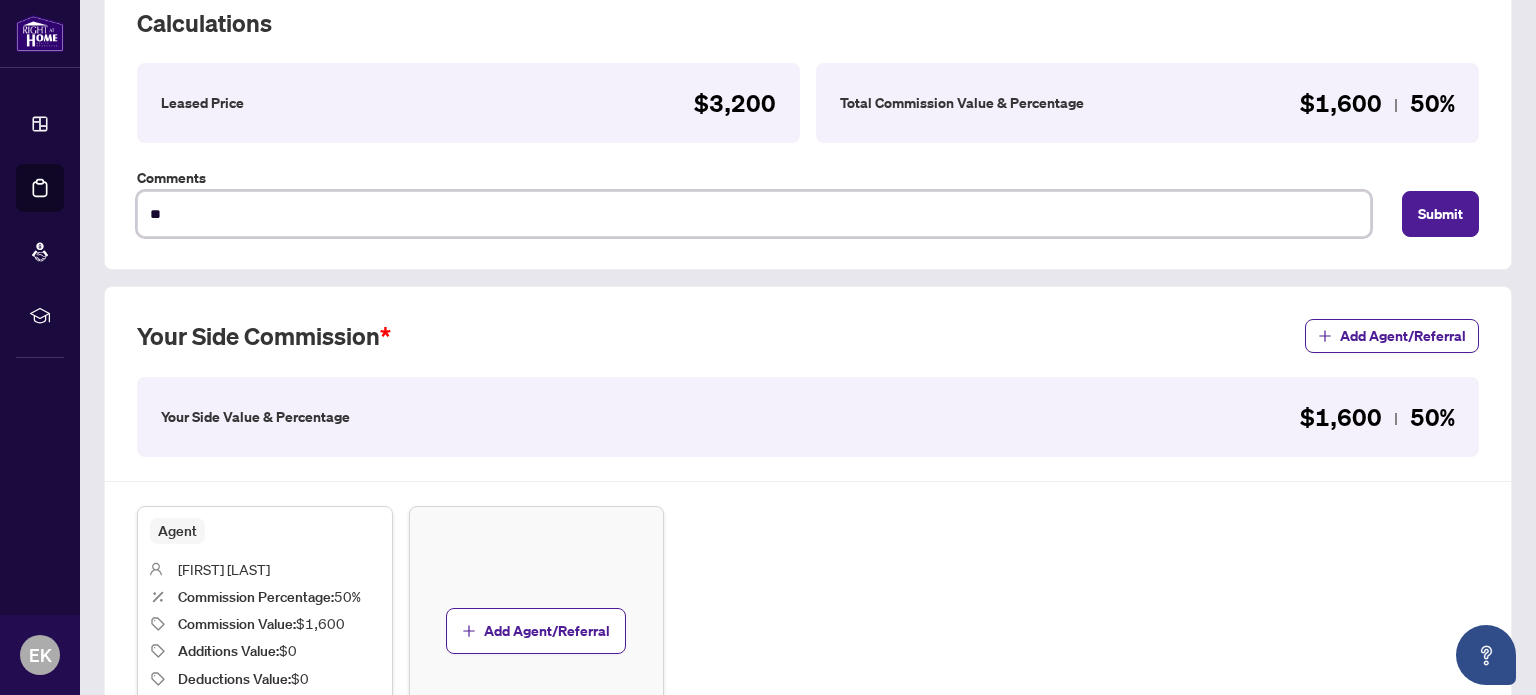 type on "**" 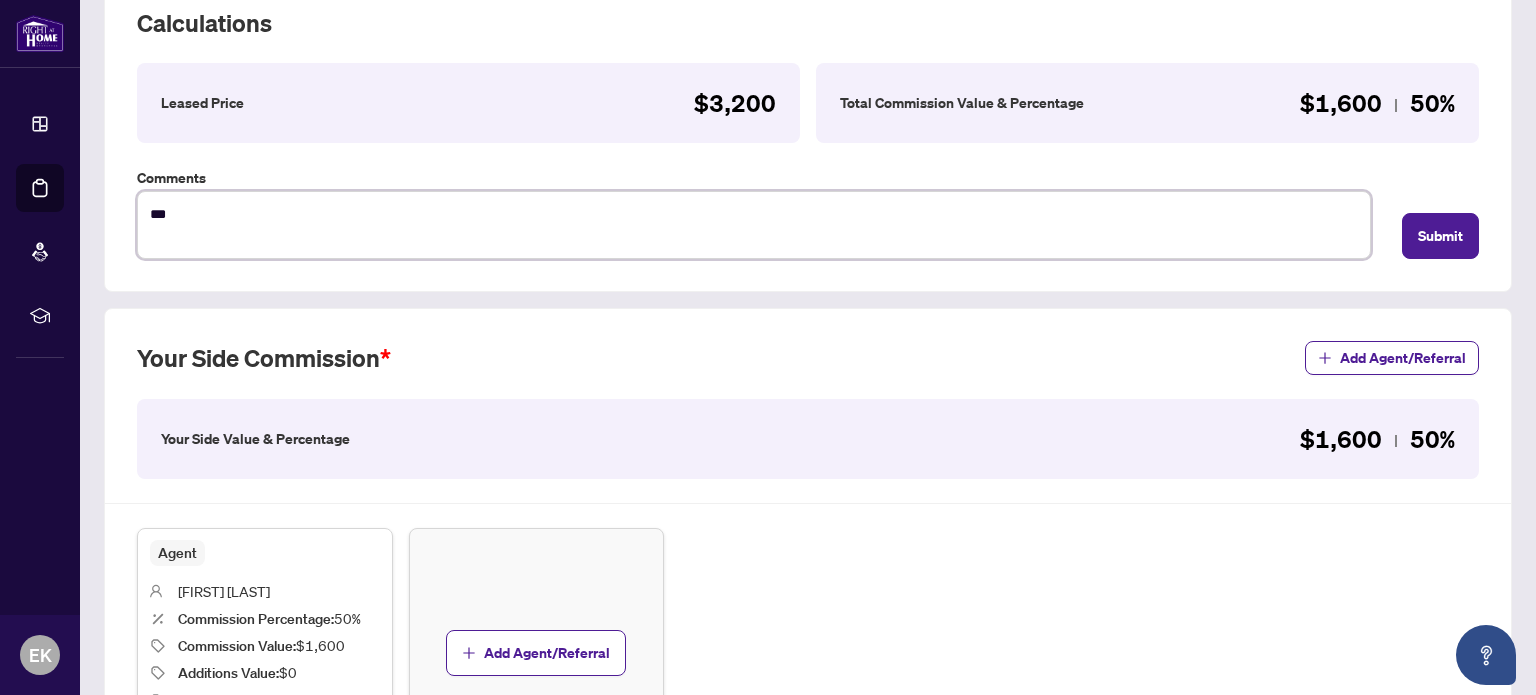type on "**
*" 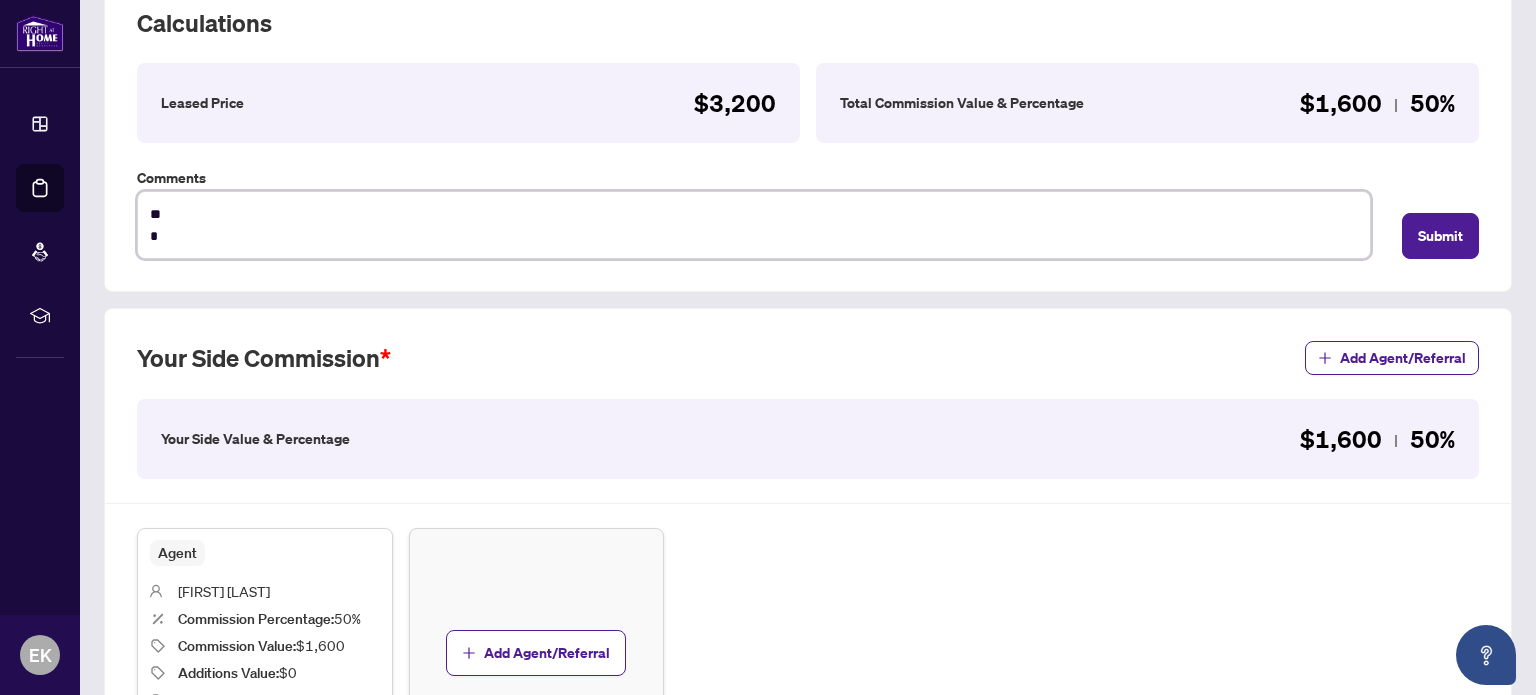 type on "**" 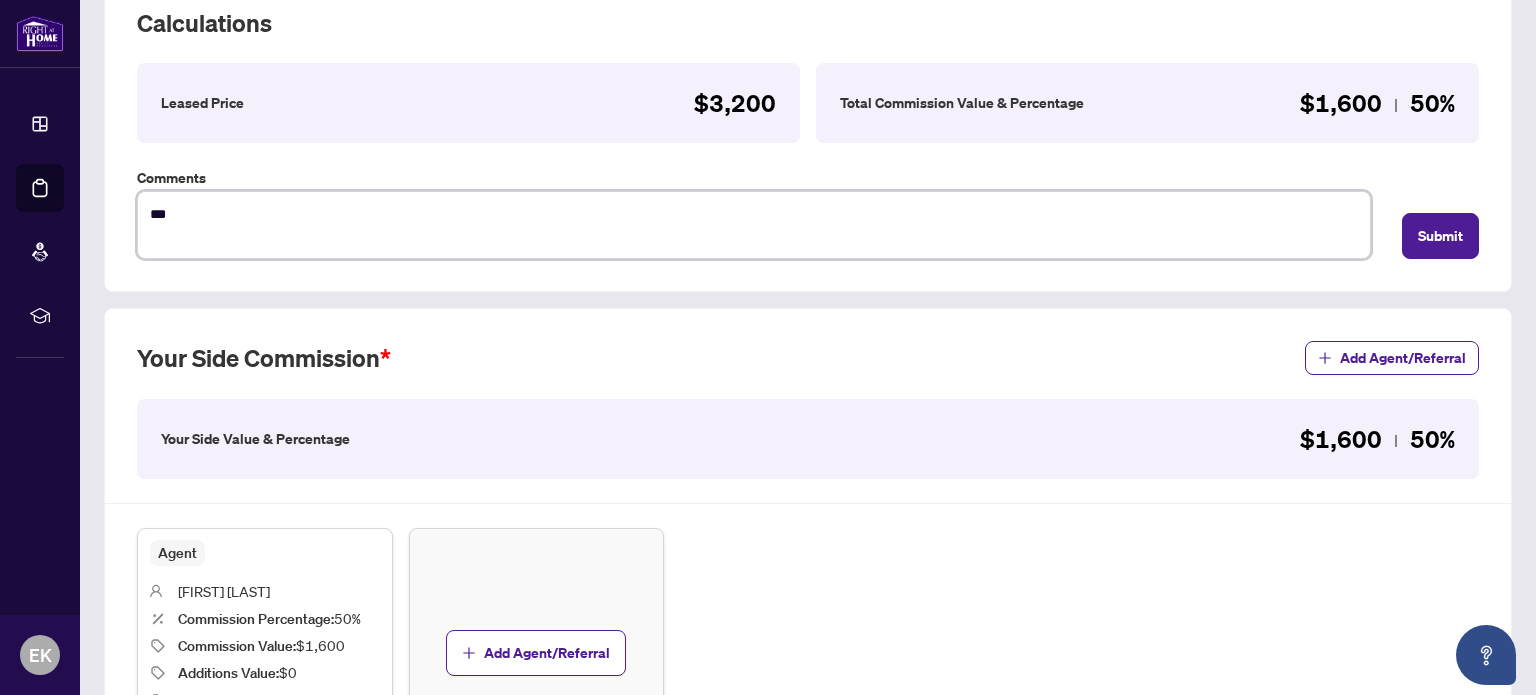 type on "**" 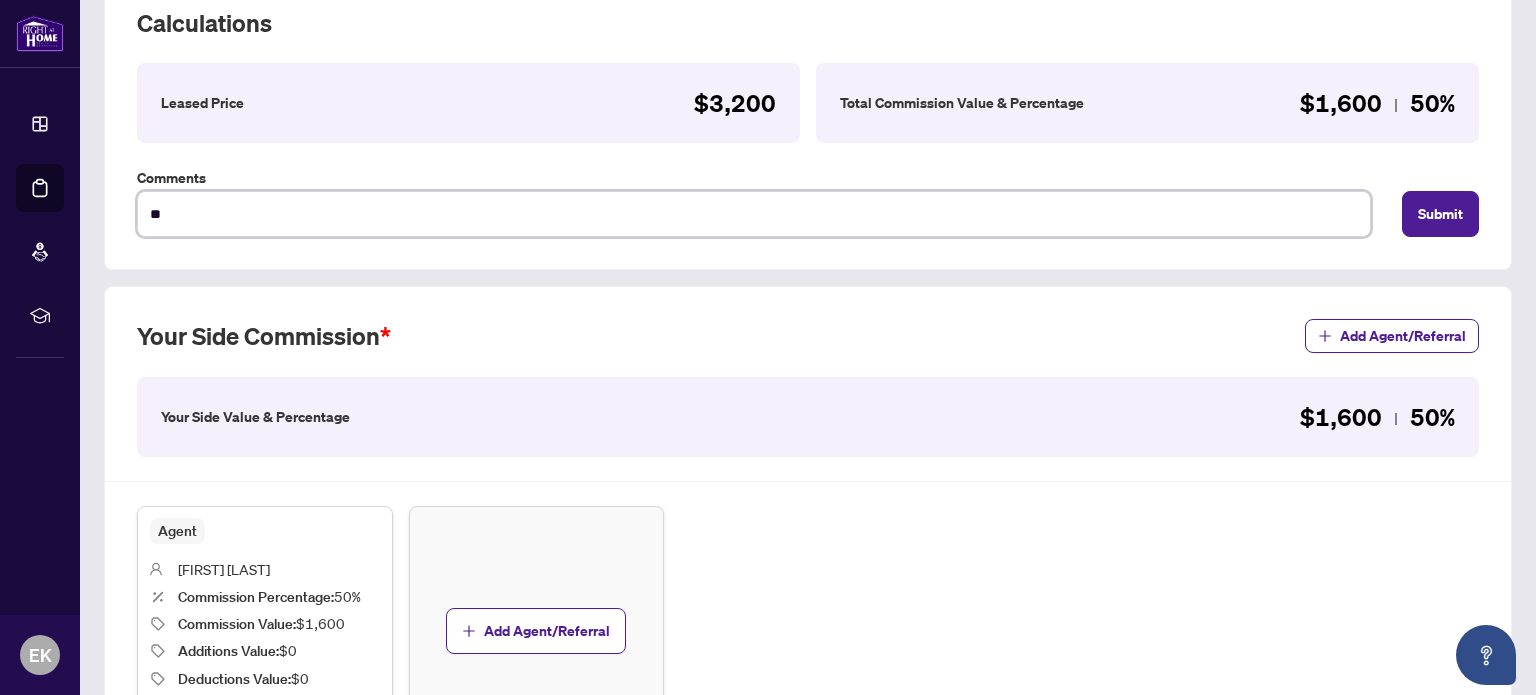 type on "***" 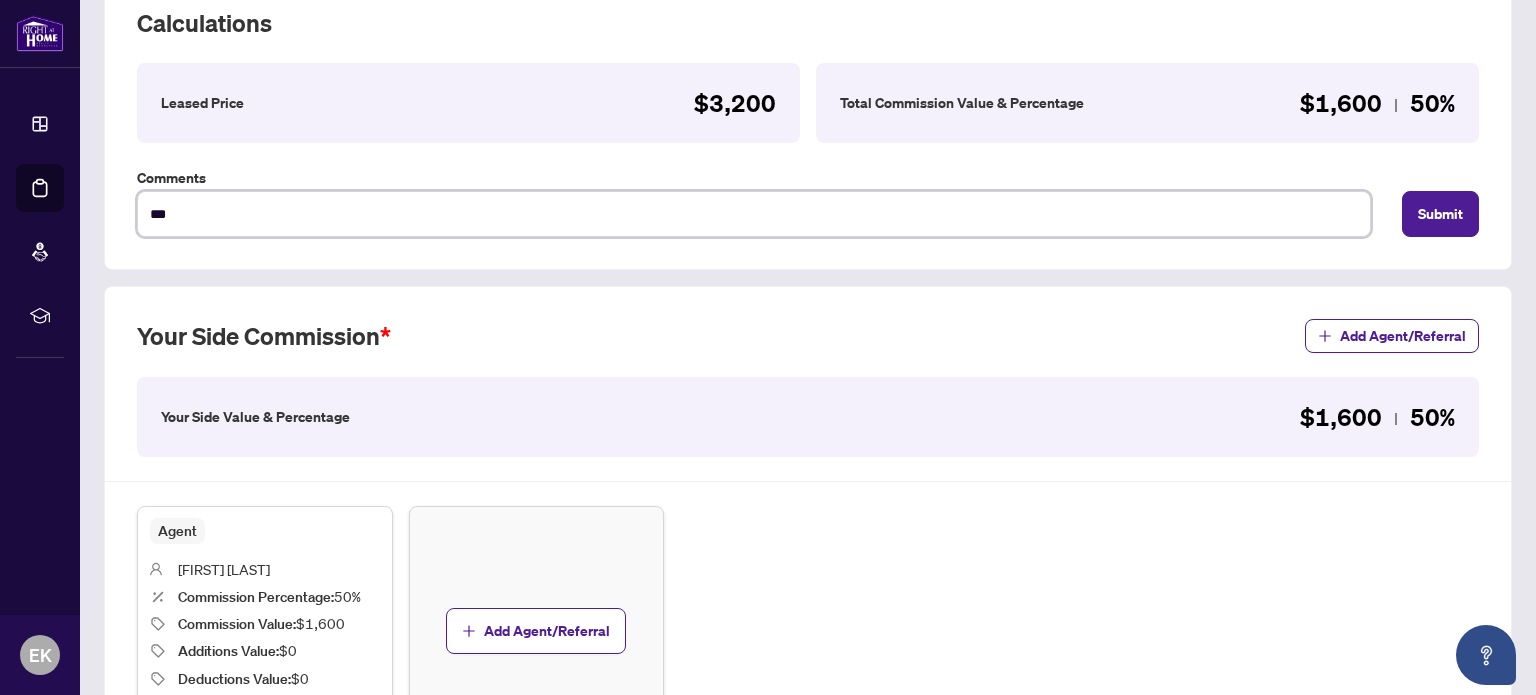 type on "****" 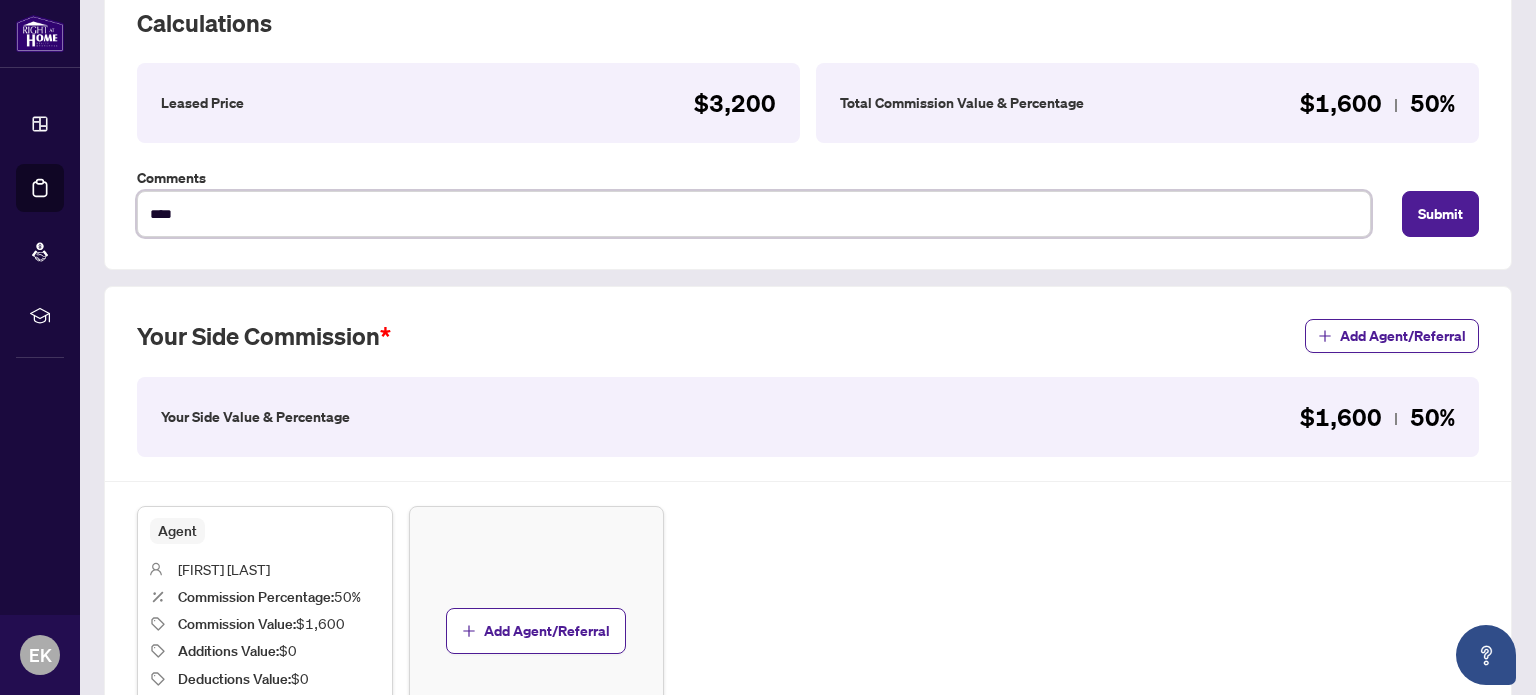 type on "*****" 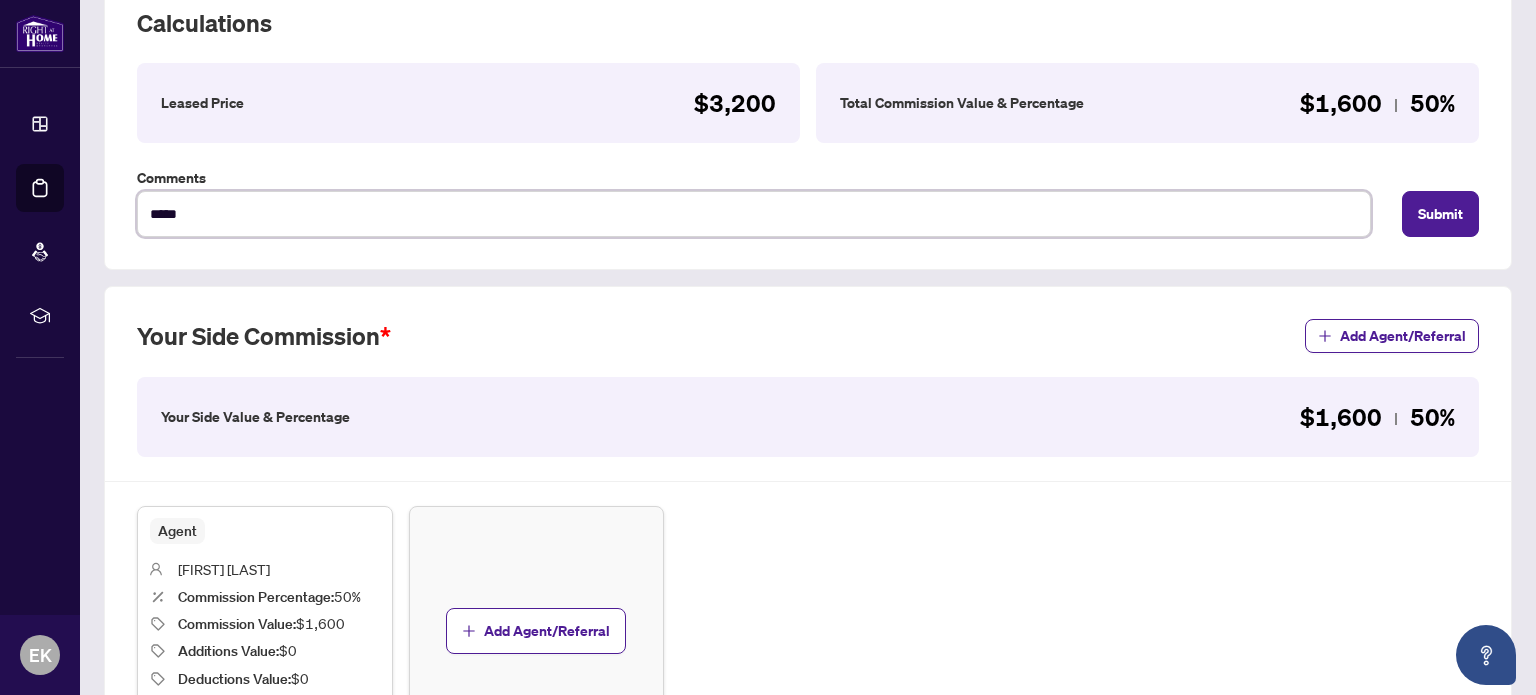 type on "******" 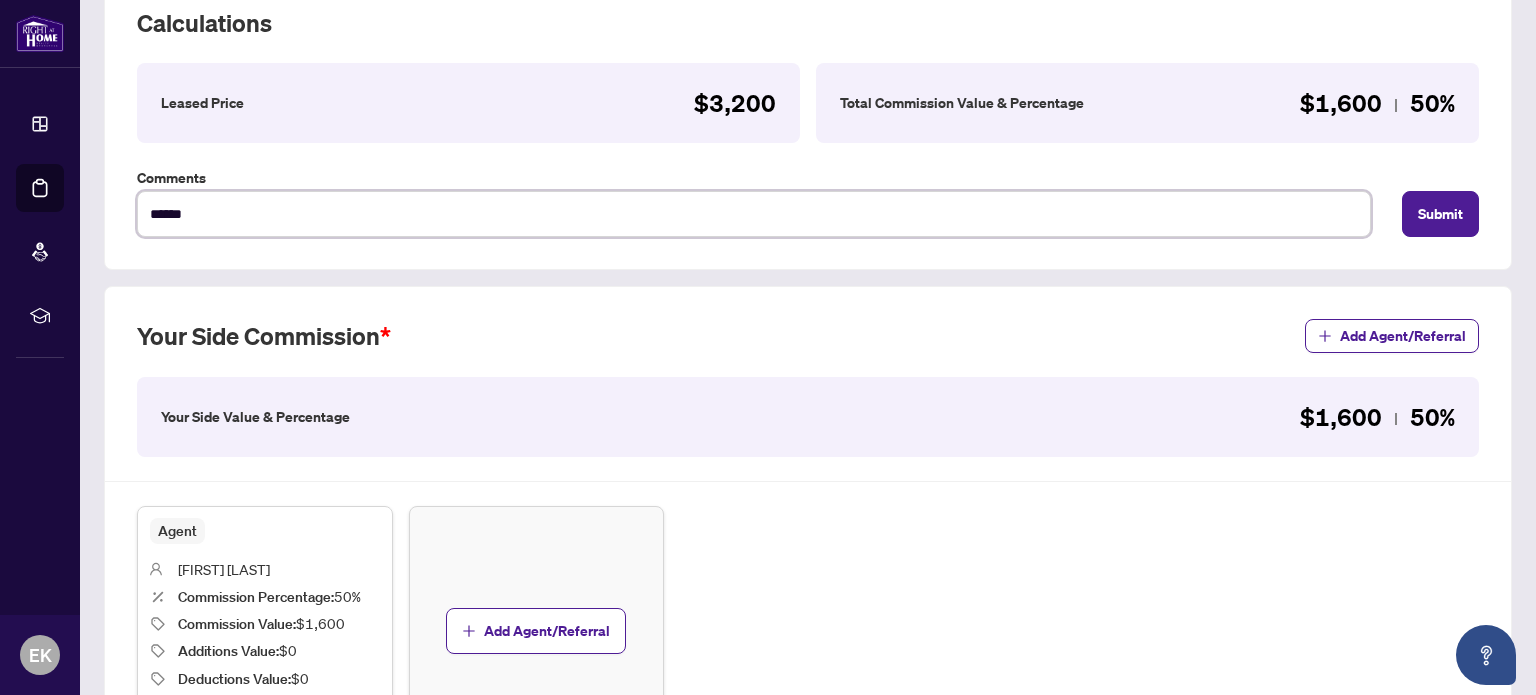 type on "*******" 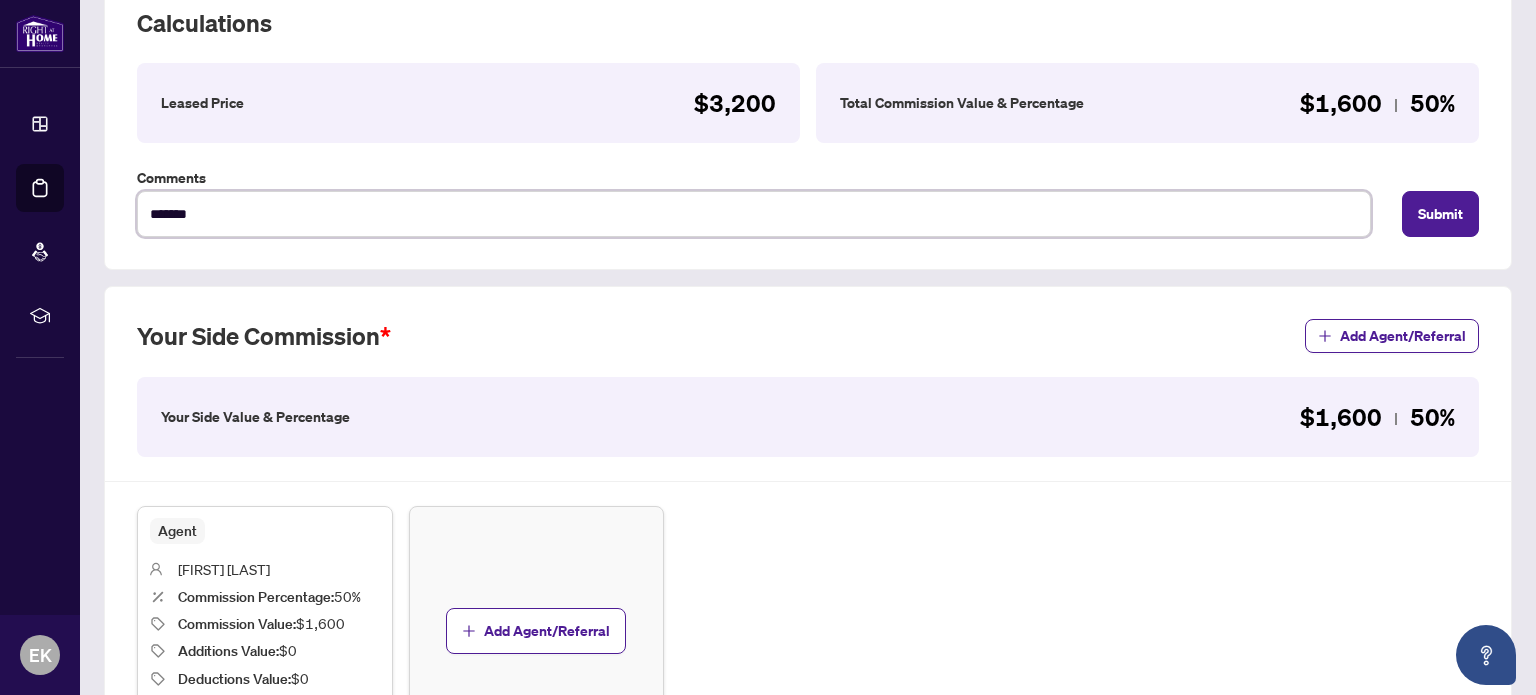 type on "*******" 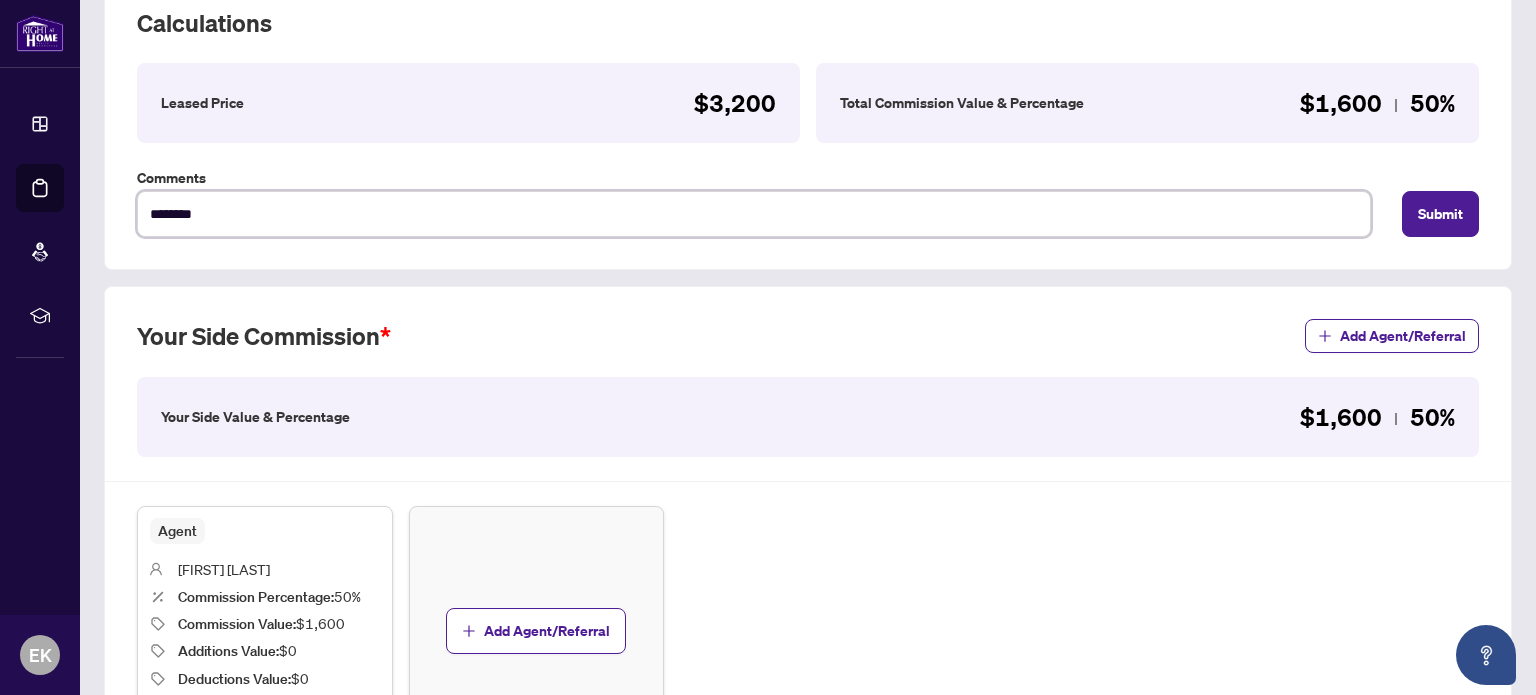 type on "*********" 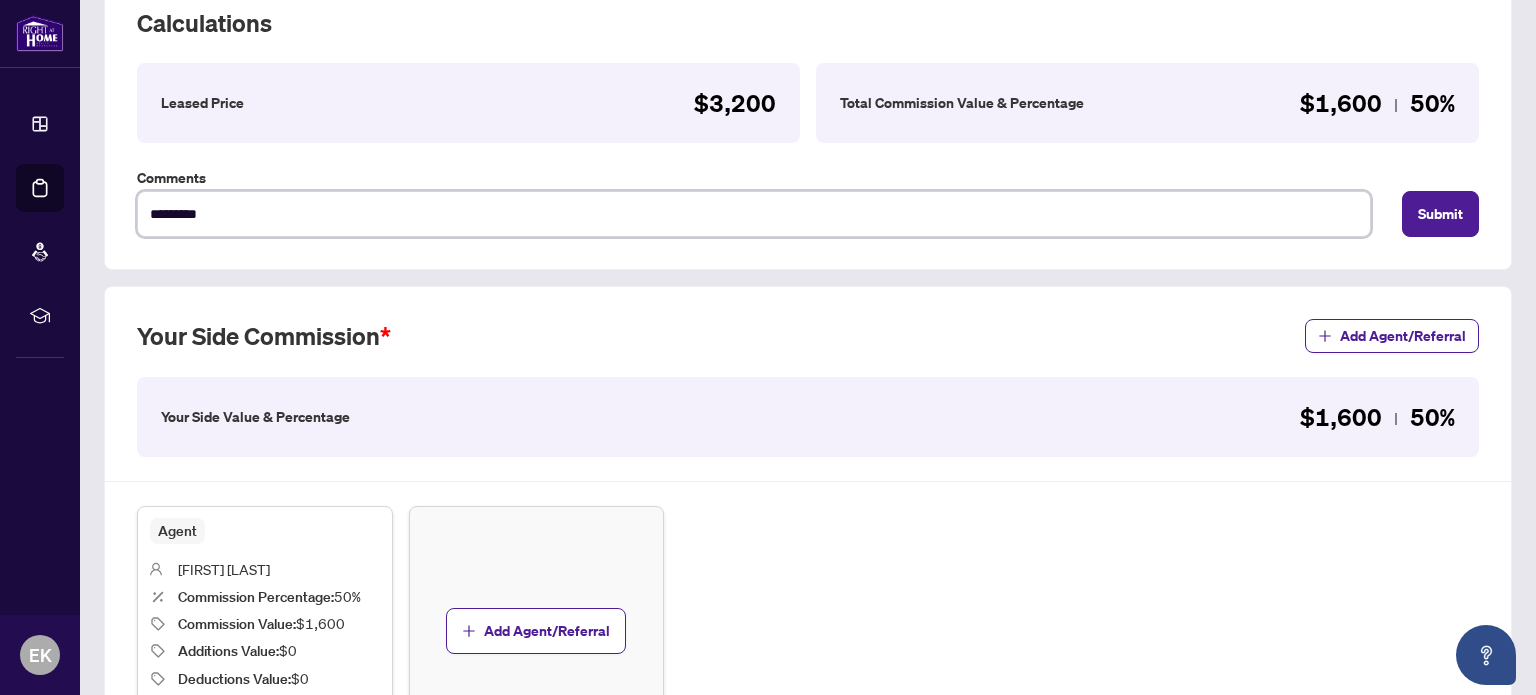 type on "**********" 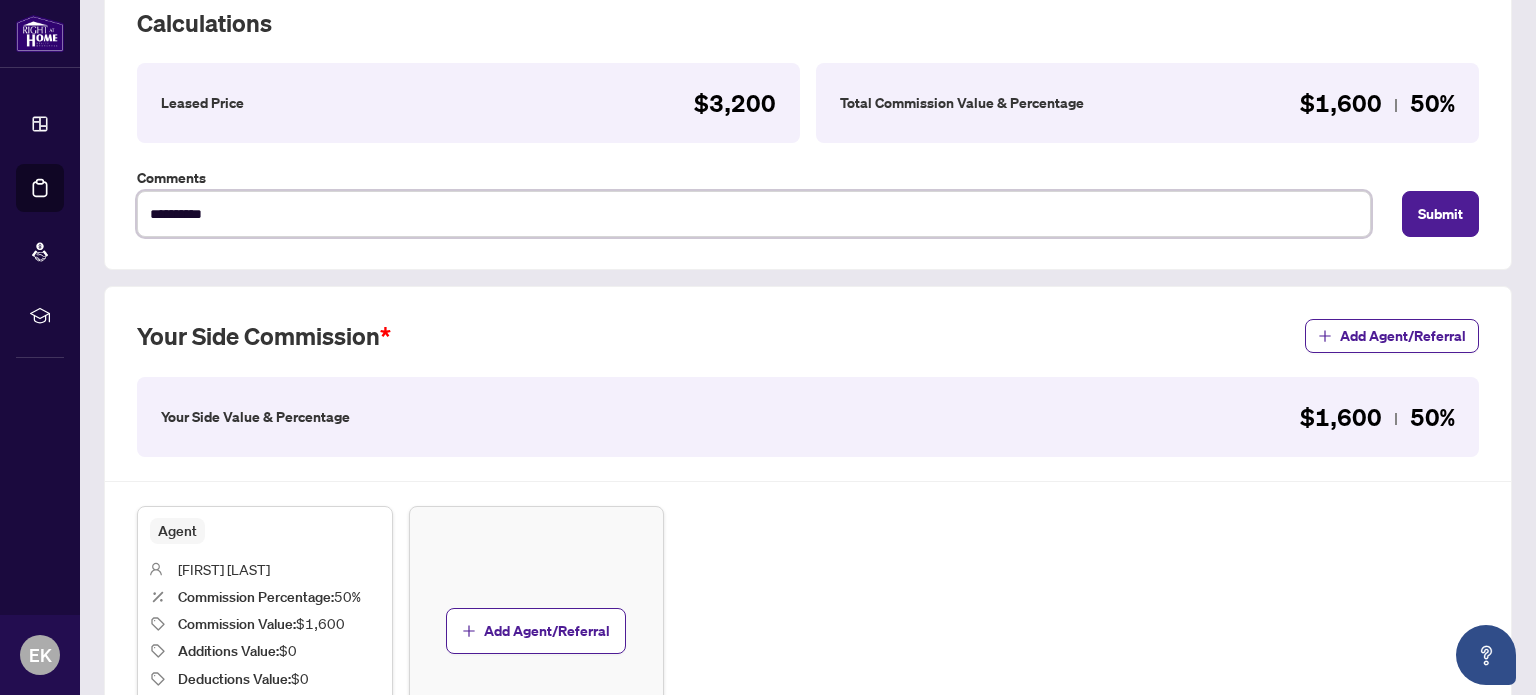 type on "**********" 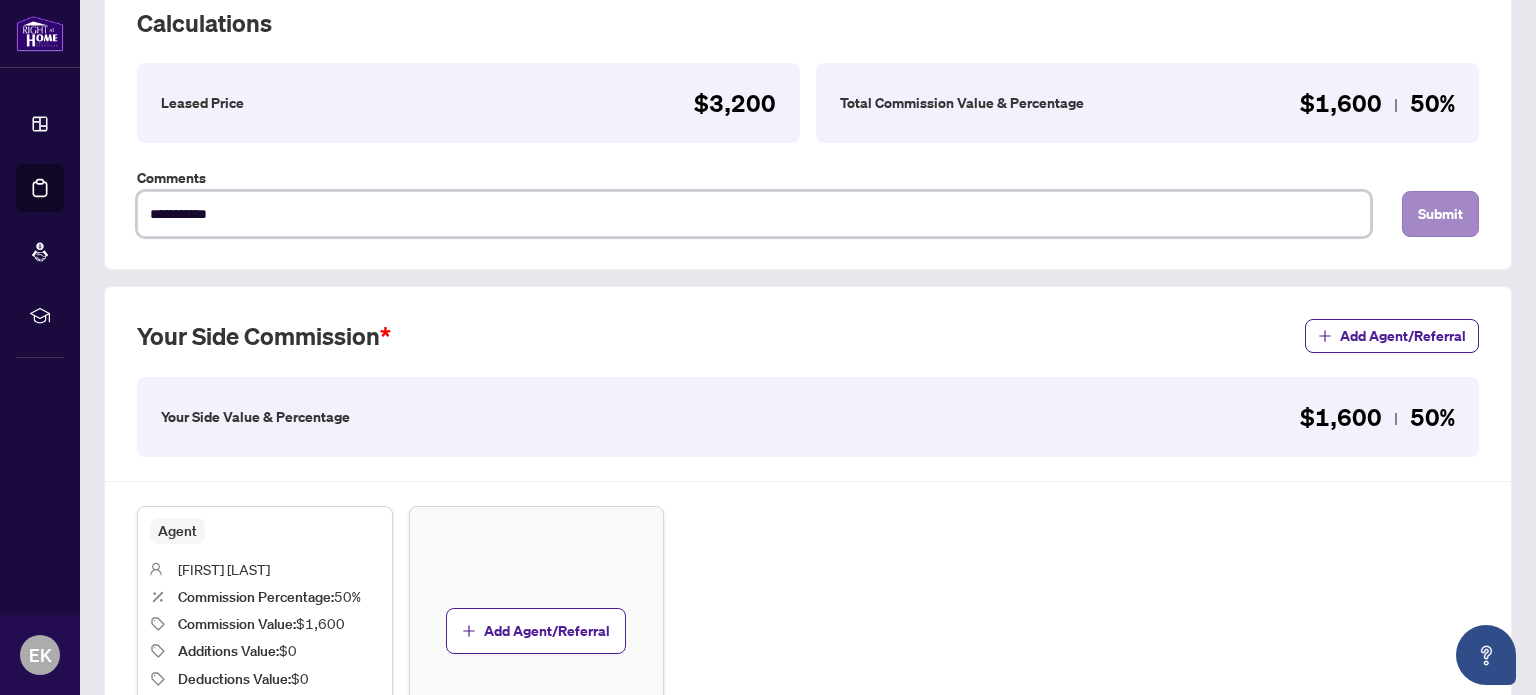 type on "**********" 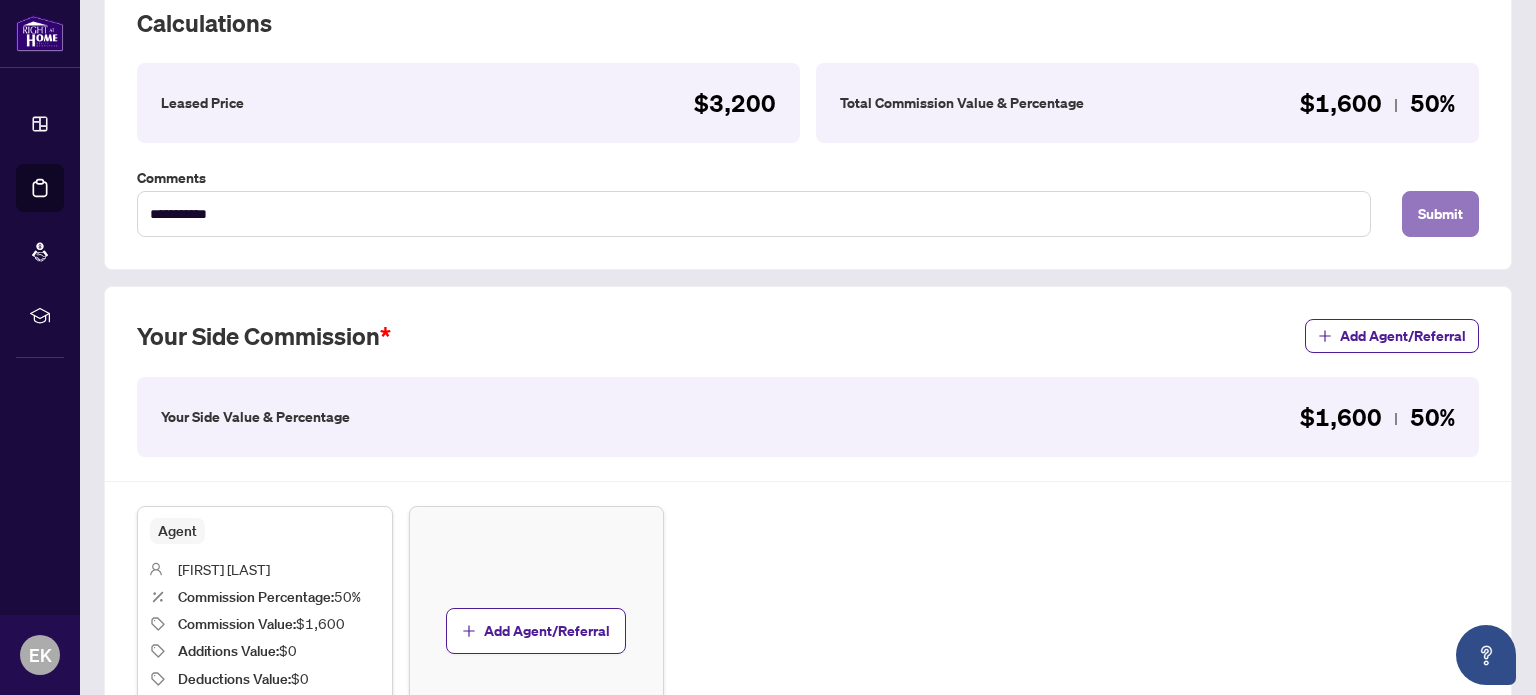 click on "Submit" at bounding box center [1440, 214] 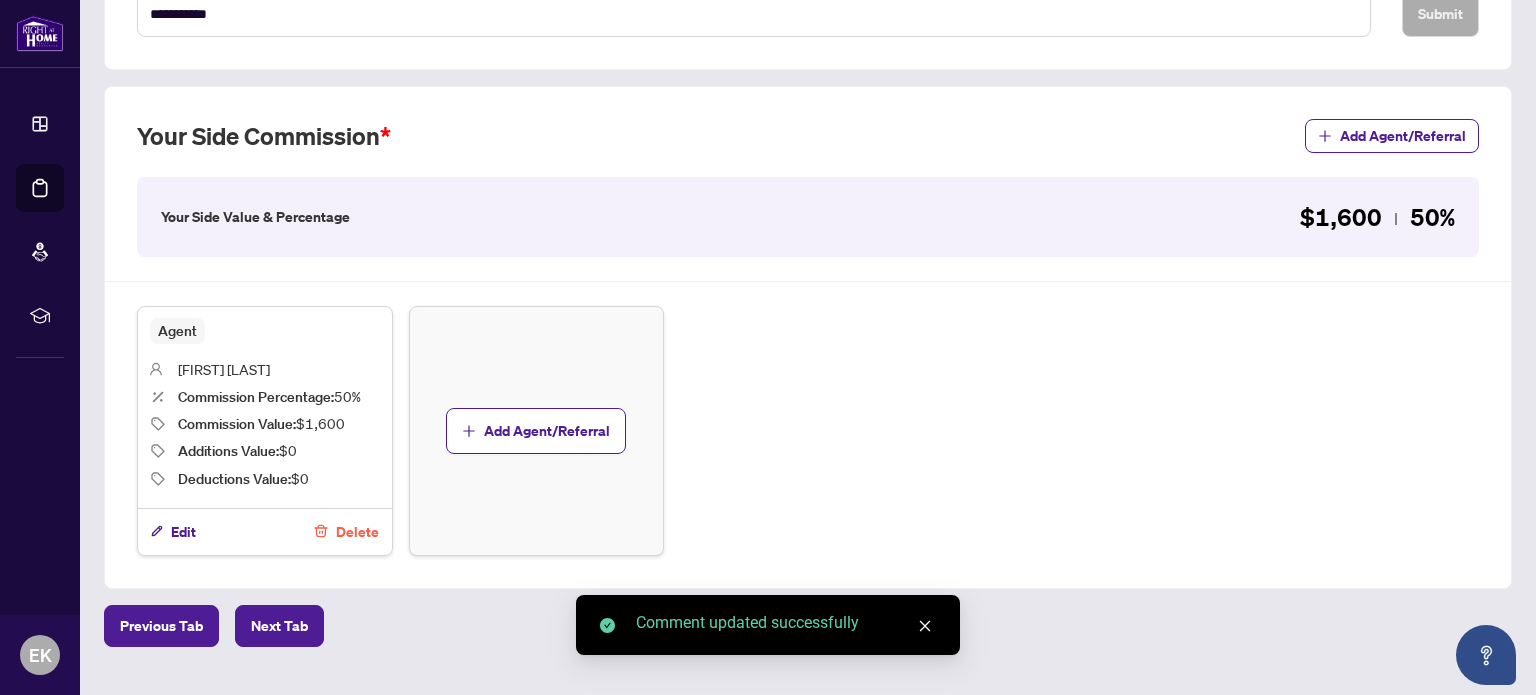 scroll, scrollTop: 539, scrollLeft: 0, axis: vertical 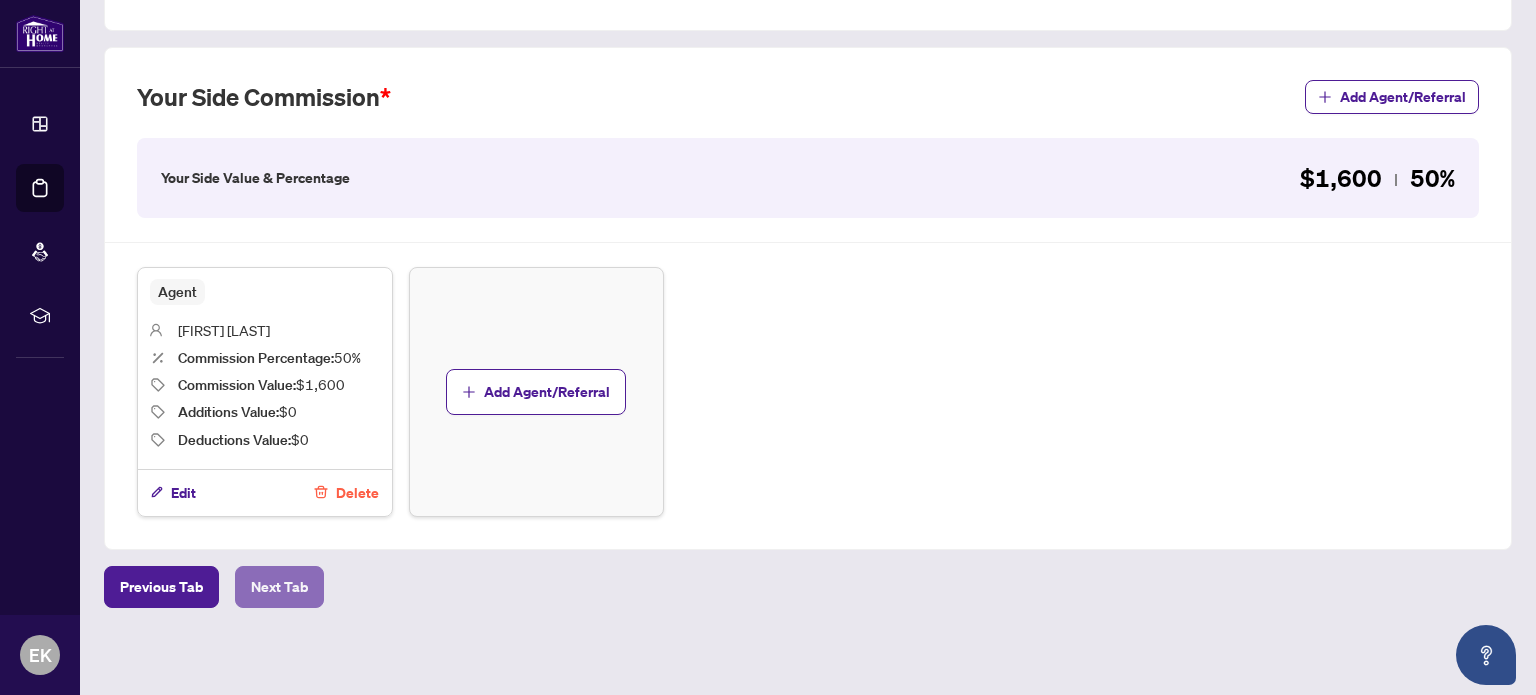 click on "Next Tab" at bounding box center [279, 587] 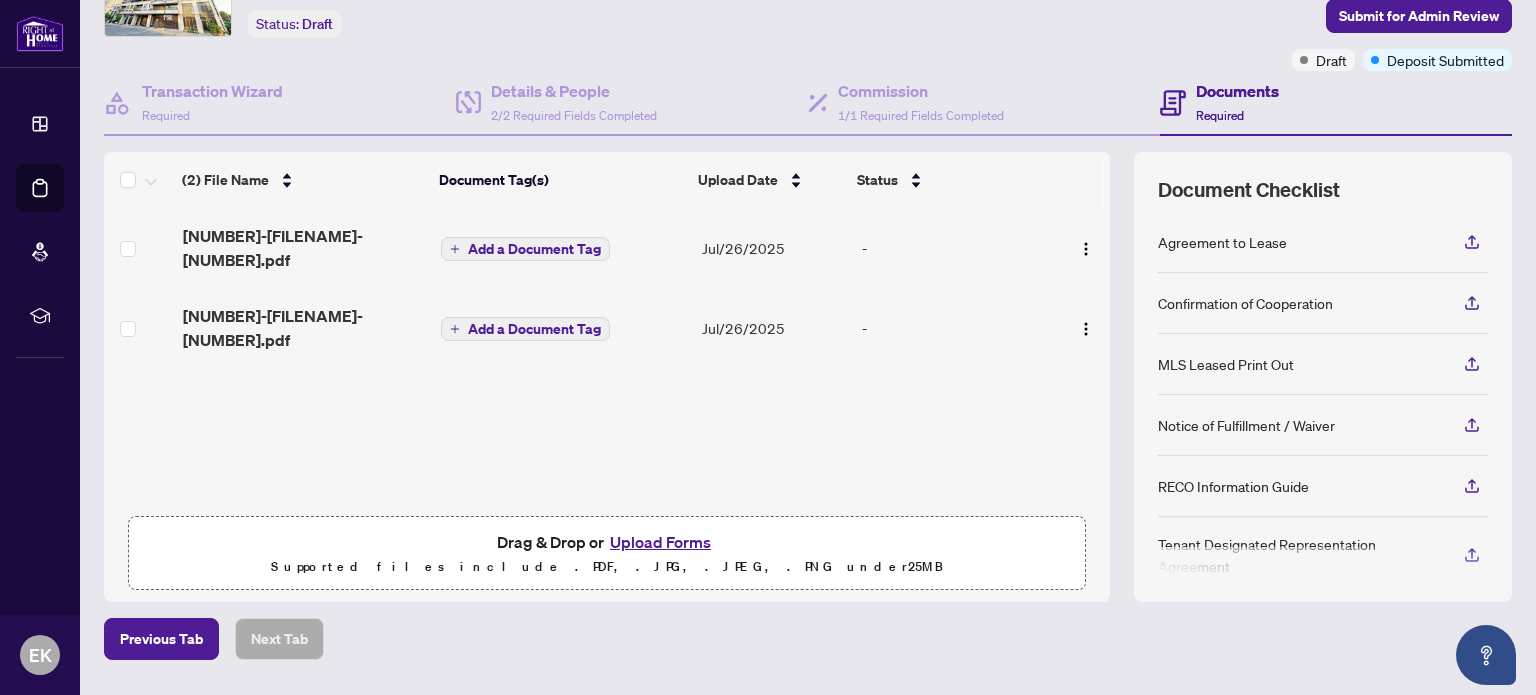 scroll, scrollTop: 78, scrollLeft: 0, axis: vertical 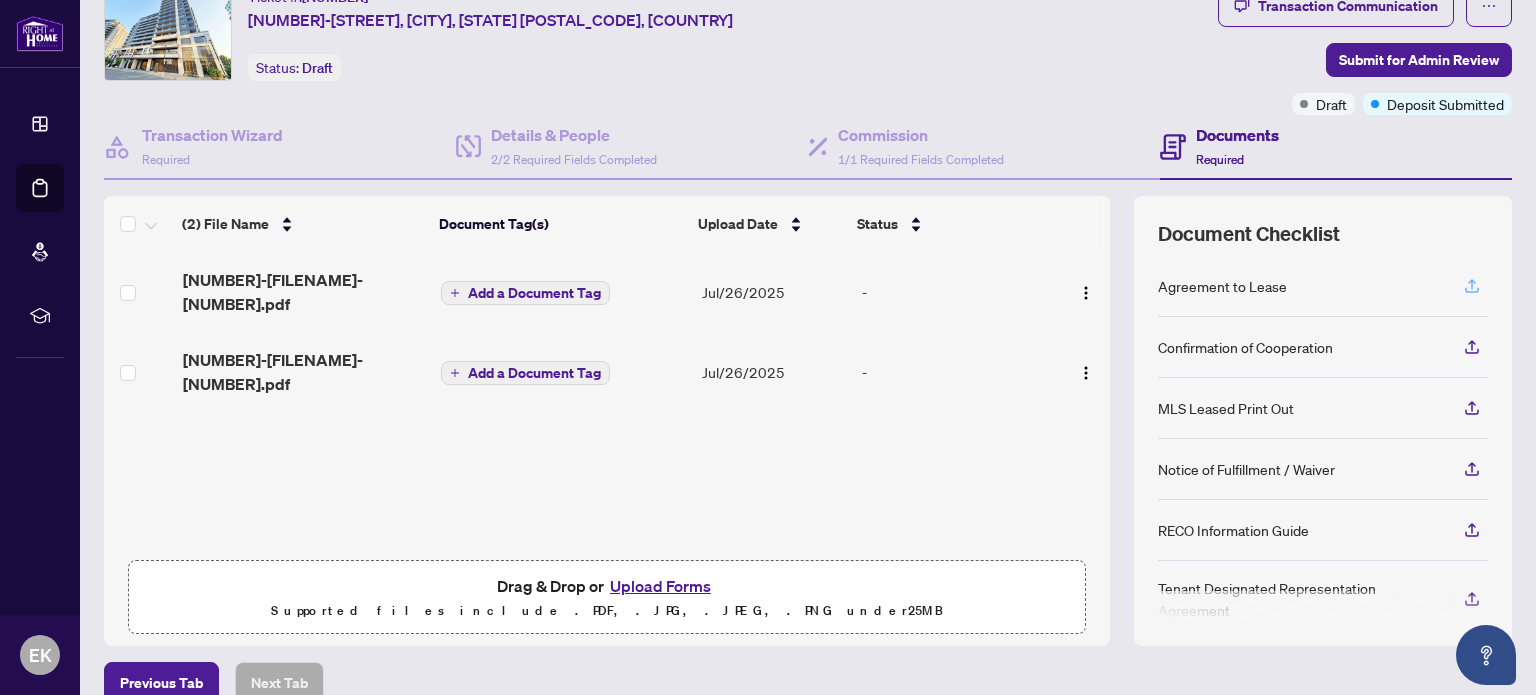 click 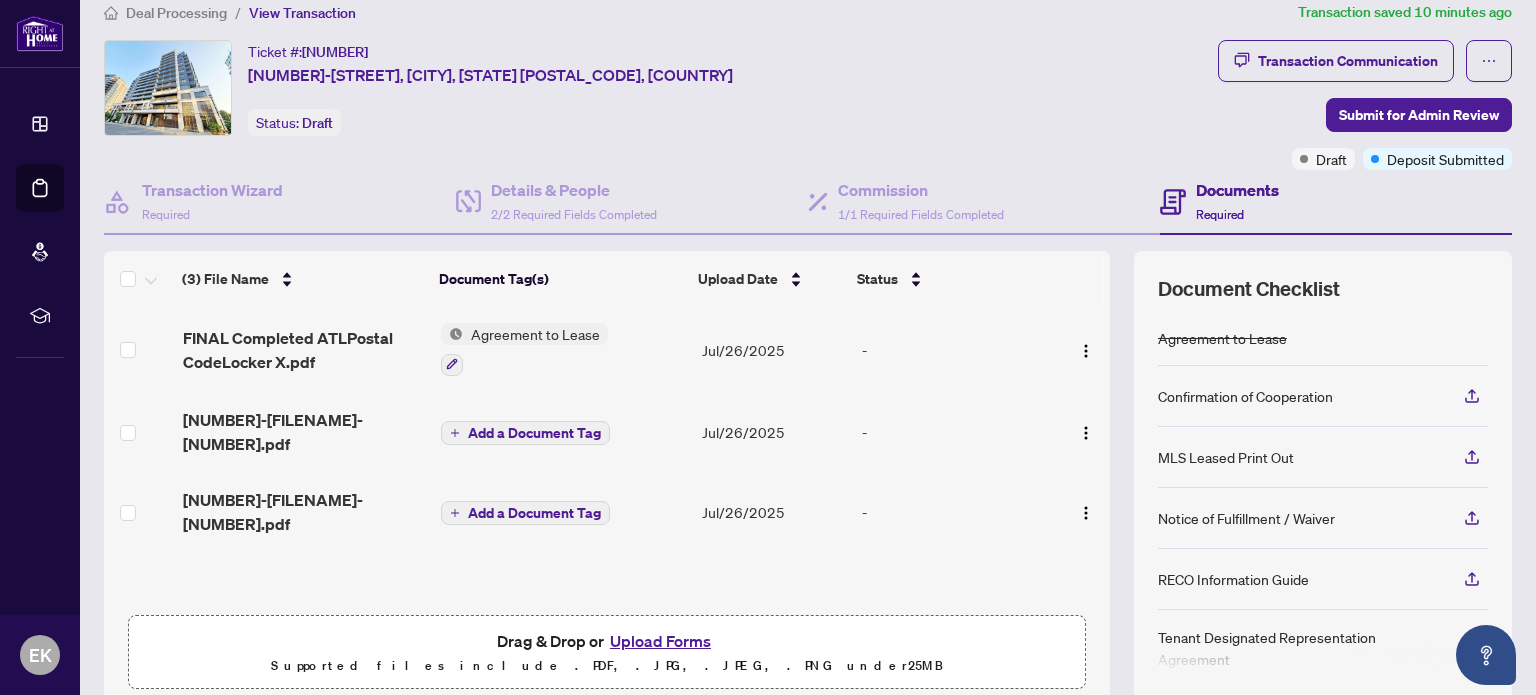 scroll, scrollTop: 0, scrollLeft: 0, axis: both 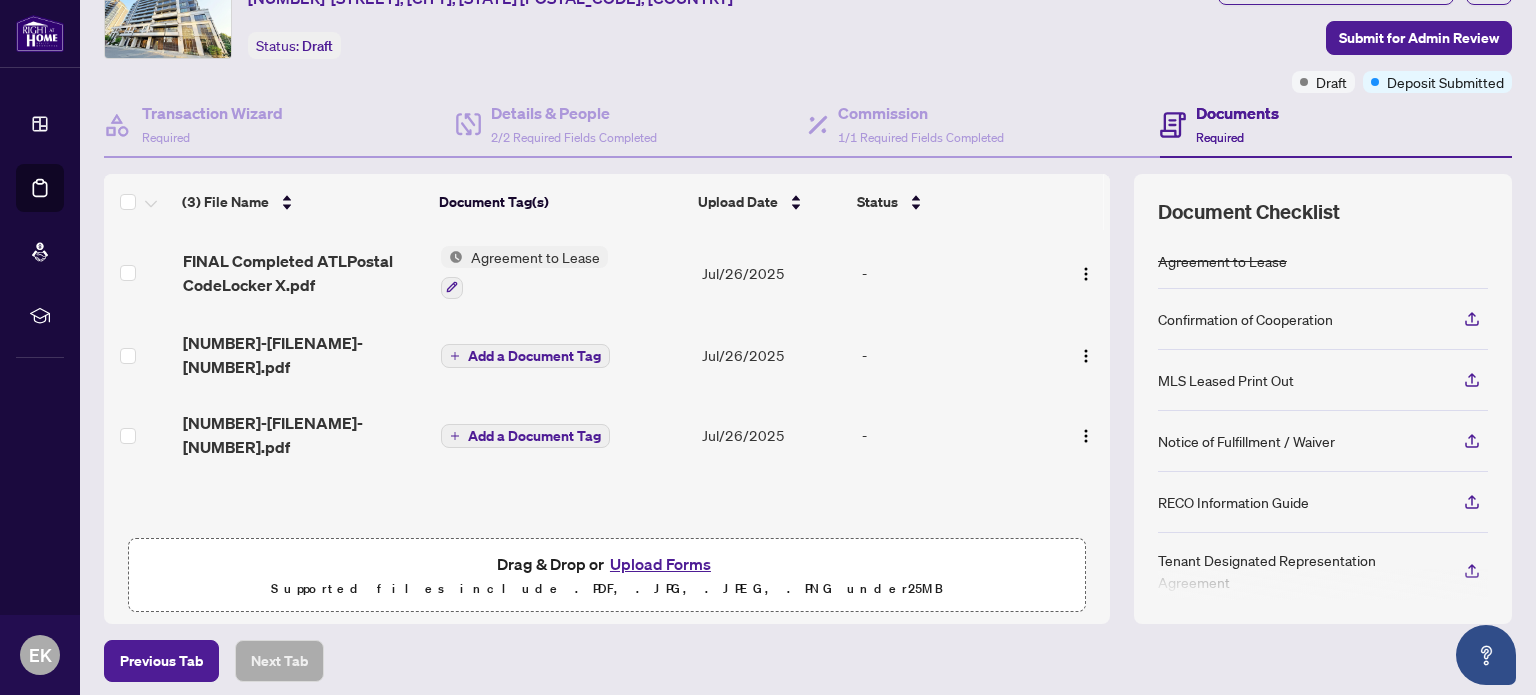 click on "Confirmation of Cooperation" at bounding box center (1245, 319) 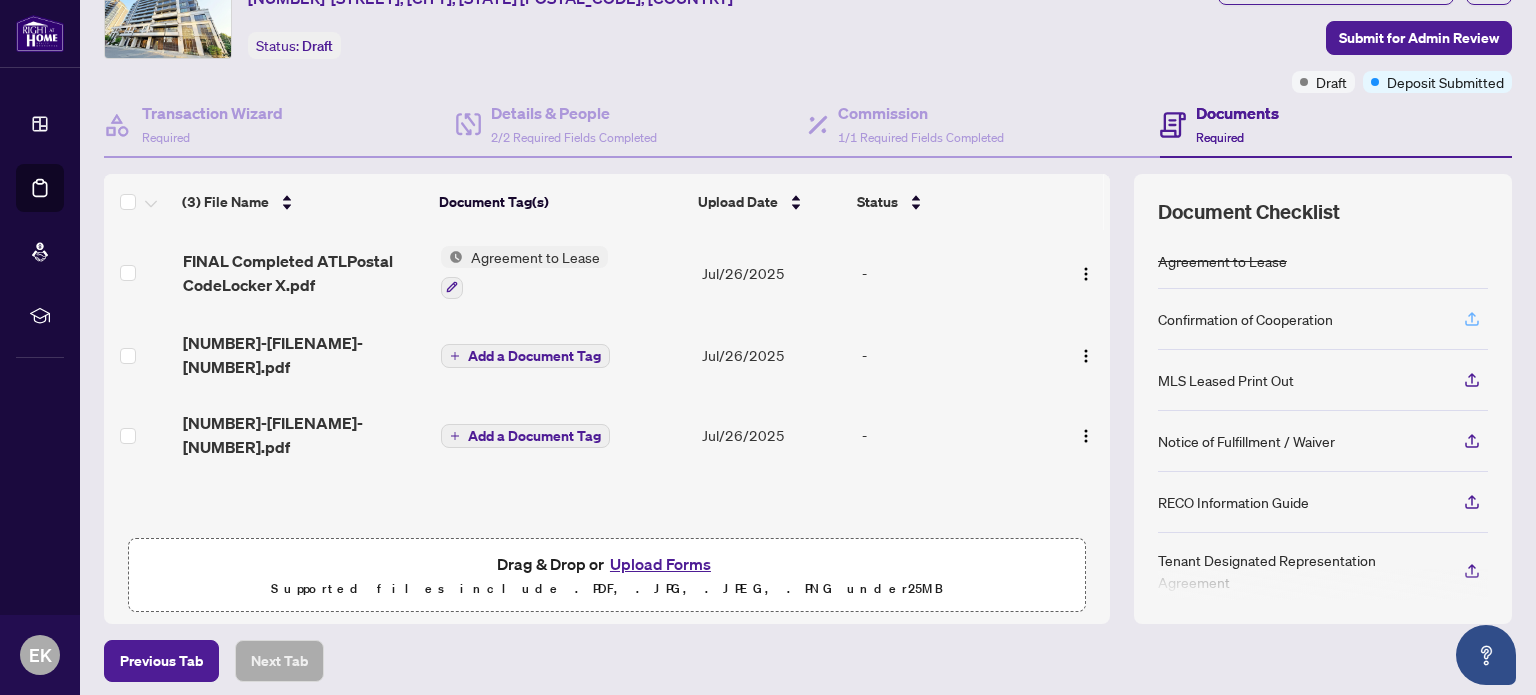 click 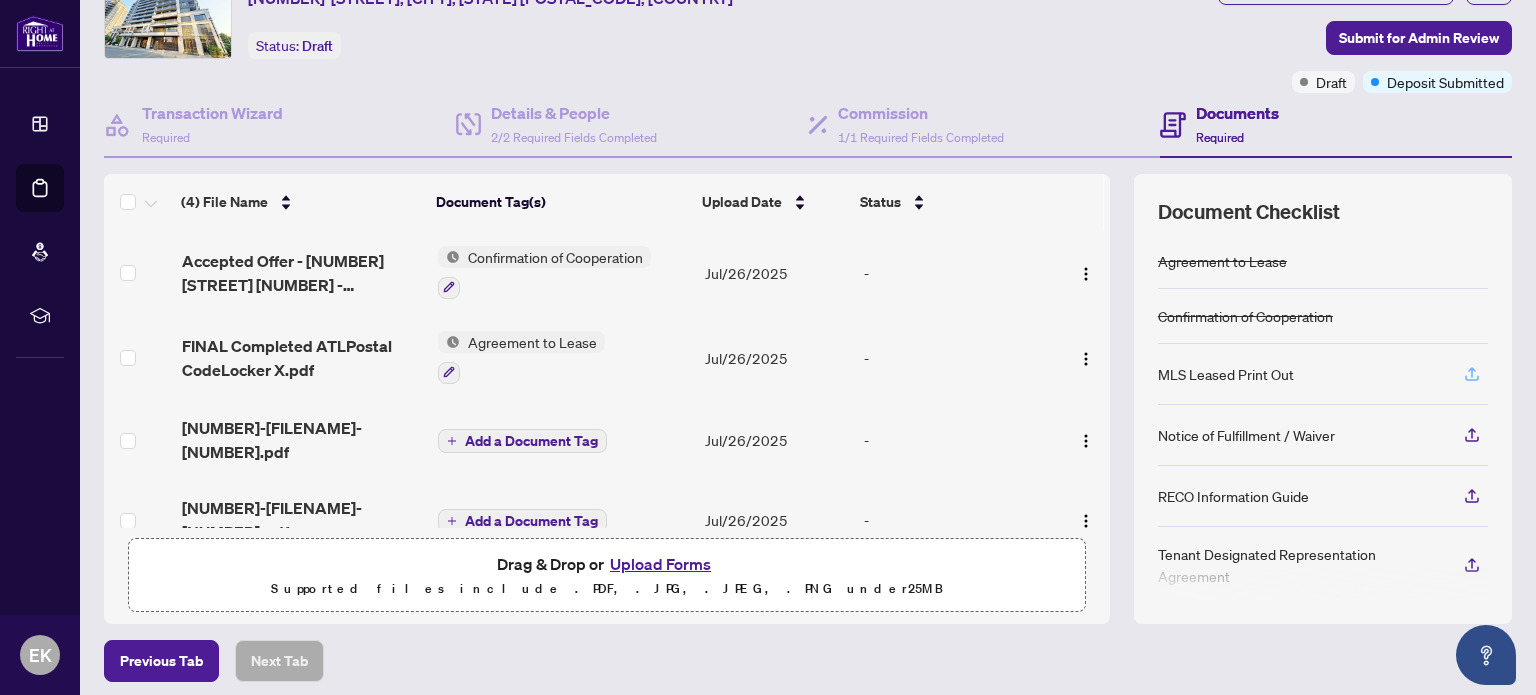 click 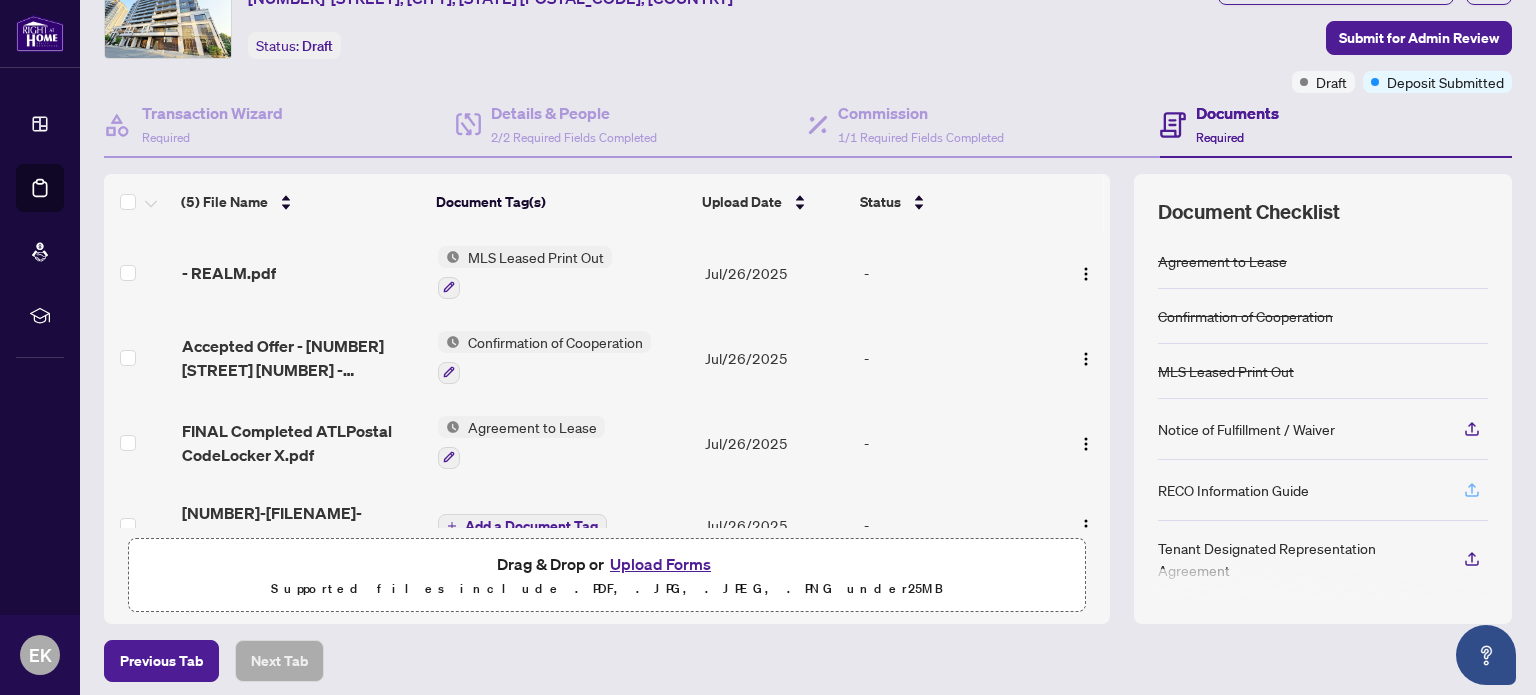 click 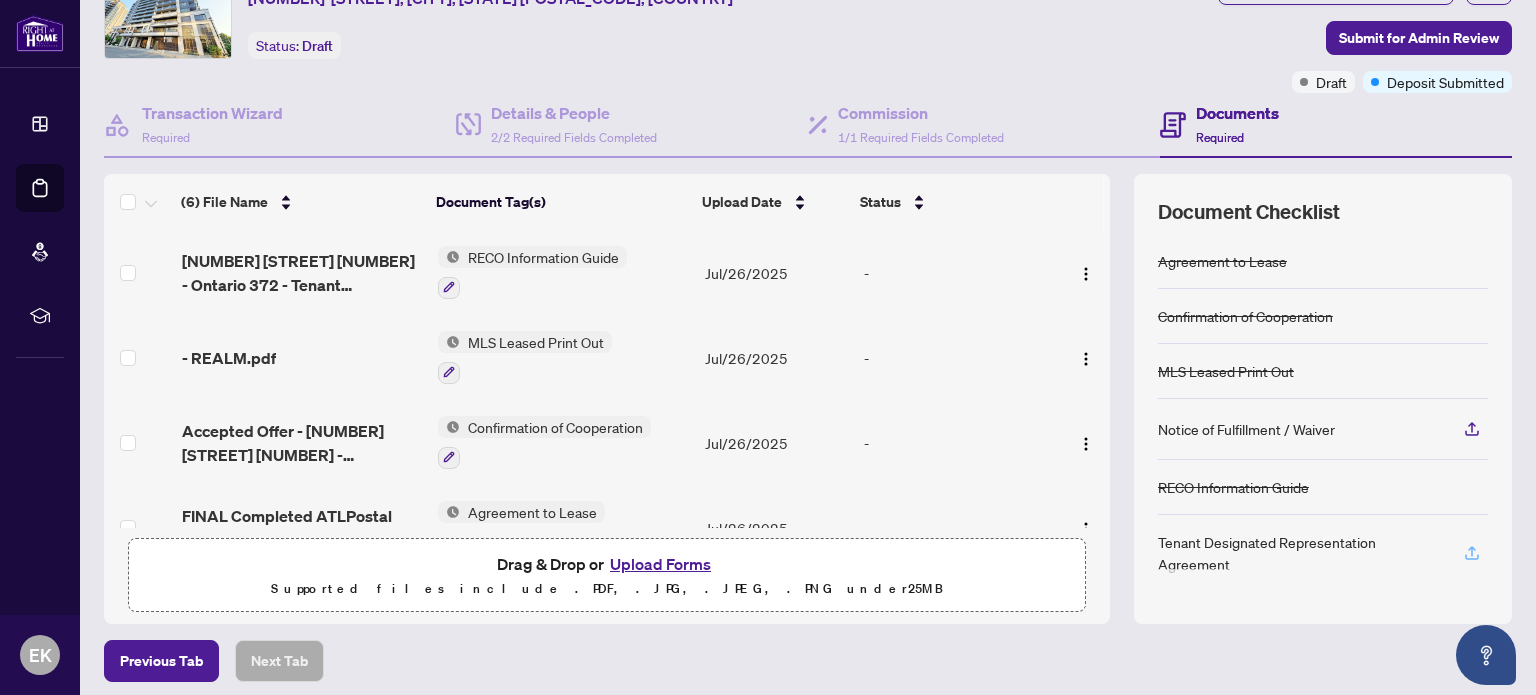 click 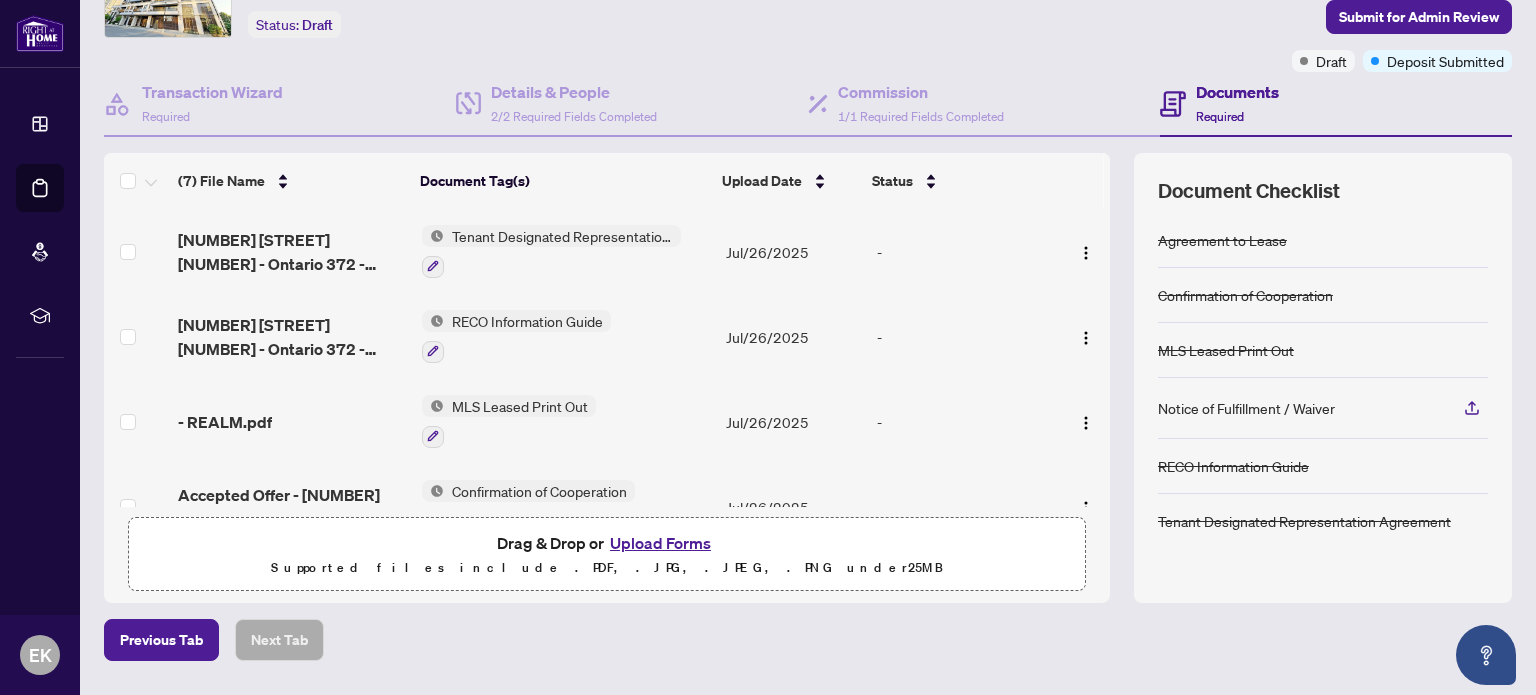 scroll, scrollTop: 78, scrollLeft: 0, axis: vertical 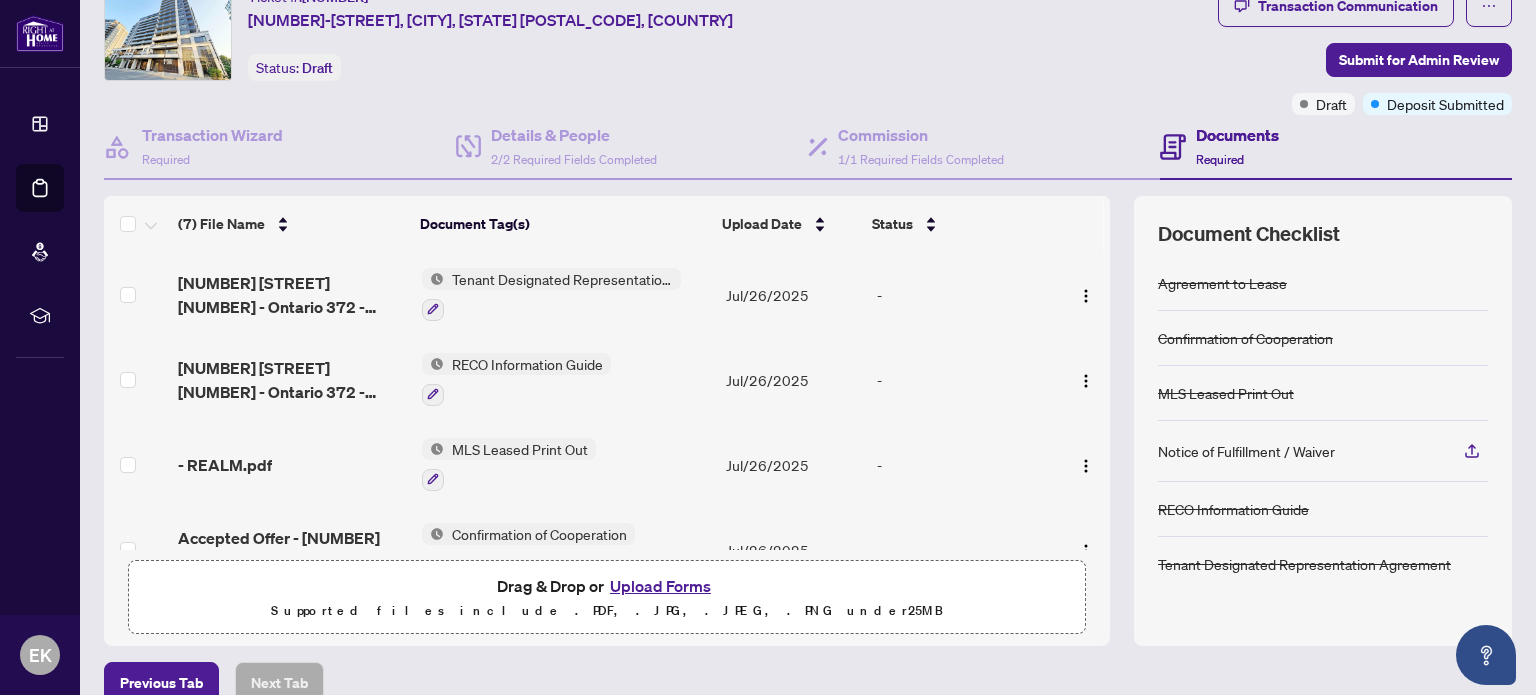 click on "Upload Forms" at bounding box center (660, 586) 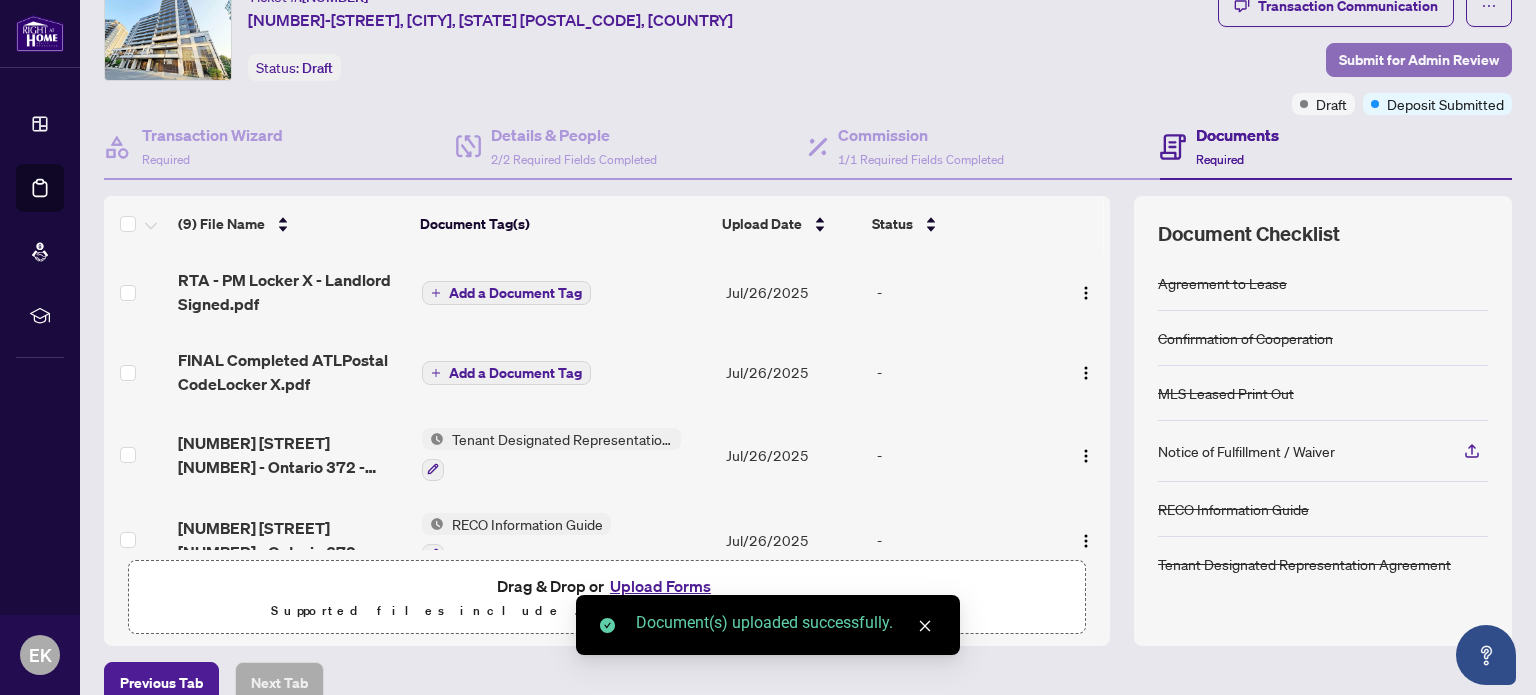 click on "Submit for Admin Review" at bounding box center [1419, 60] 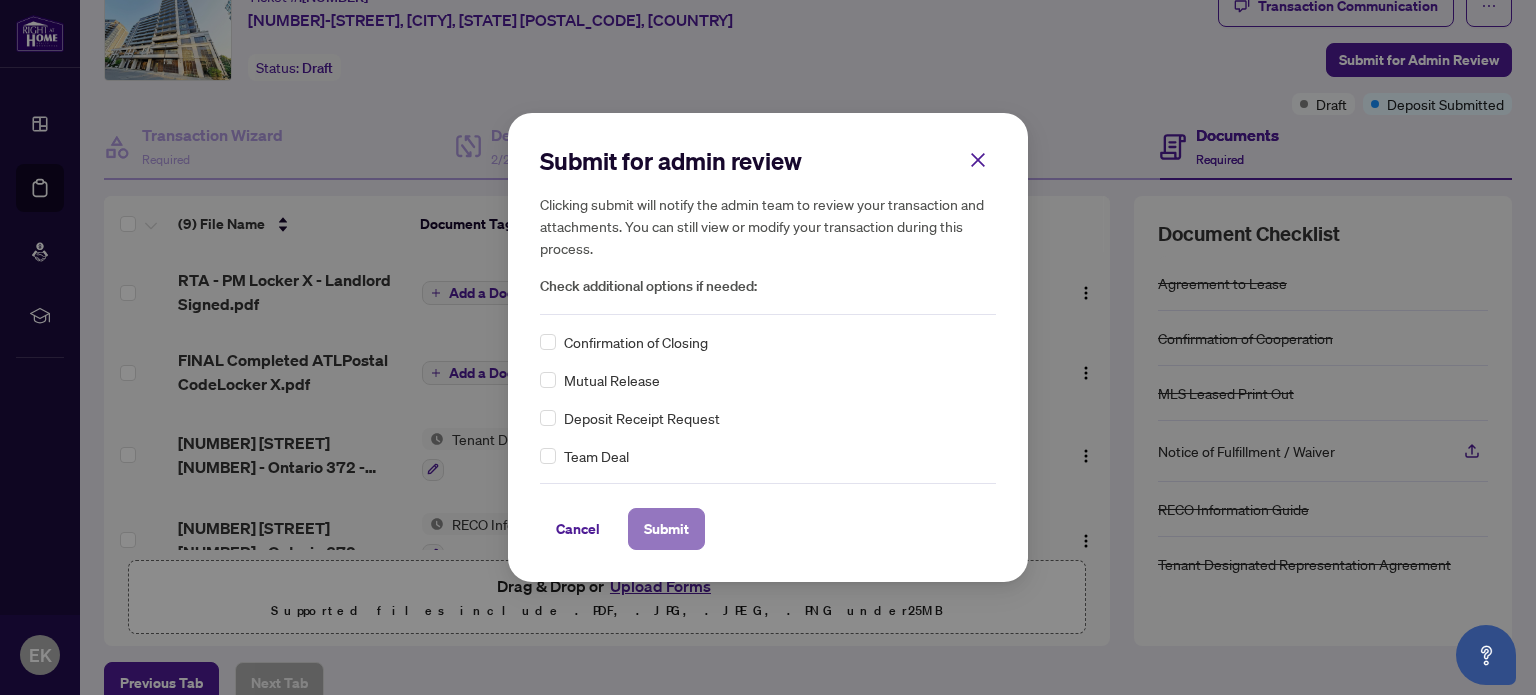 click on "Submit" at bounding box center [666, 529] 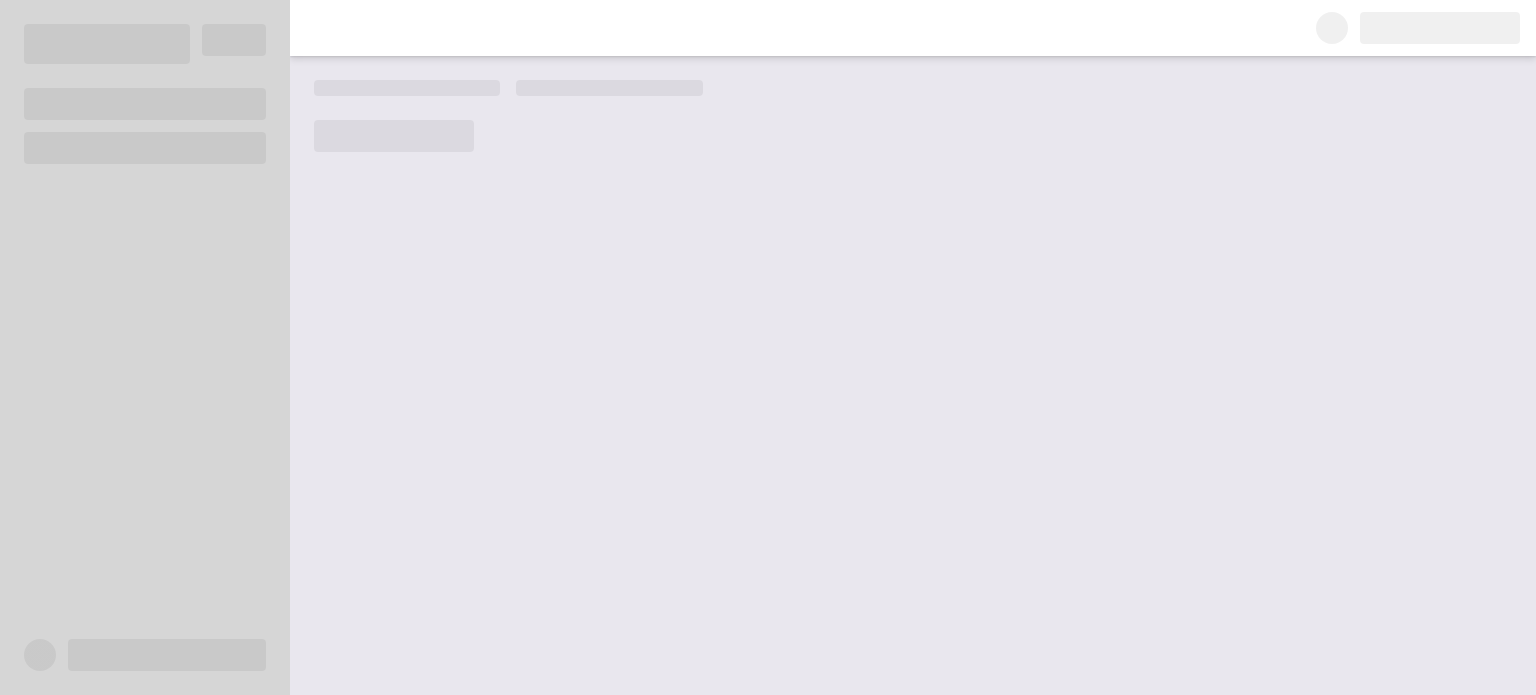 scroll, scrollTop: 0, scrollLeft: 0, axis: both 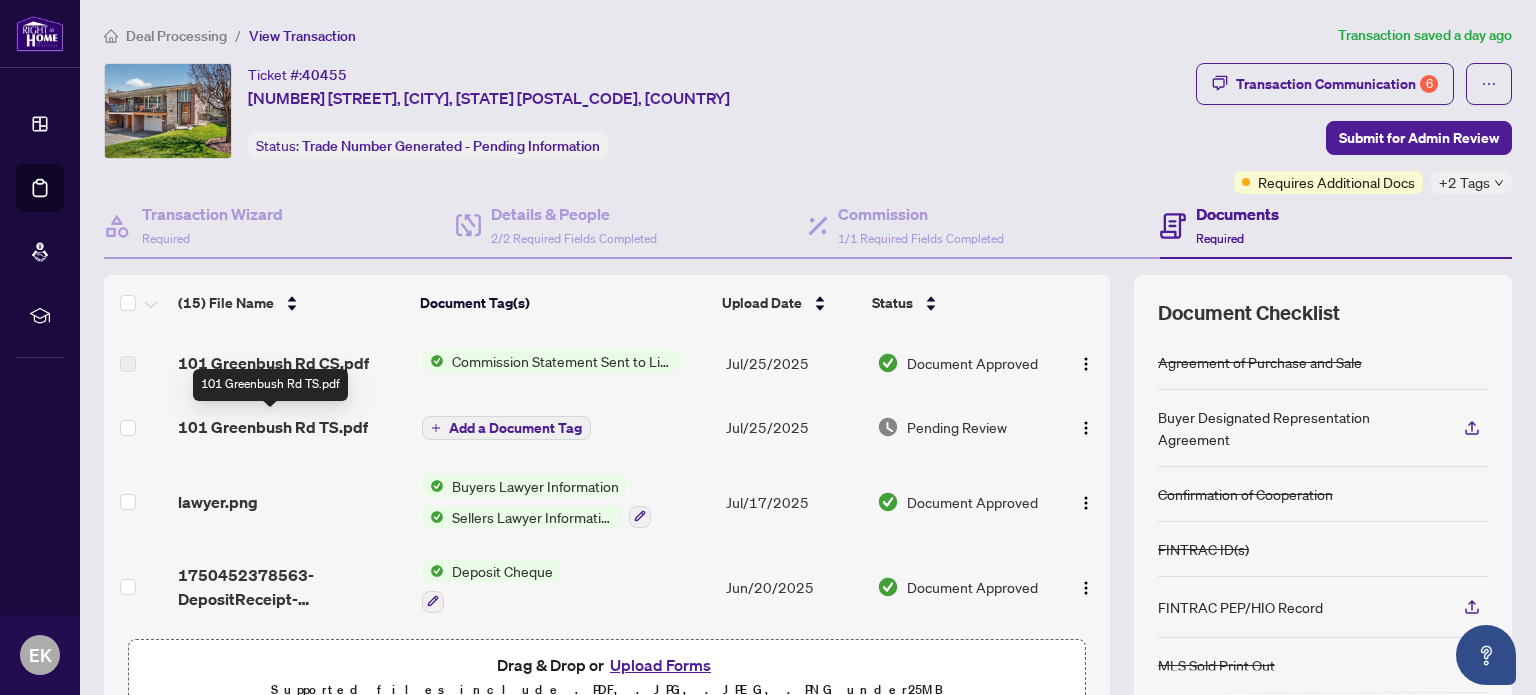 click on "101 Greenbush Rd TS.pdf" at bounding box center [273, 427] 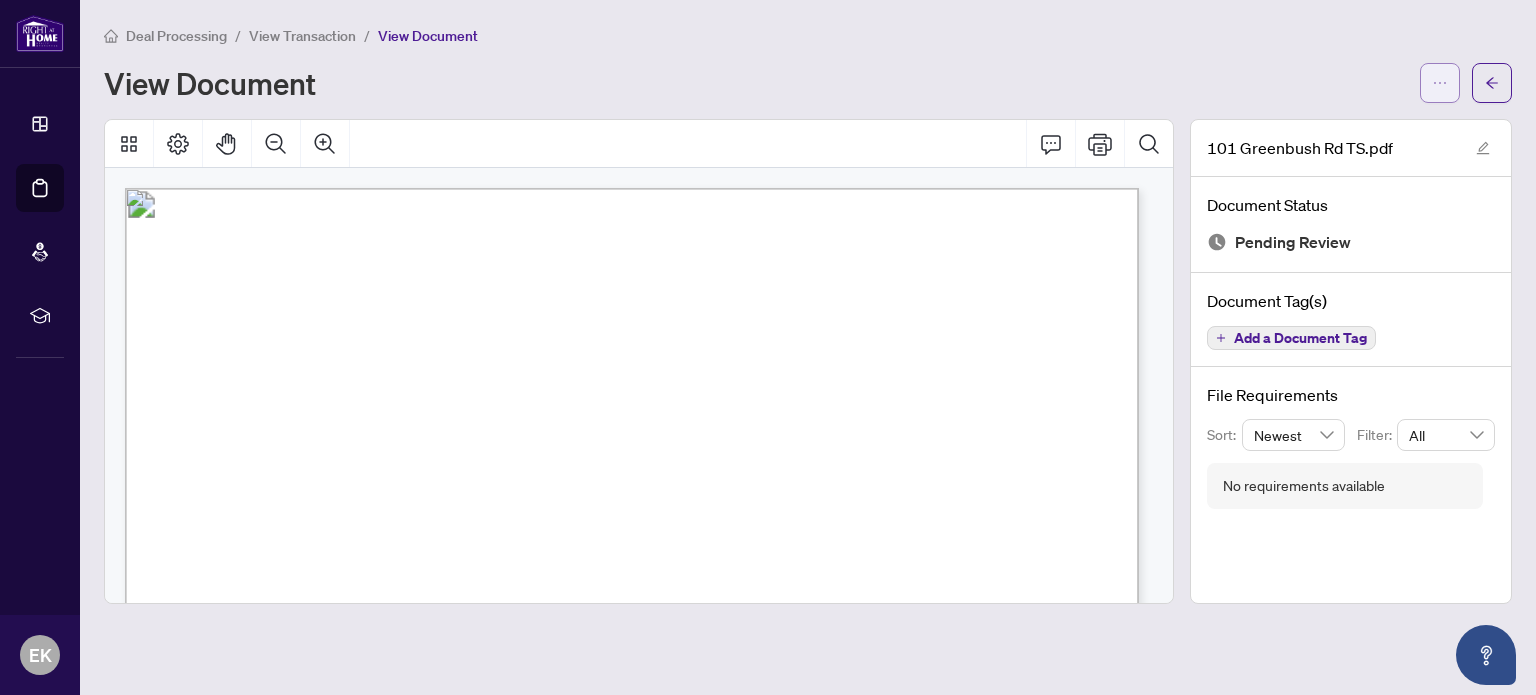 click at bounding box center (1440, 83) 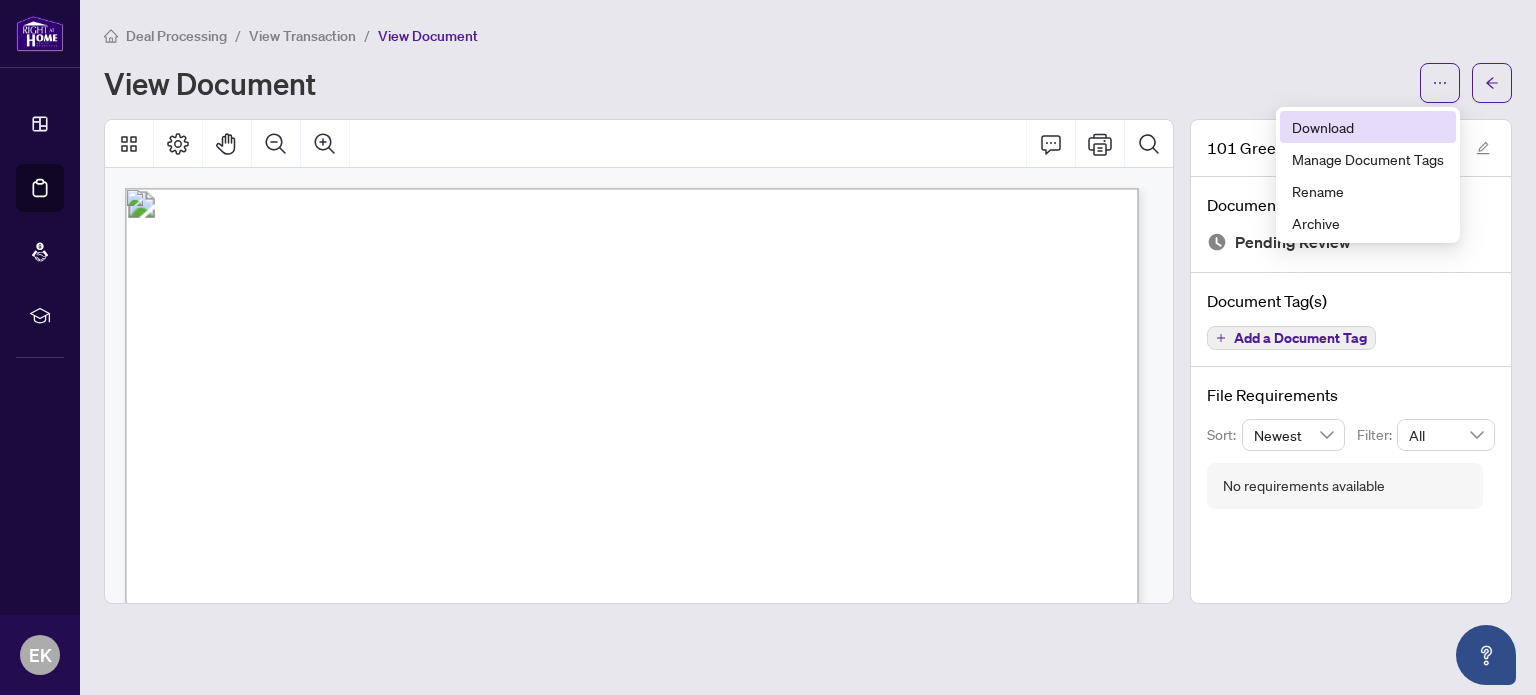 click on "Download" at bounding box center (1368, 127) 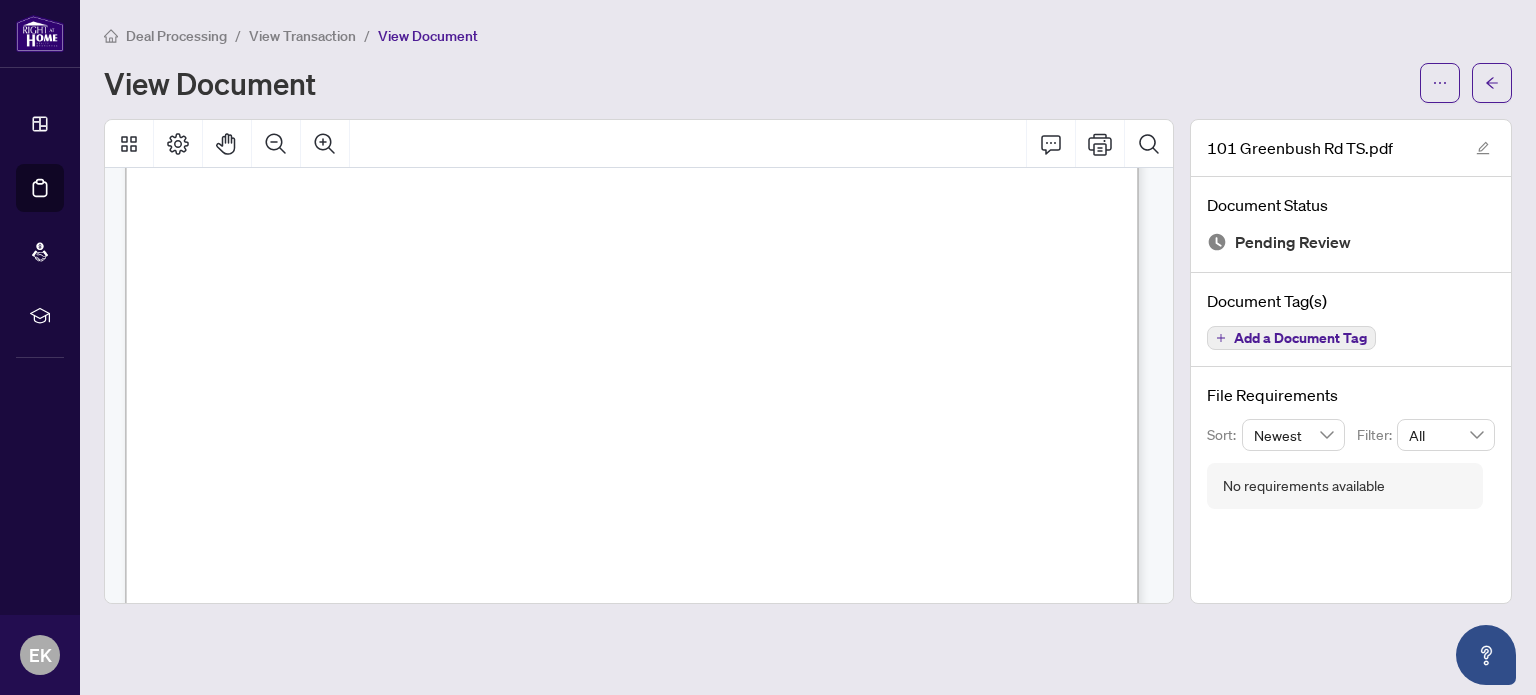 scroll, scrollTop: 0, scrollLeft: 0, axis: both 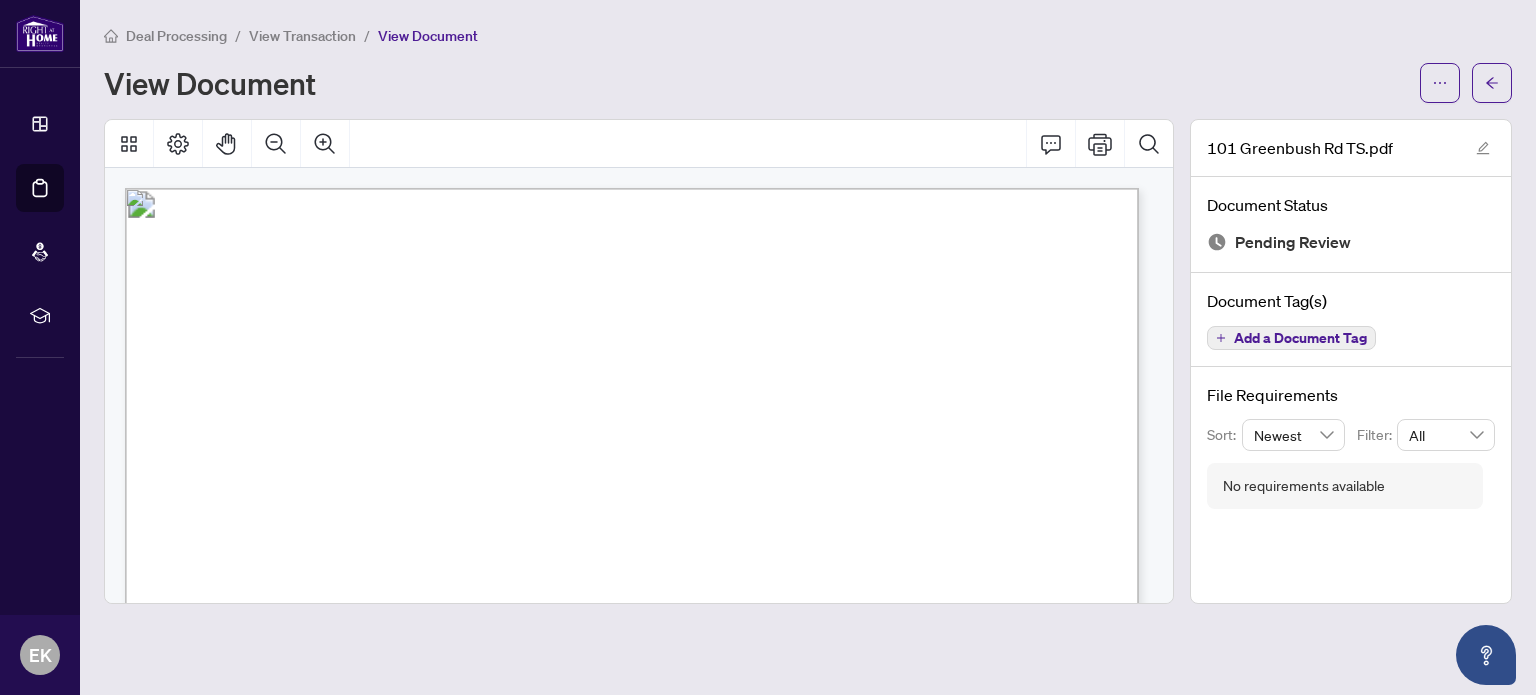 click on "View Transaction" at bounding box center (302, 36) 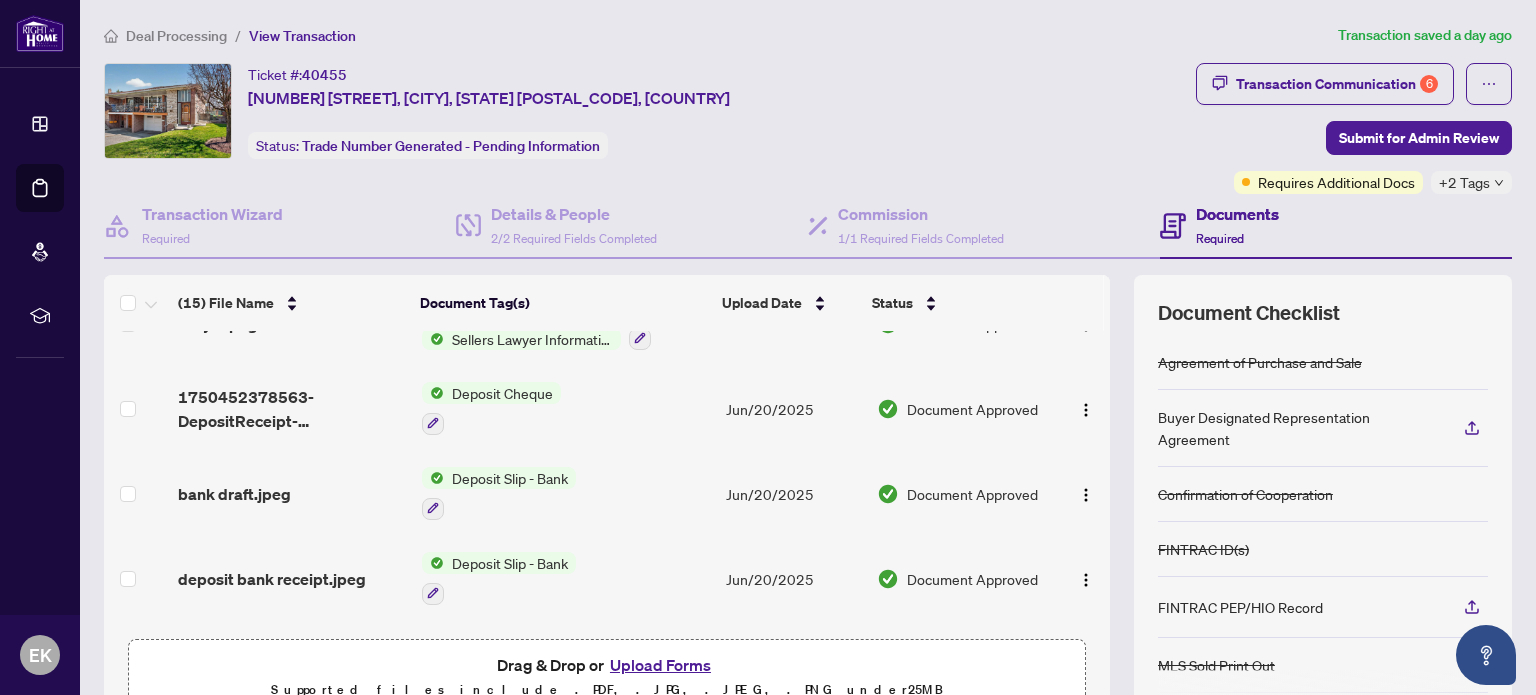 scroll, scrollTop: 400, scrollLeft: 0, axis: vertical 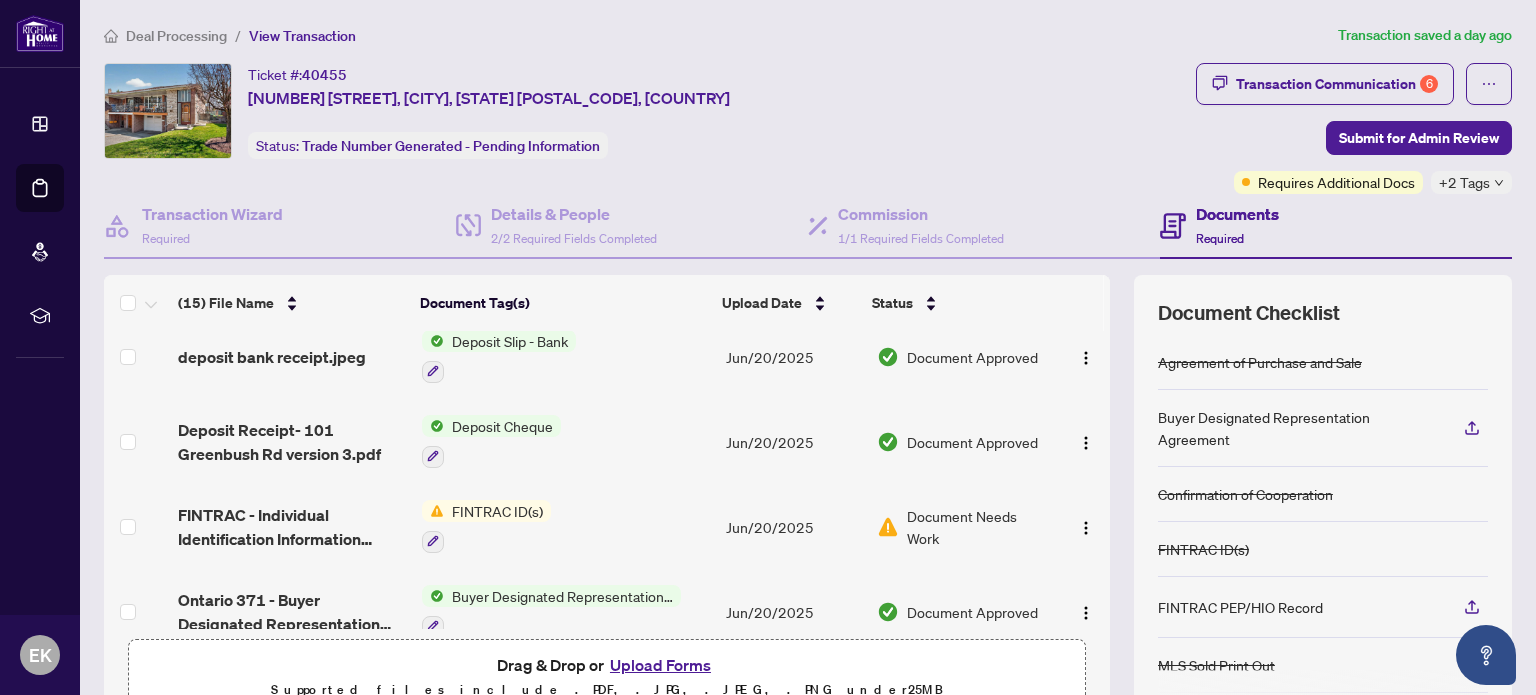 click on "Upload Forms" at bounding box center (660, 665) 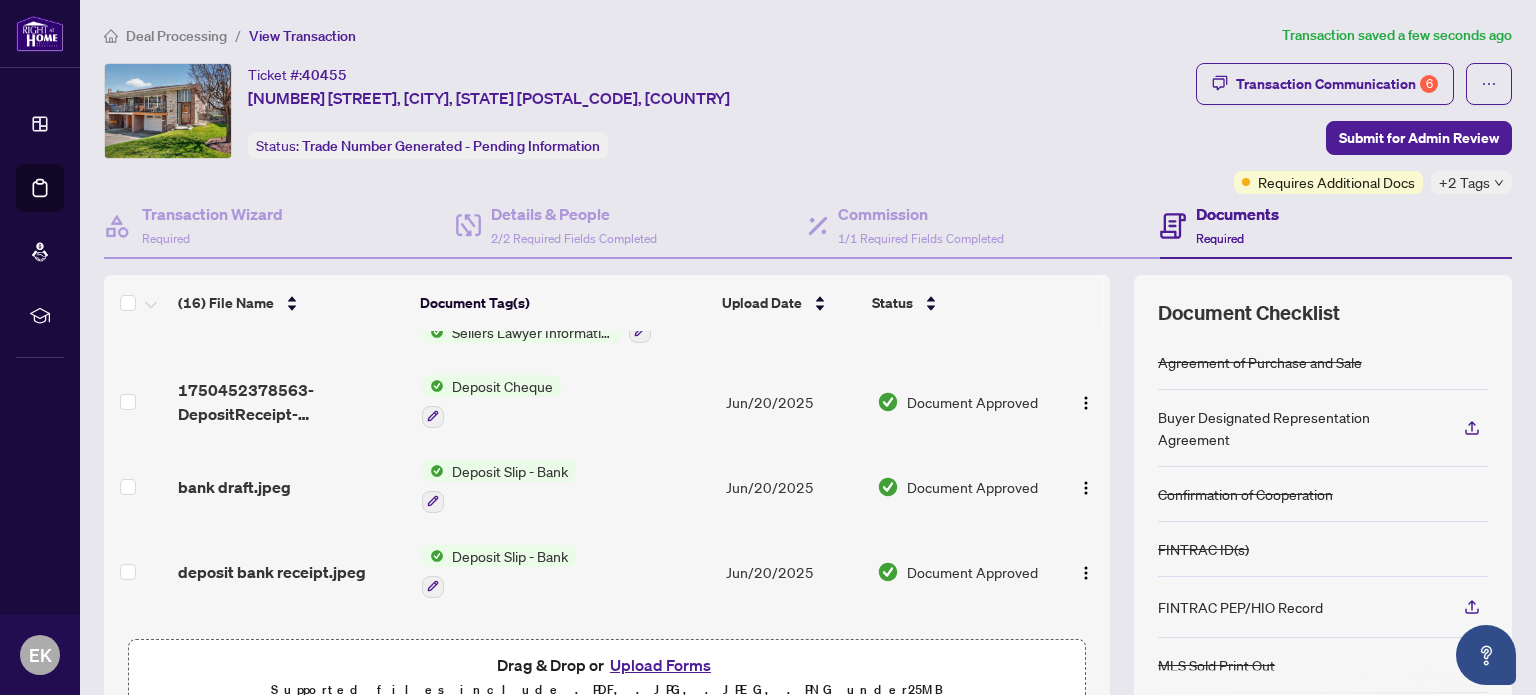 scroll, scrollTop: 0, scrollLeft: 0, axis: both 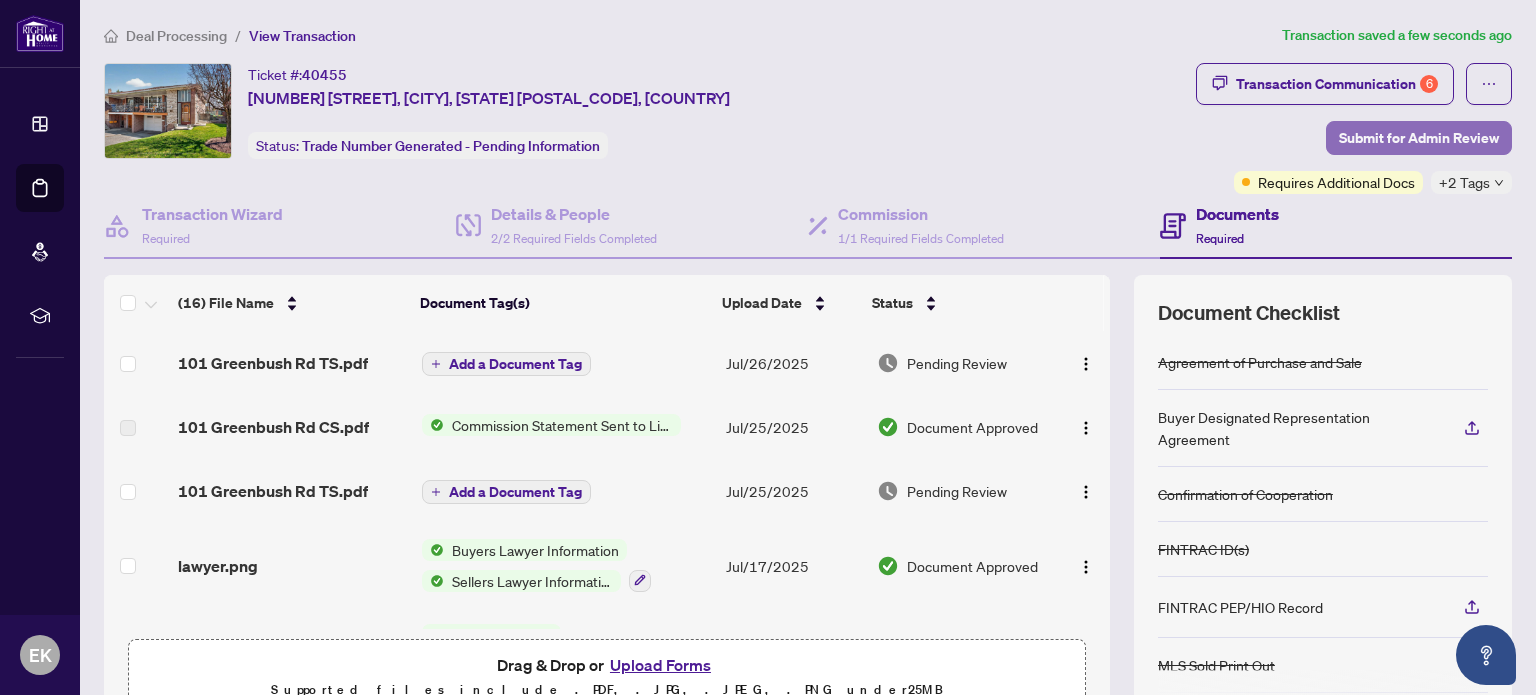 click on "Submit for Admin Review" at bounding box center [1419, 138] 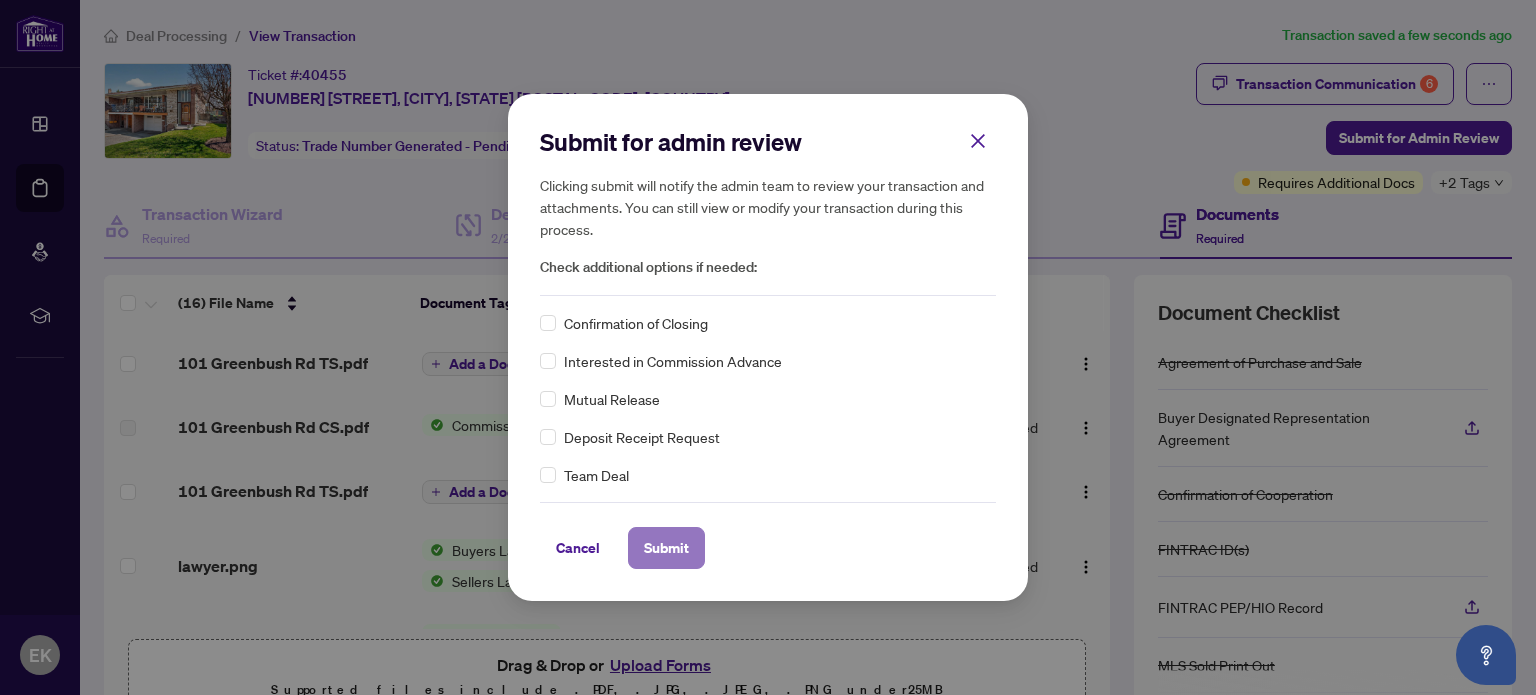 click on "Submit" at bounding box center (666, 548) 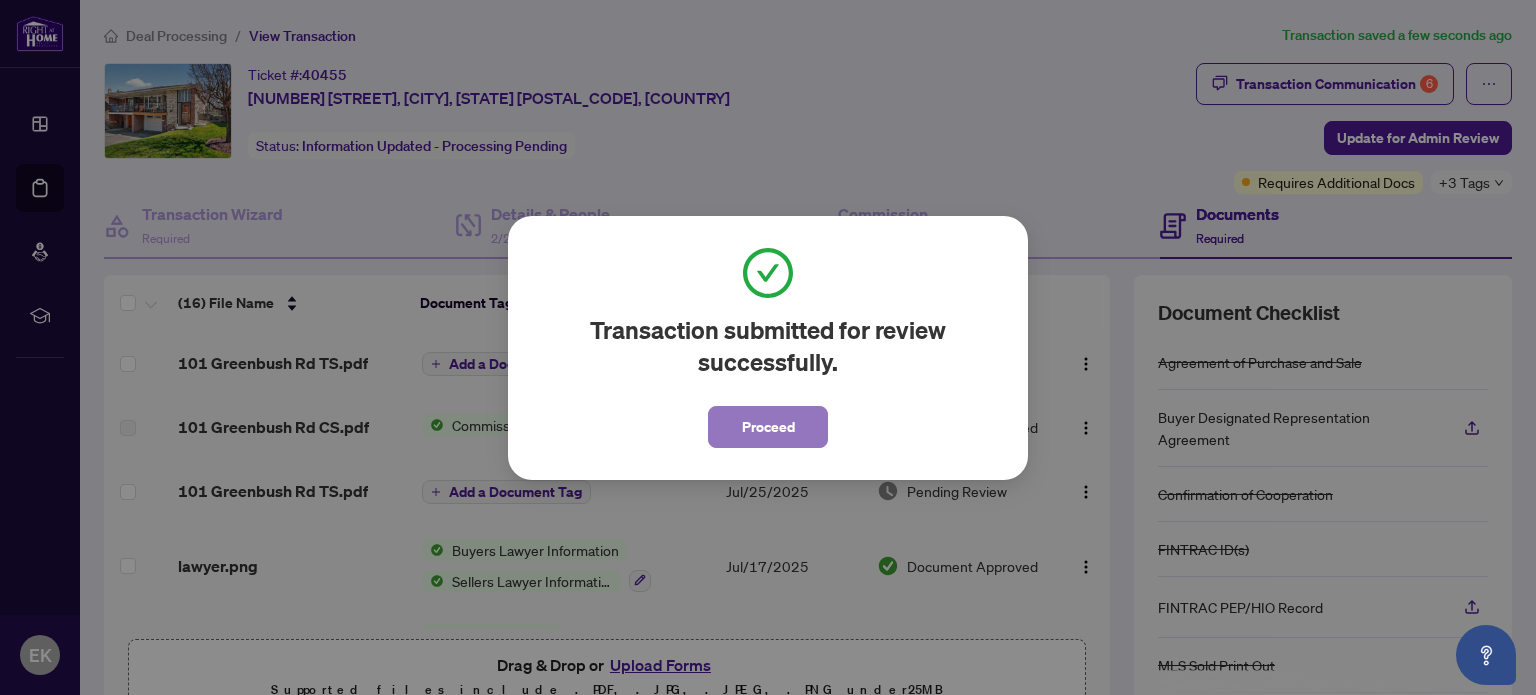 click on "Proceed" at bounding box center (768, 427) 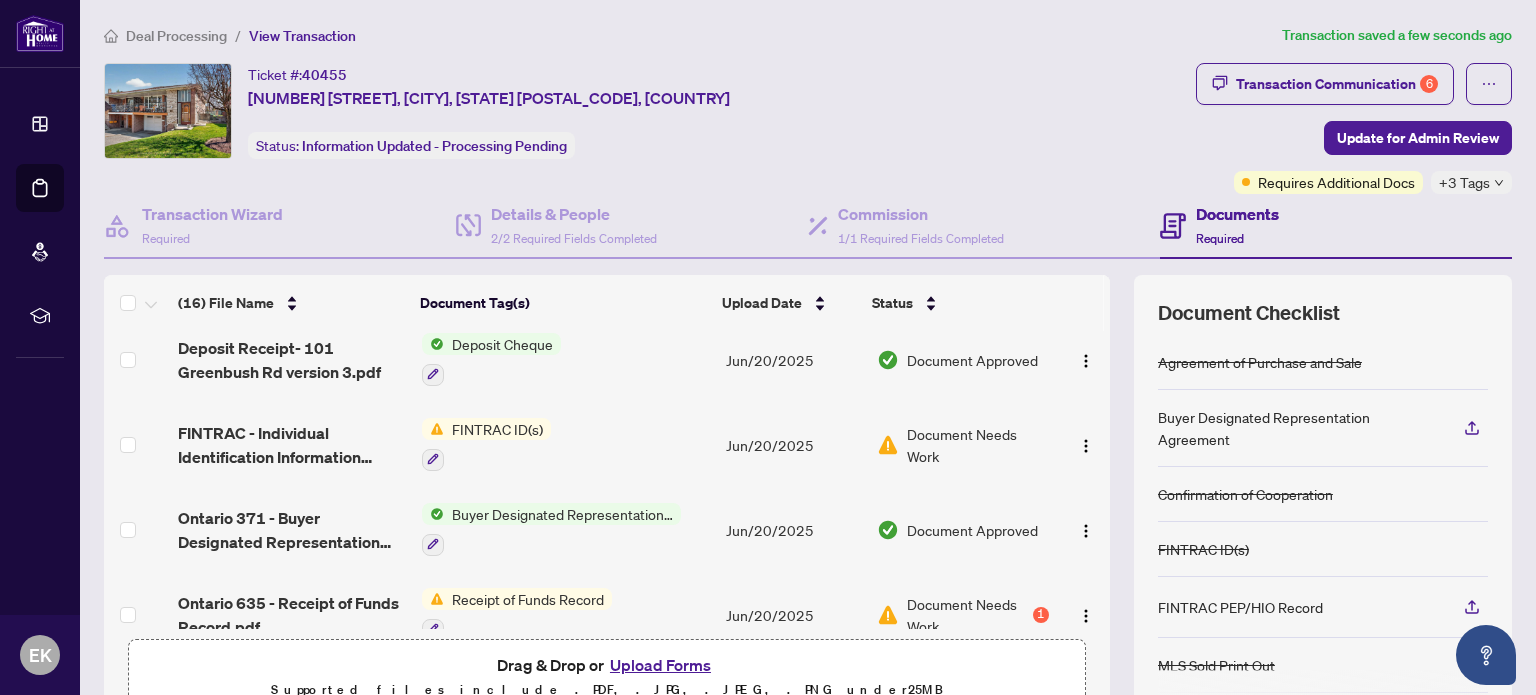 scroll, scrollTop: 497, scrollLeft: 0, axis: vertical 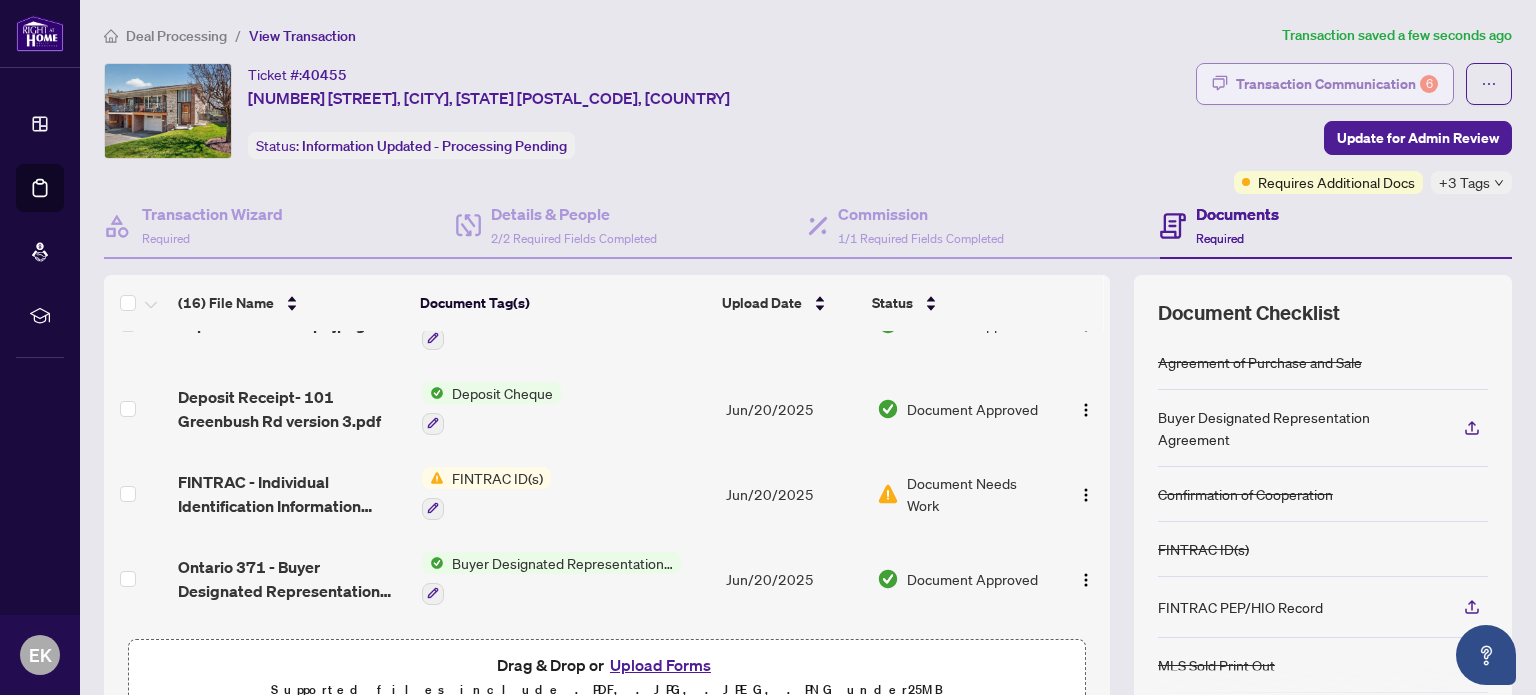click on "Transaction Communication 6" at bounding box center (1337, 84) 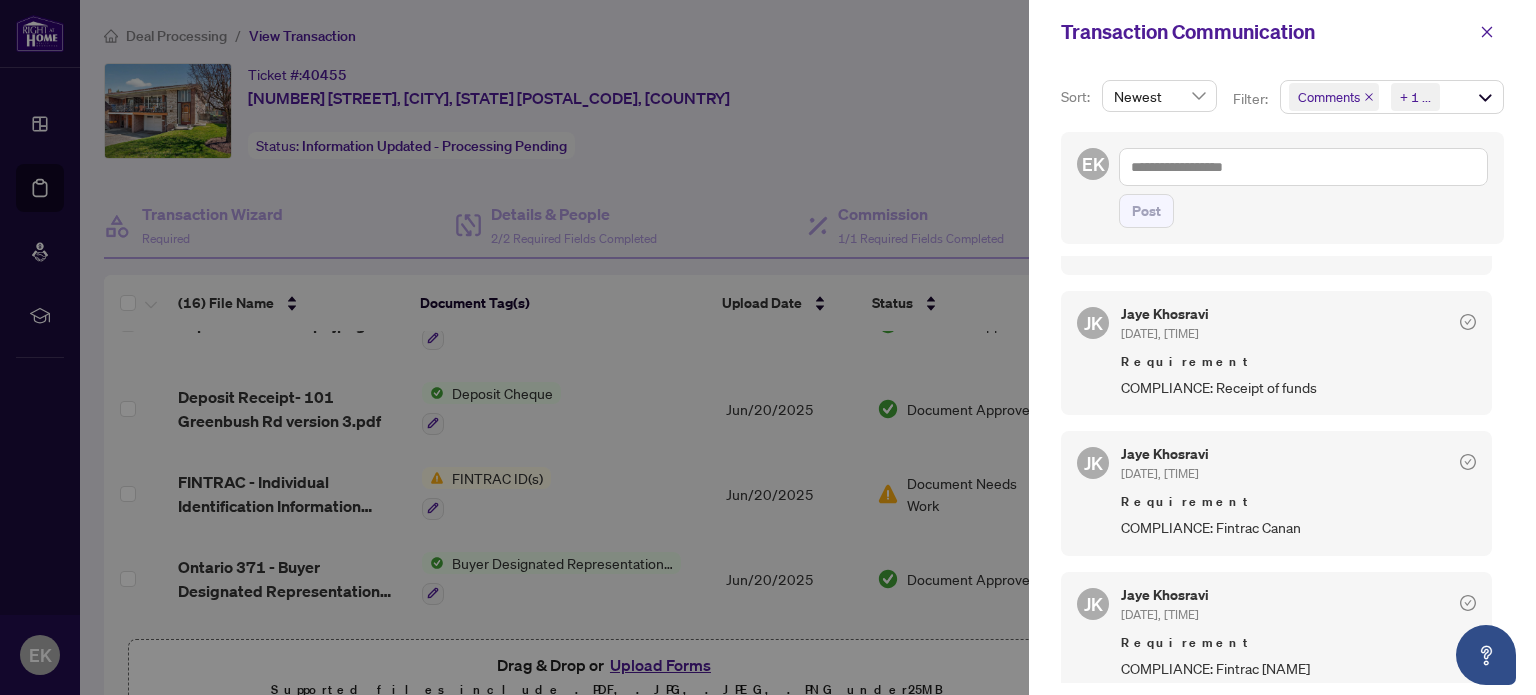 scroll, scrollTop: 500, scrollLeft: 0, axis: vertical 